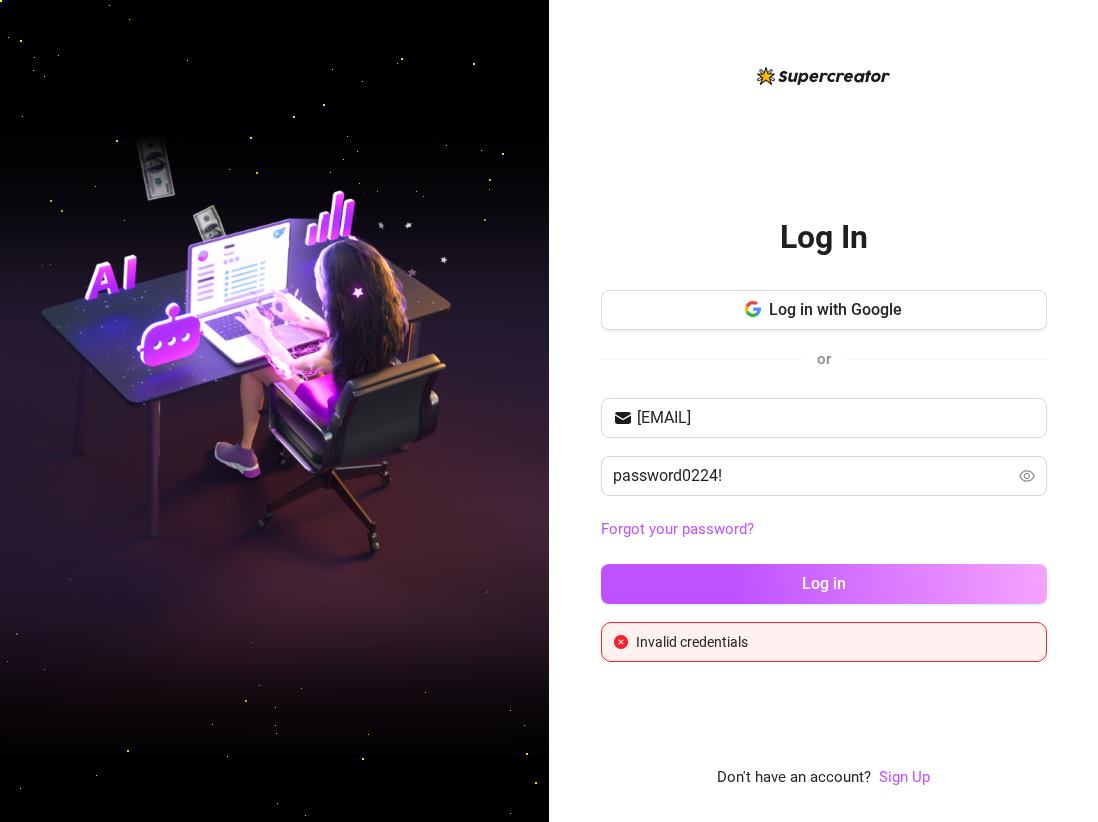 scroll, scrollTop: 0, scrollLeft: 0, axis: both 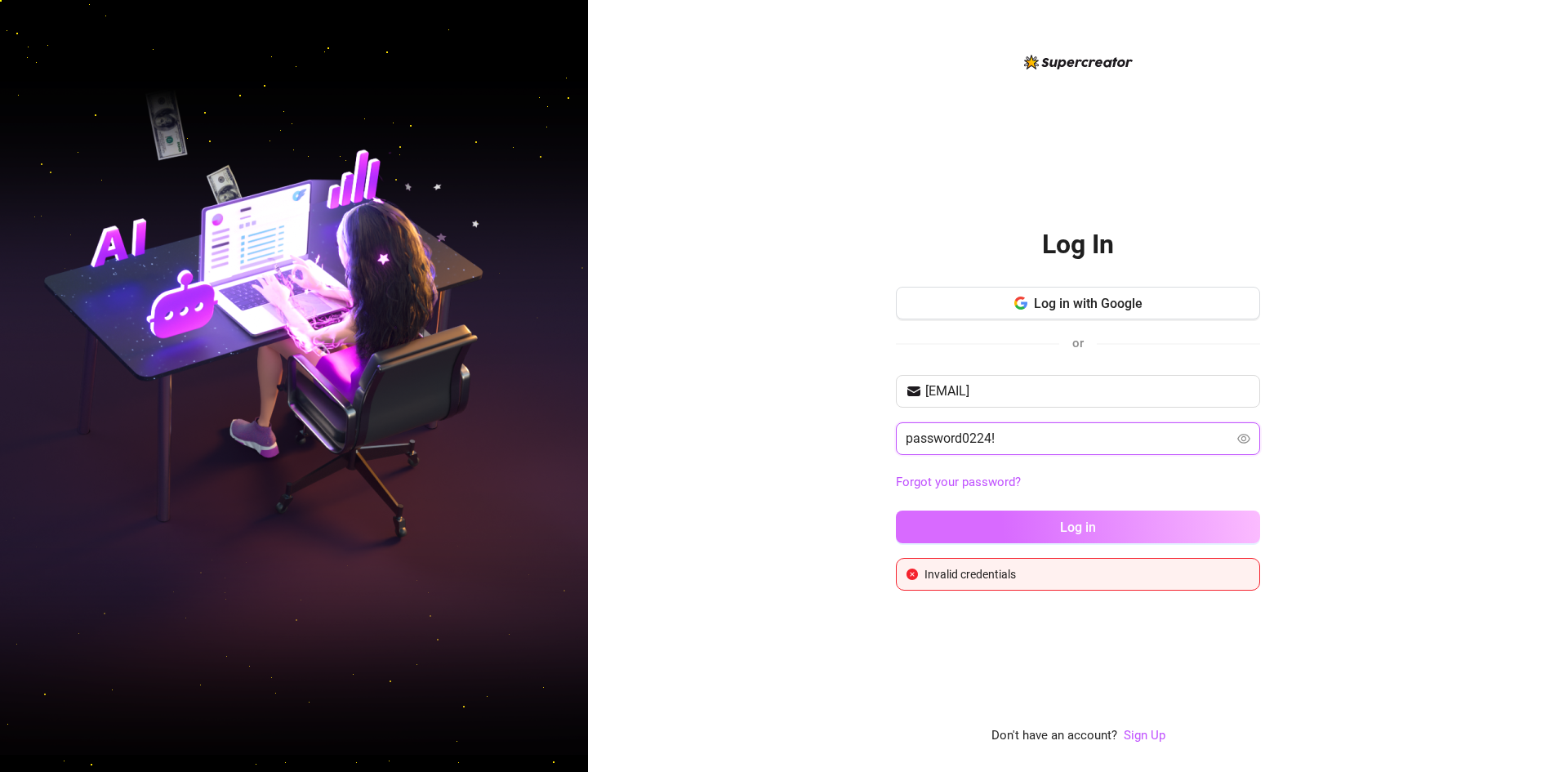 drag, startPoint x: 1038, startPoint y: 435, endPoint x: 1059, endPoint y: 531, distance: 98.27004 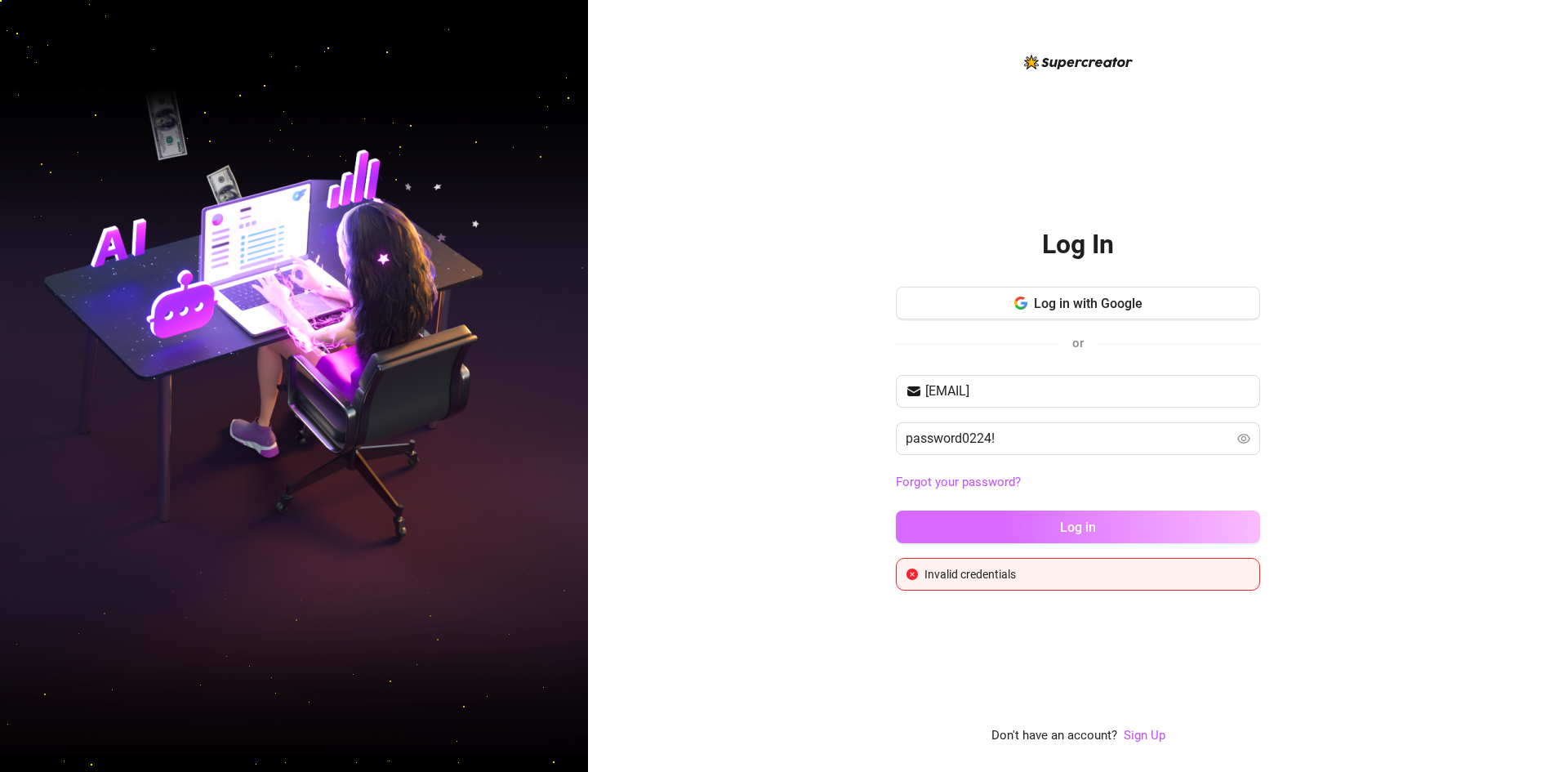 click on "Log in" at bounding box center (1078, 527) 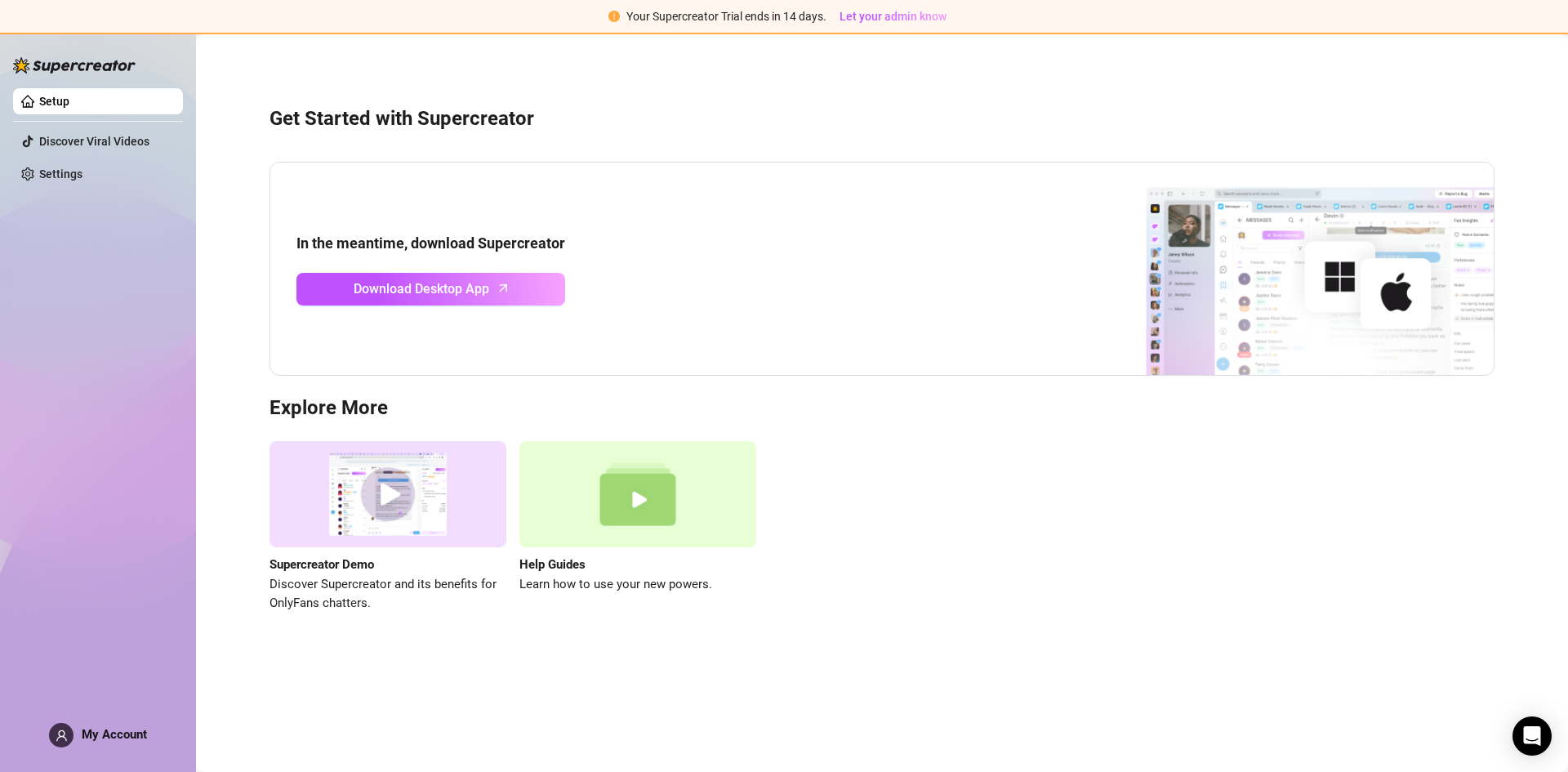 click on "My Account" at bounding box center (114, 734) 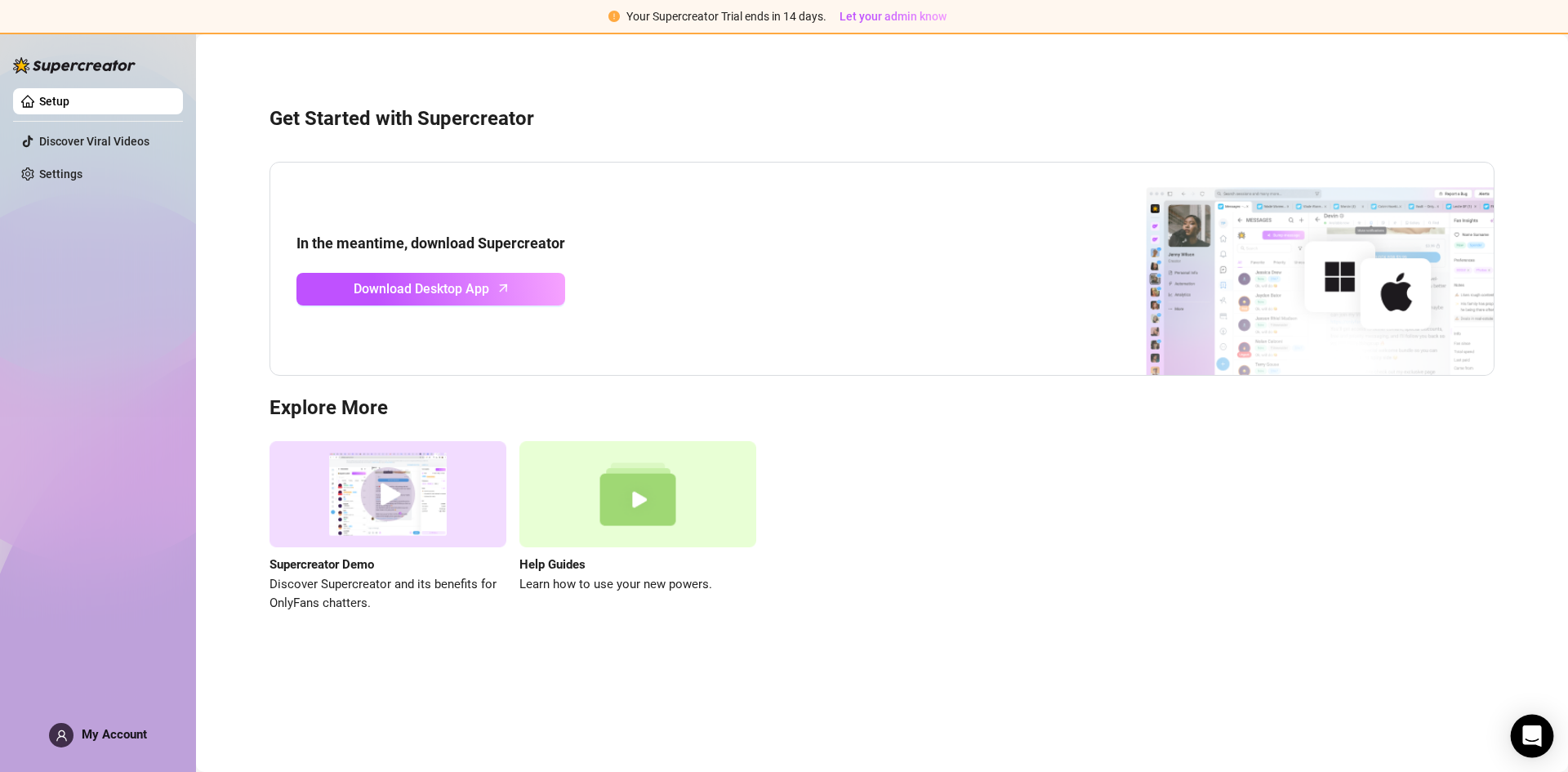 click 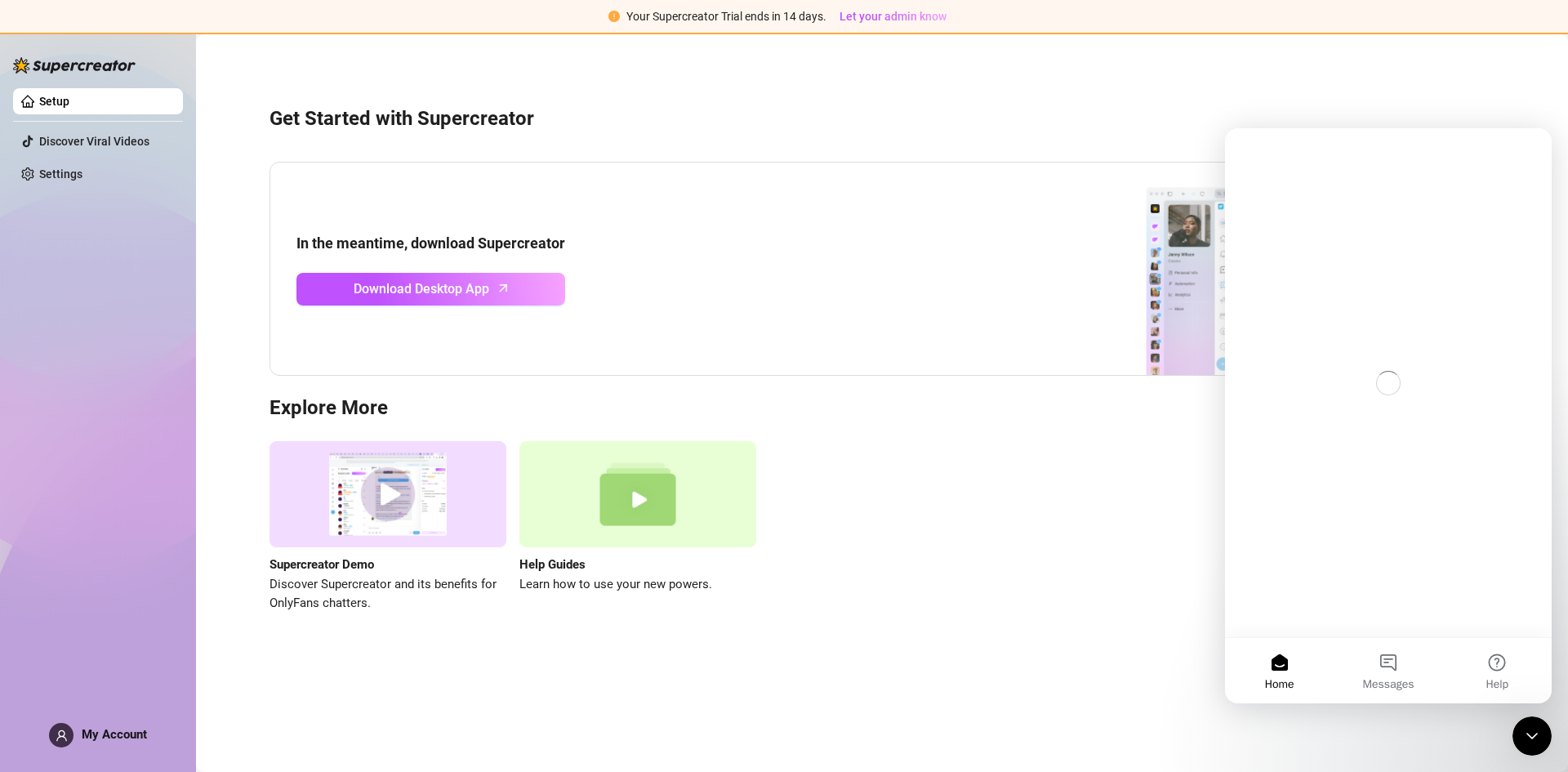 scroll, scrollTop: 0, scrollLeft: 0, axis: both 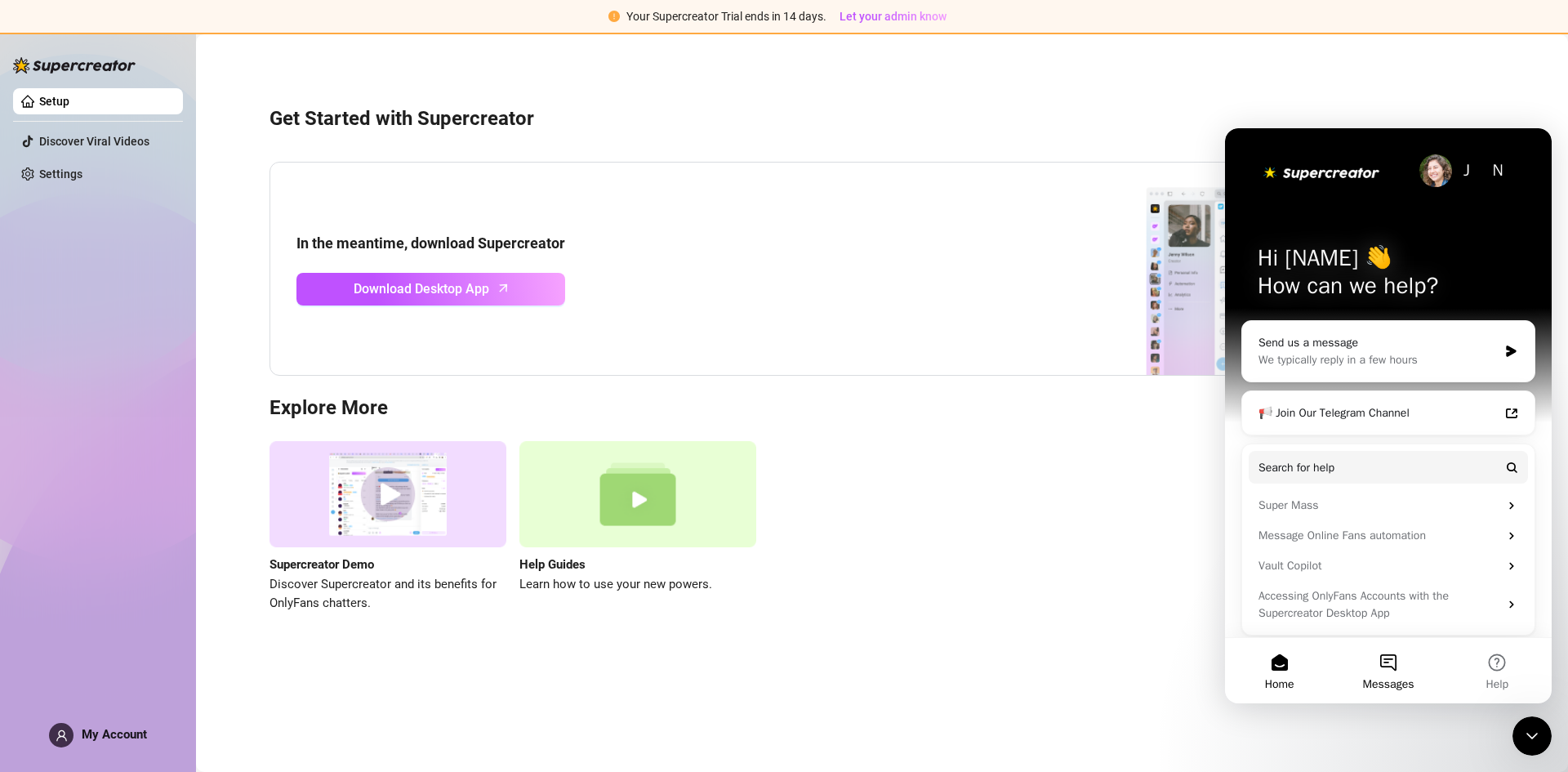 click on "Messages" at bounding box center [1388, 671] 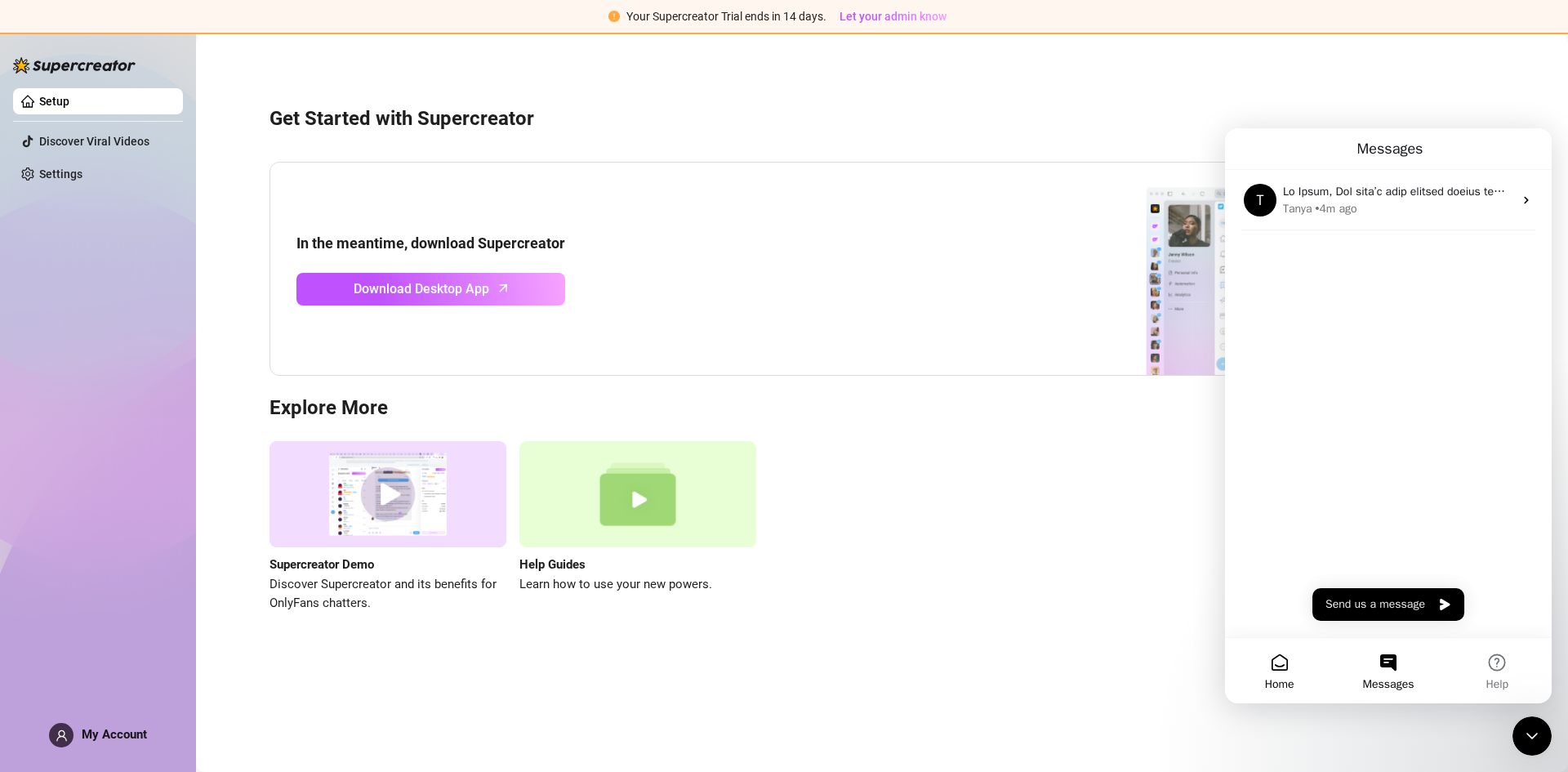 click on "Home" at bounding box center [1280, 685] 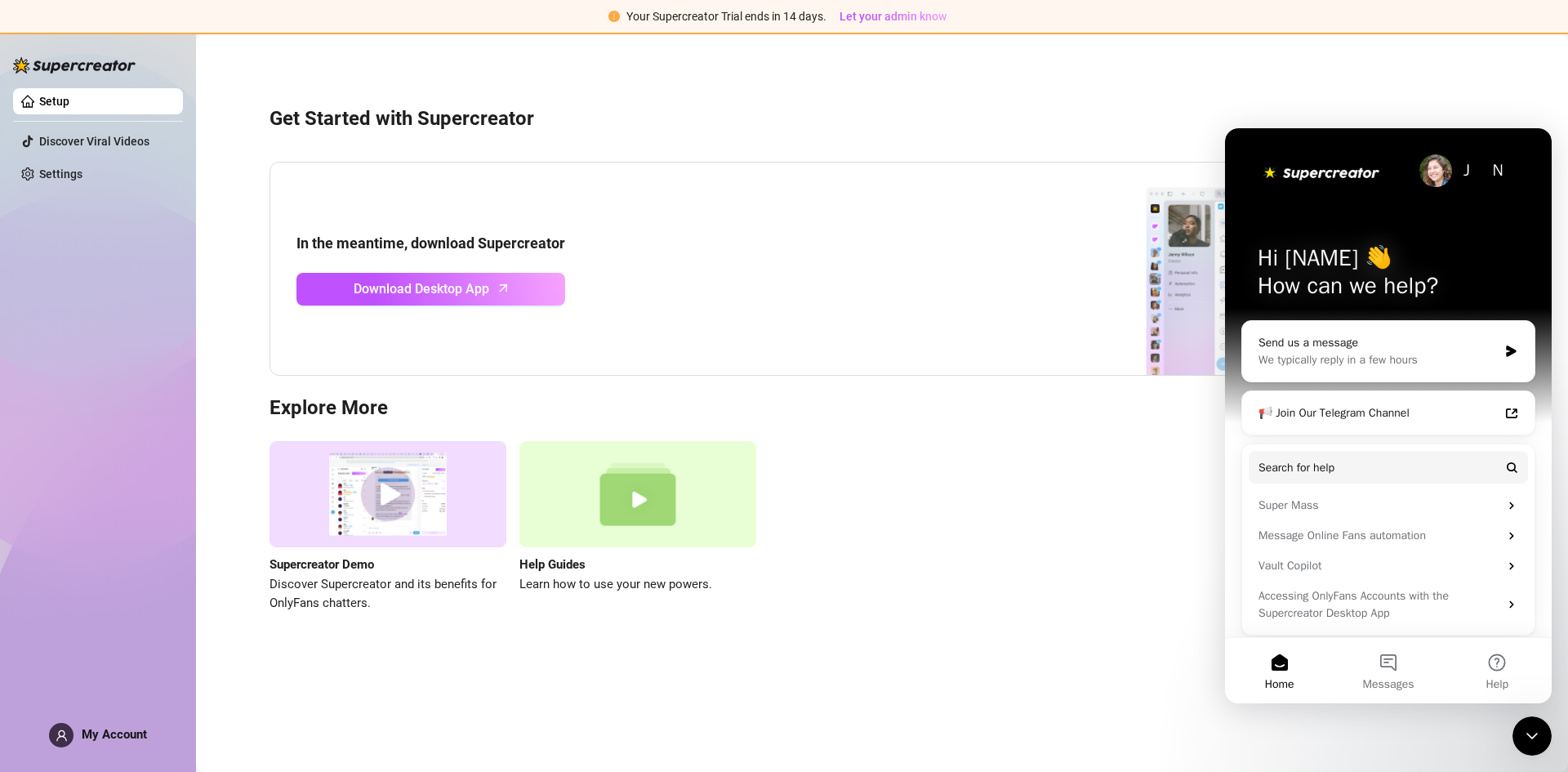 click on "Supercreator Demo Discover Supercreator and its benefits for OnlyFans chatters. Help Guides Learn how to use your new powers." at bounding box center (882, 527) 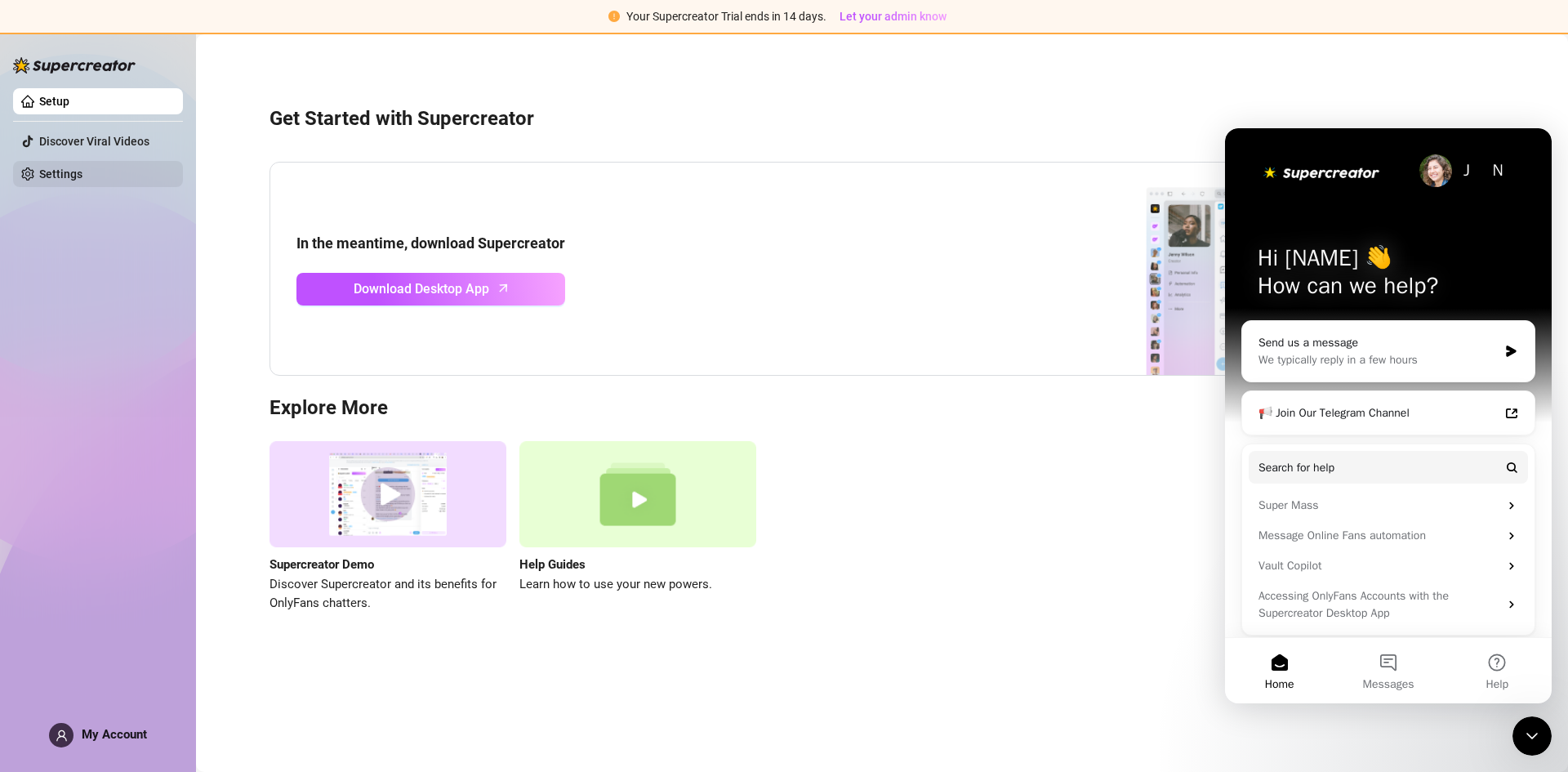 click on "Settings" at bounding box center (60, 174) 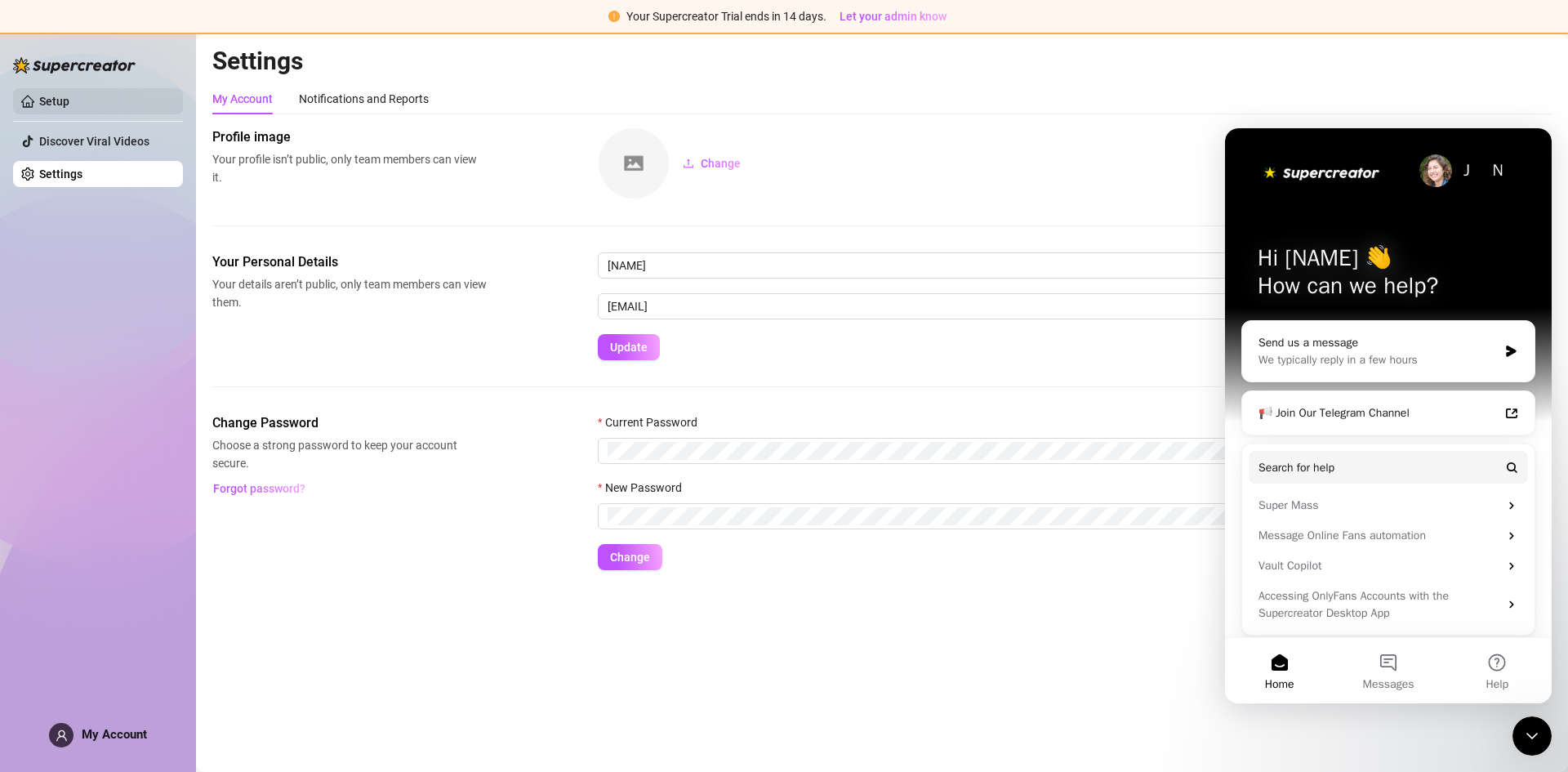 click on "Setup" at bounding box center (54, 101) 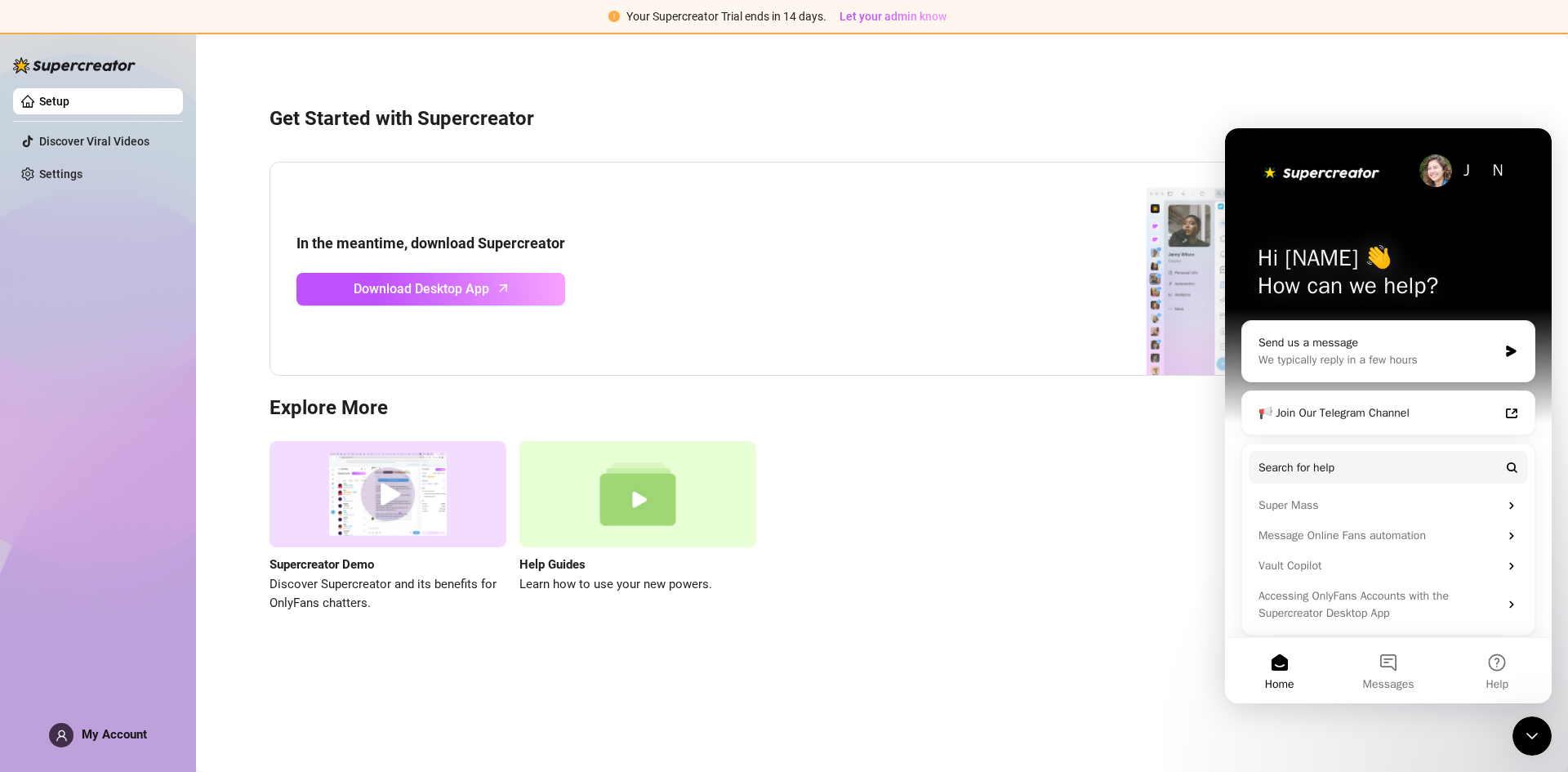 click on "In the meantime, download Supercreator Download Desktop App" at bounding box center [882, 269] 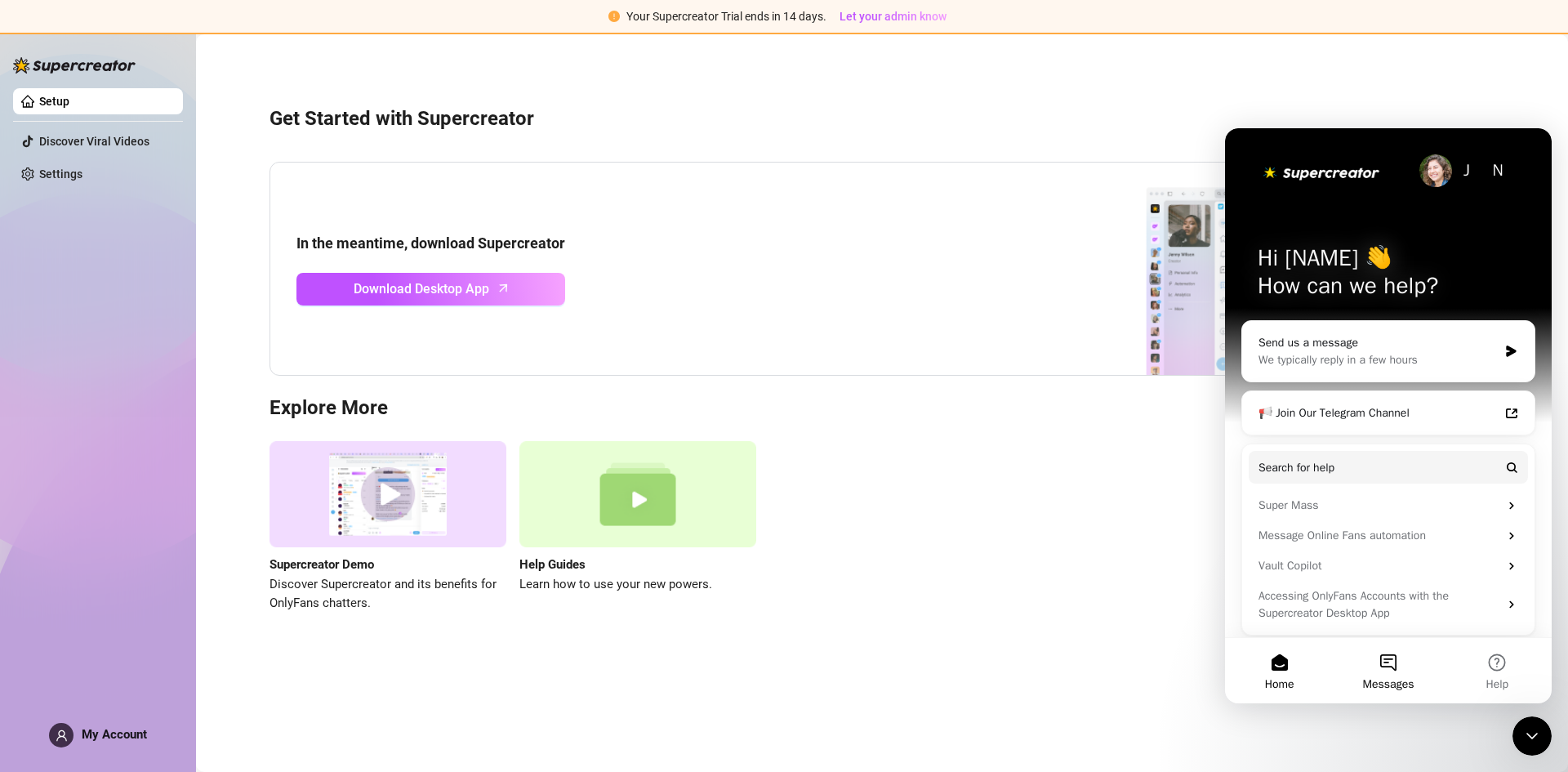 drag, startPoint x: 1379, startPoint y: 668, endPoint x: 1368, endPoint y: 667, distance: 11.045361 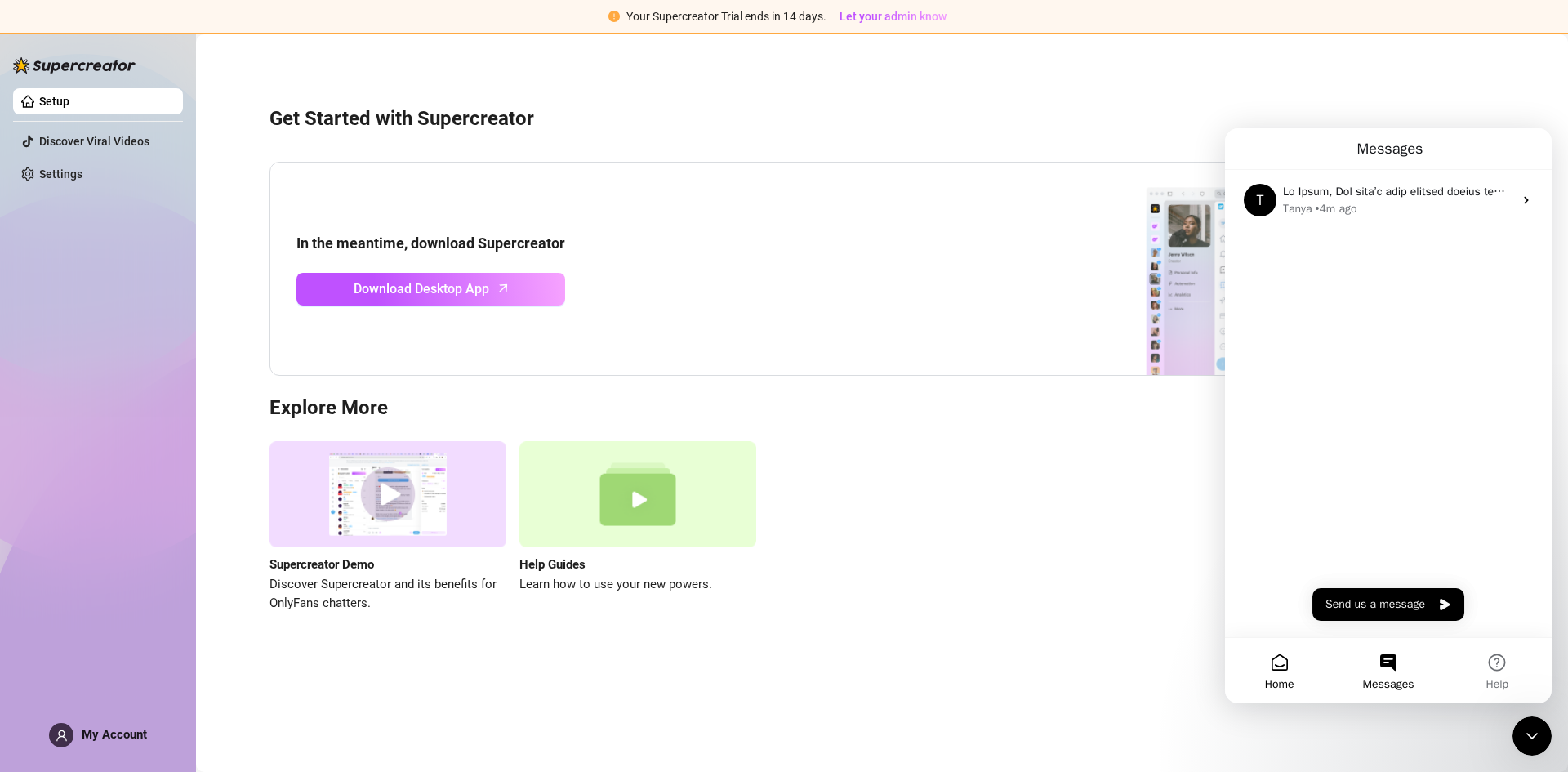 click on "Home" at bounding box center [1279, 671] 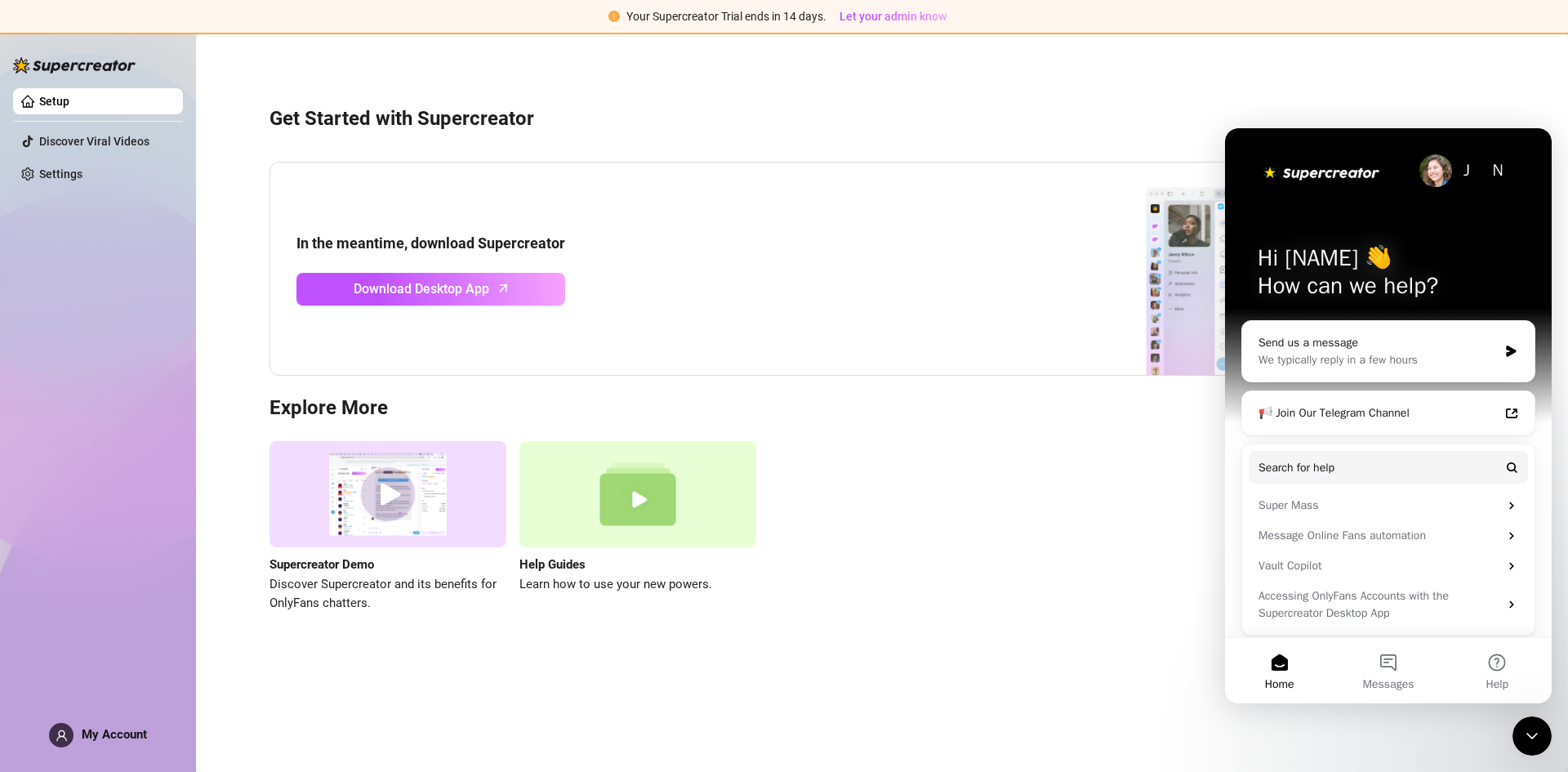 drag, startPoint x: 859, startPoint y: 538, endPoint x: 876, endPoint y: 543, distance: 17.720045 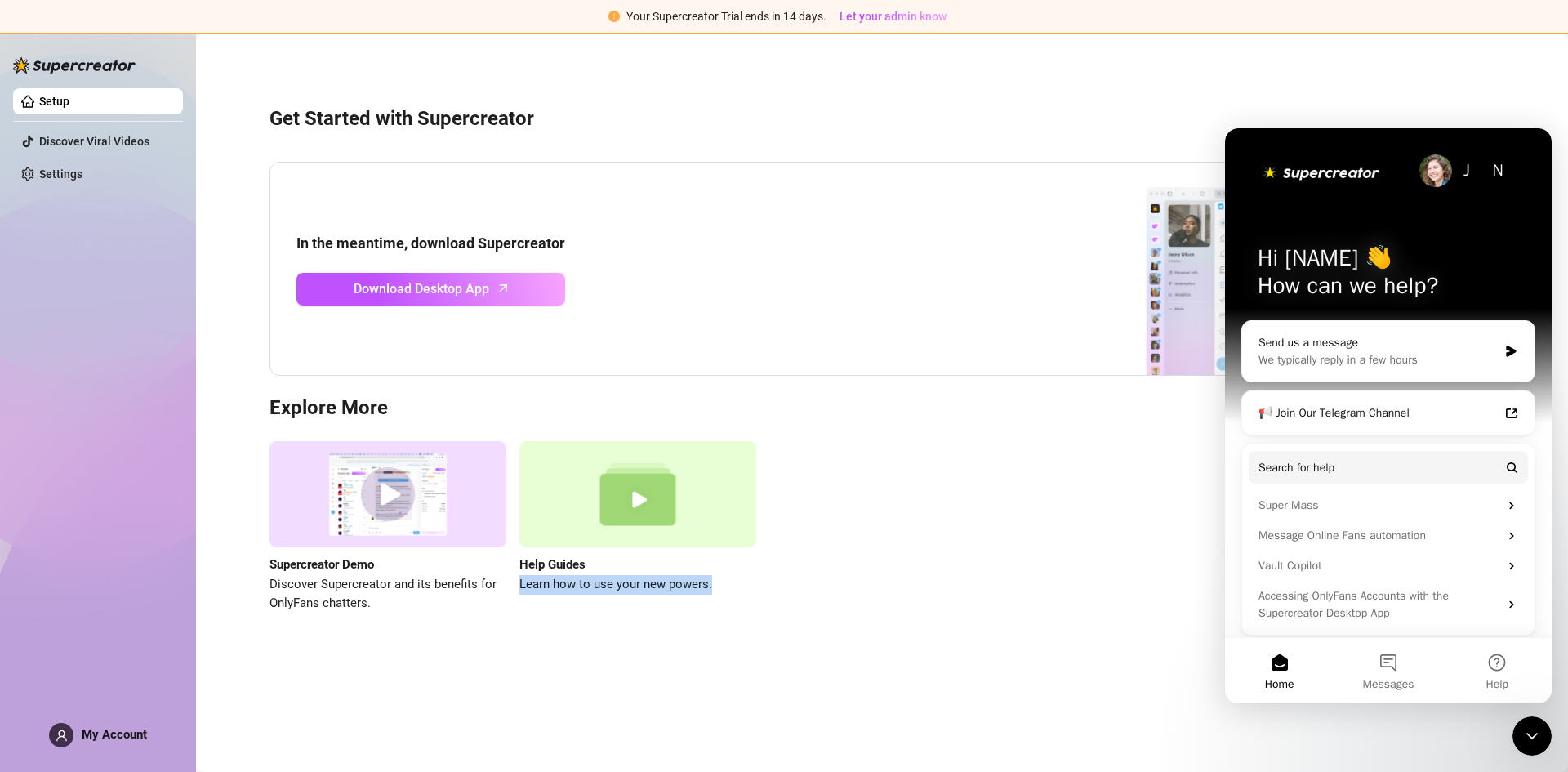 click on "Supercreator Demo Discover Supercreator and its benefits for OnlyFans chatters. Help Guides Learn how to use your new powers." at bounding box center (882, 527) 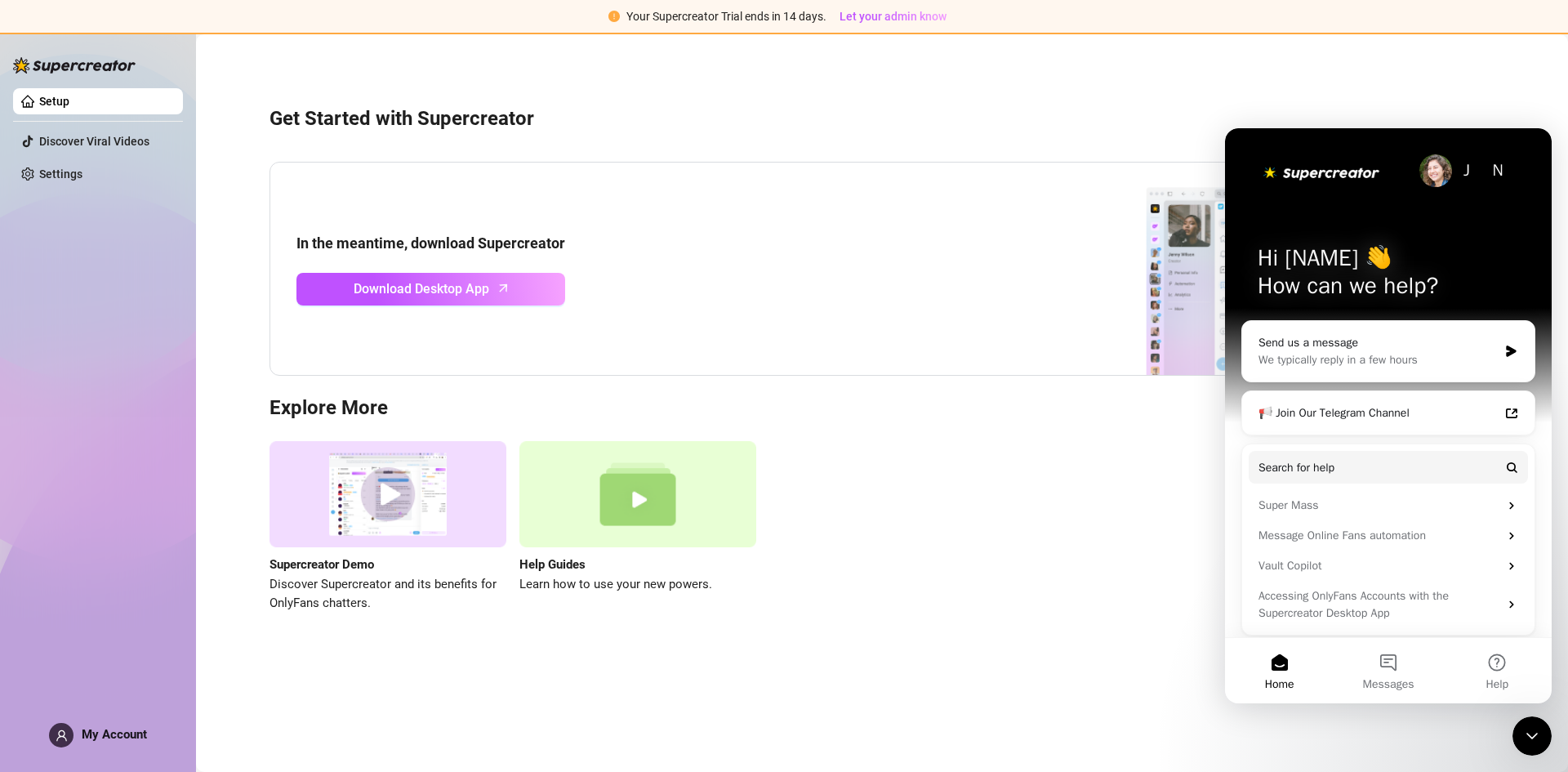 click on "In the meantime, download Supercreator Download Desktop App" at bounding box center [882, 269] 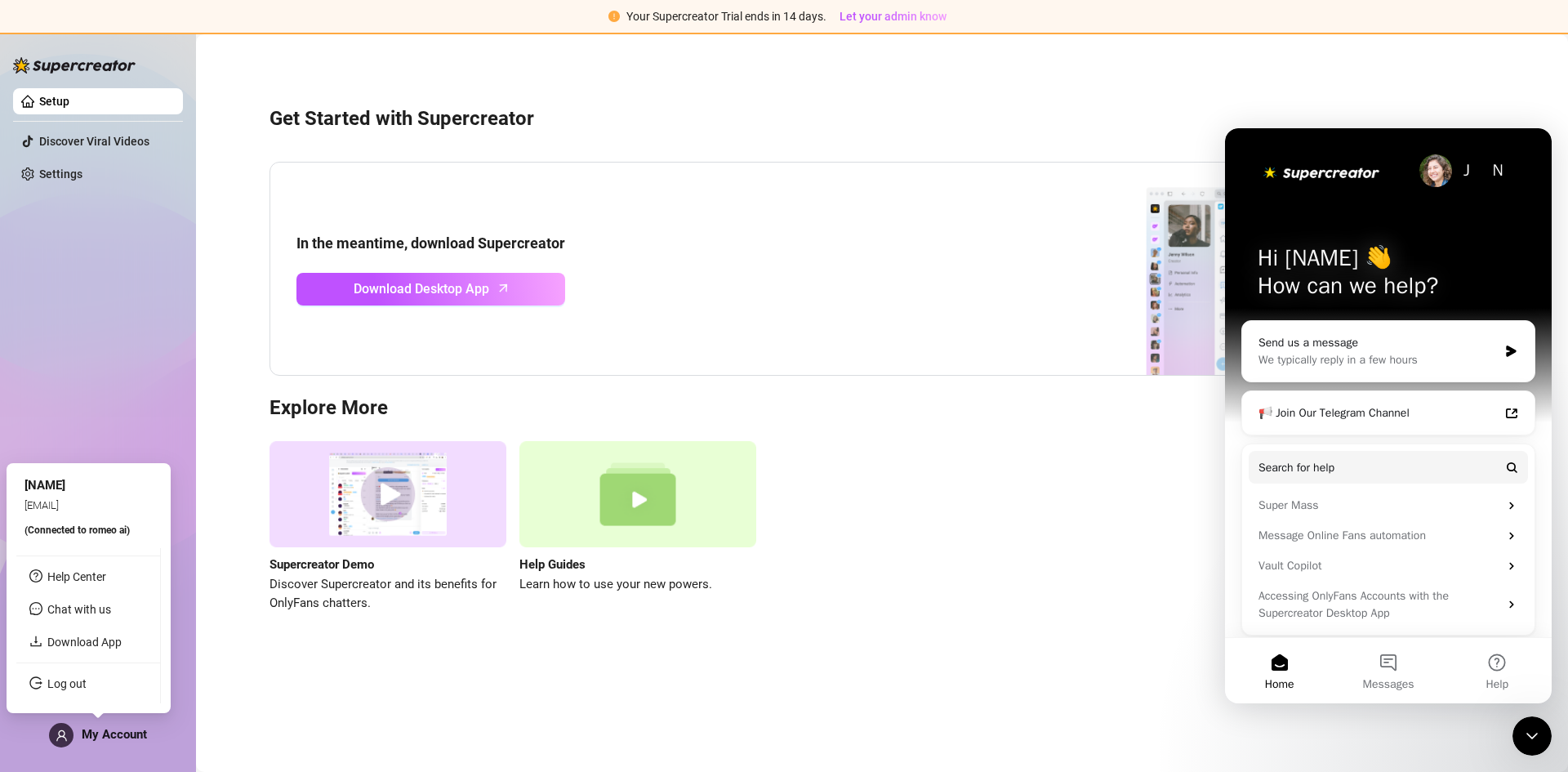 click on "My Account" at bounding box center (114, 734) 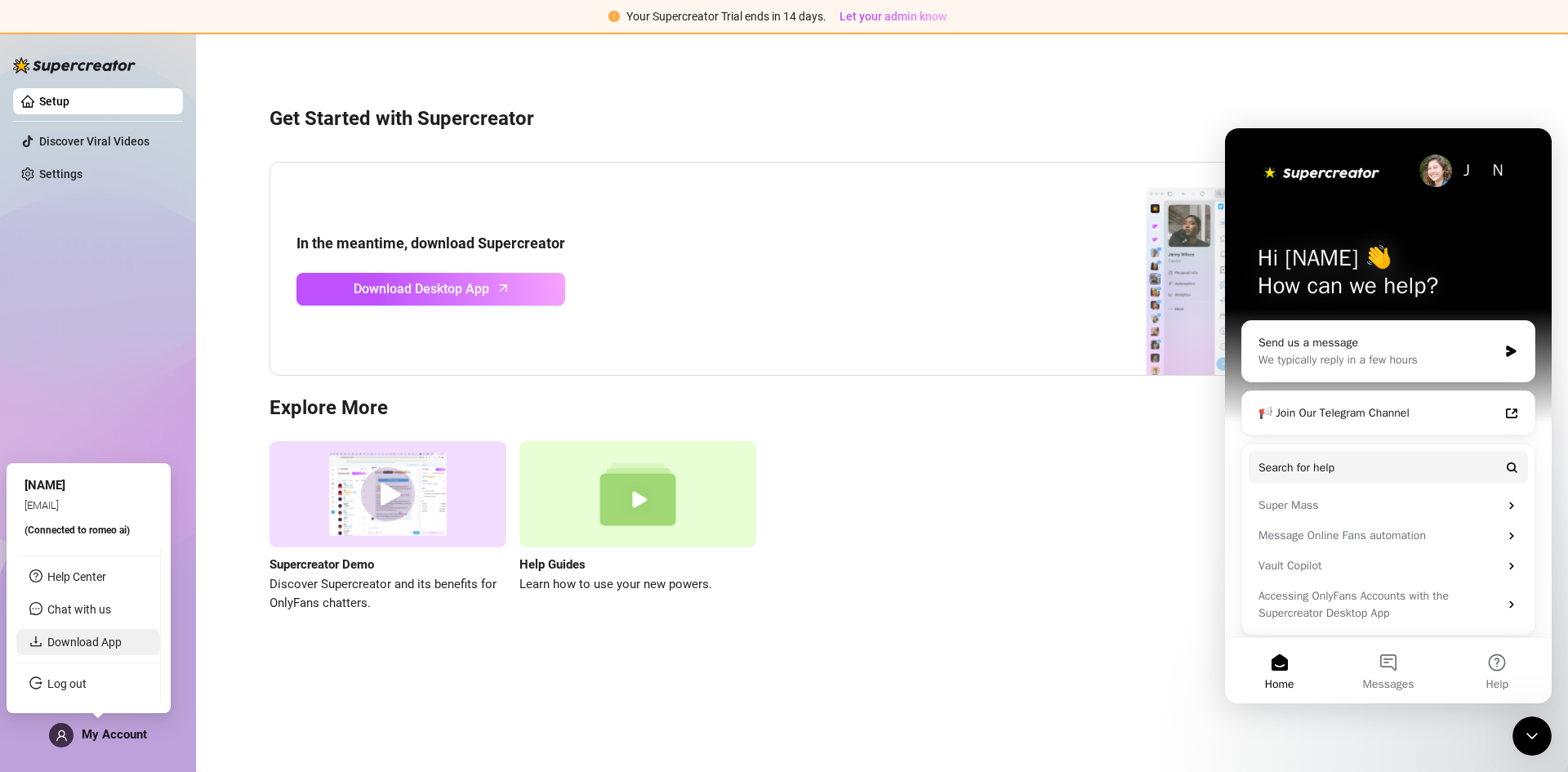 click on "Download App" at bounding box center [84, 642] 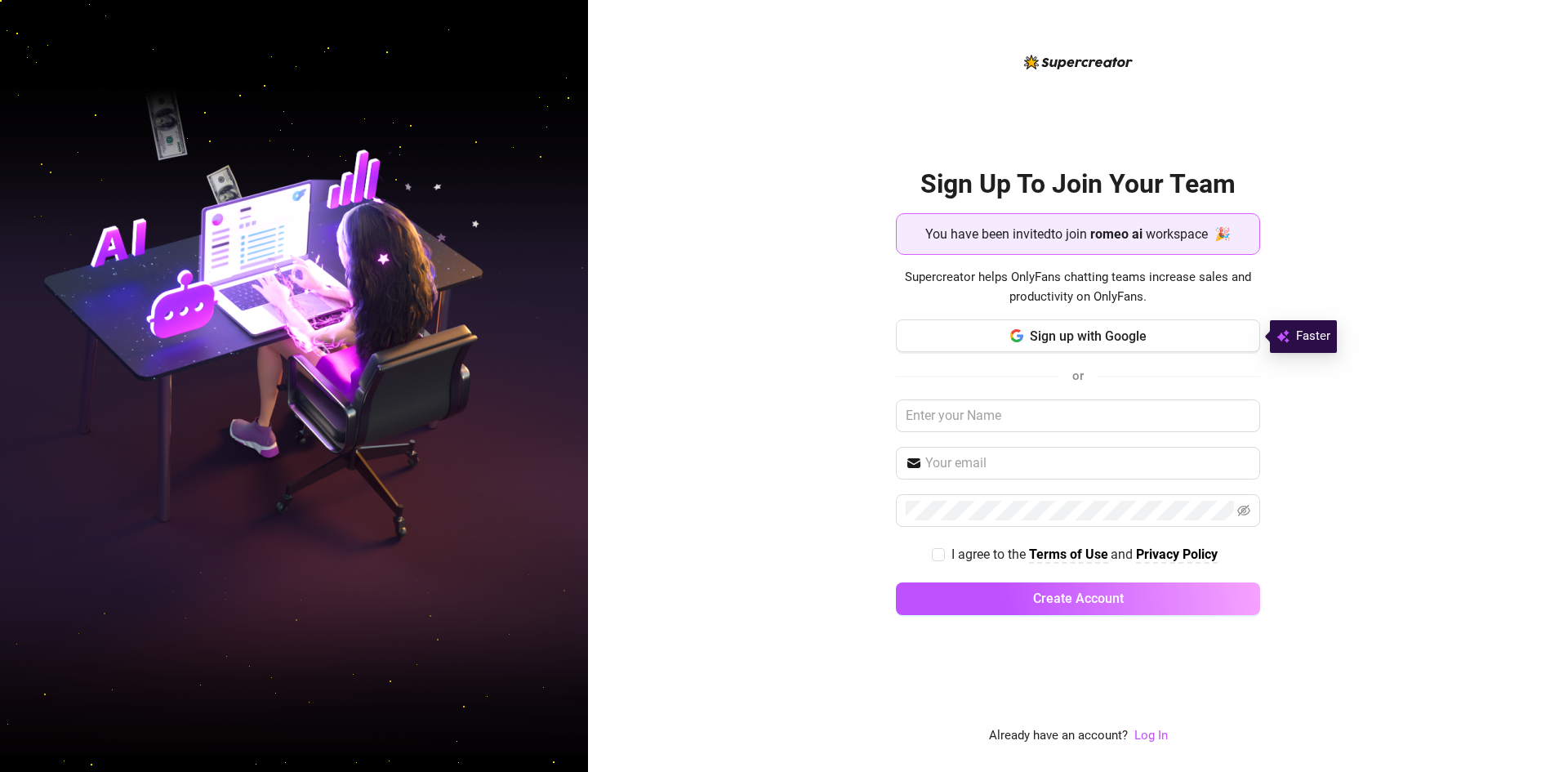 scroll, scrollTop: 0, scrollLeft: 0, axis: both 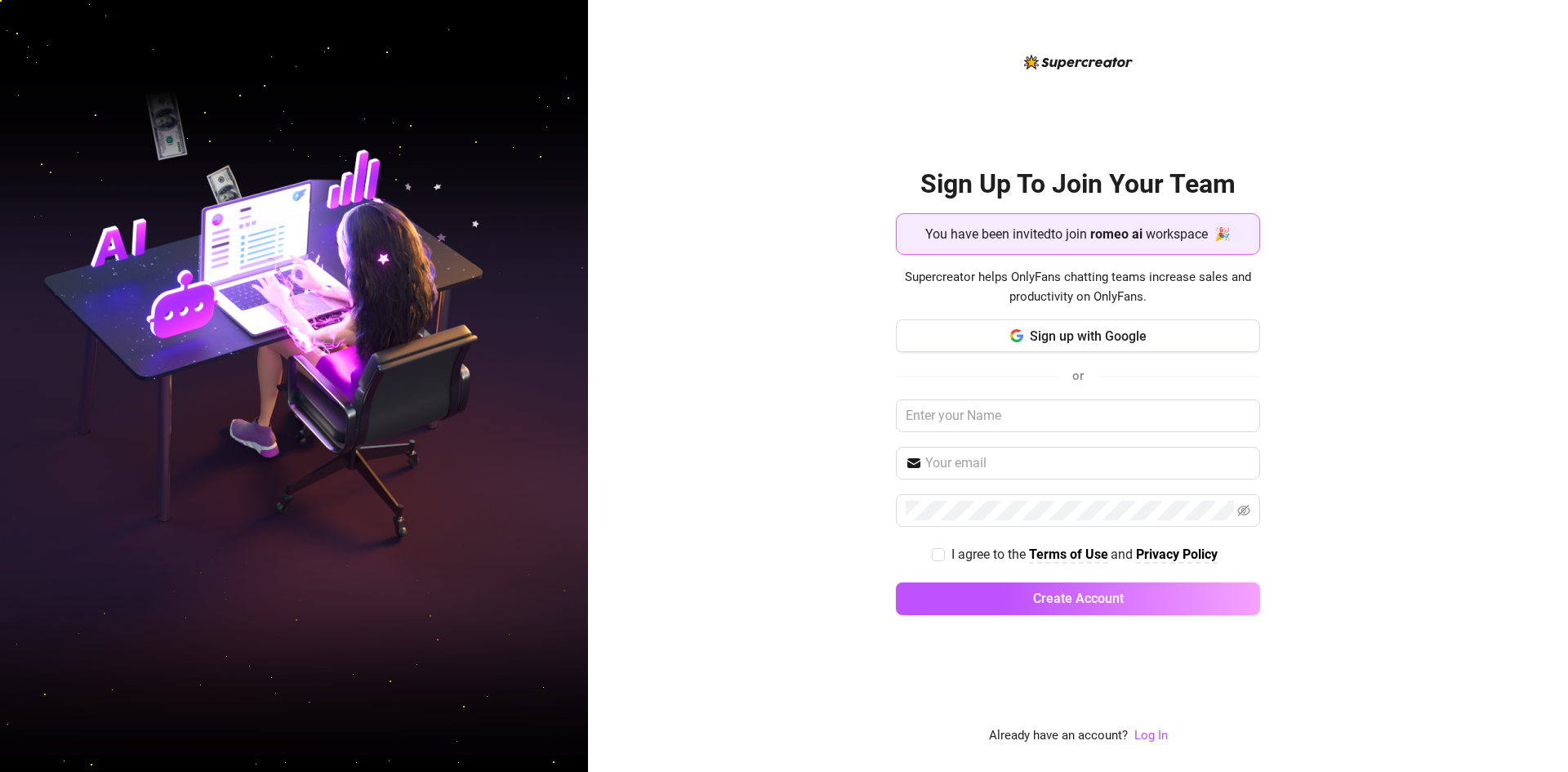 click on "Sign Up To Join Your Team You have been invited  to join   romeo ai   workspace  🎉 Supercreator helps OnlyFans chatting teams increase sales and productivity on OnlyFans. Sign up with Google or I agree to the   Terms of Use   and   Privacy Policy Create Account Already have an account? Log In" at bounding box center [1078, 386] 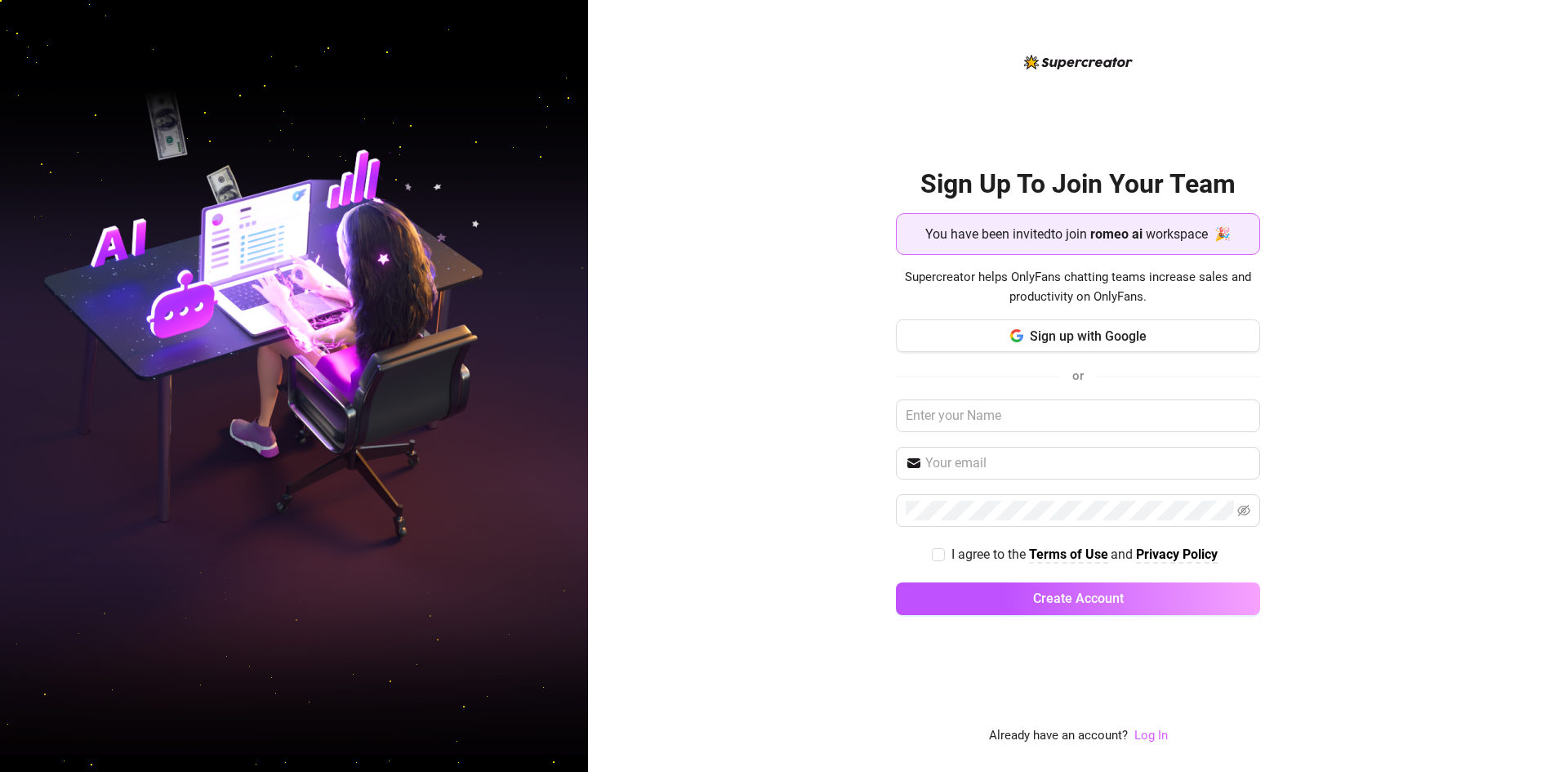 click on "Log In" at bounding box center (1151, 735) 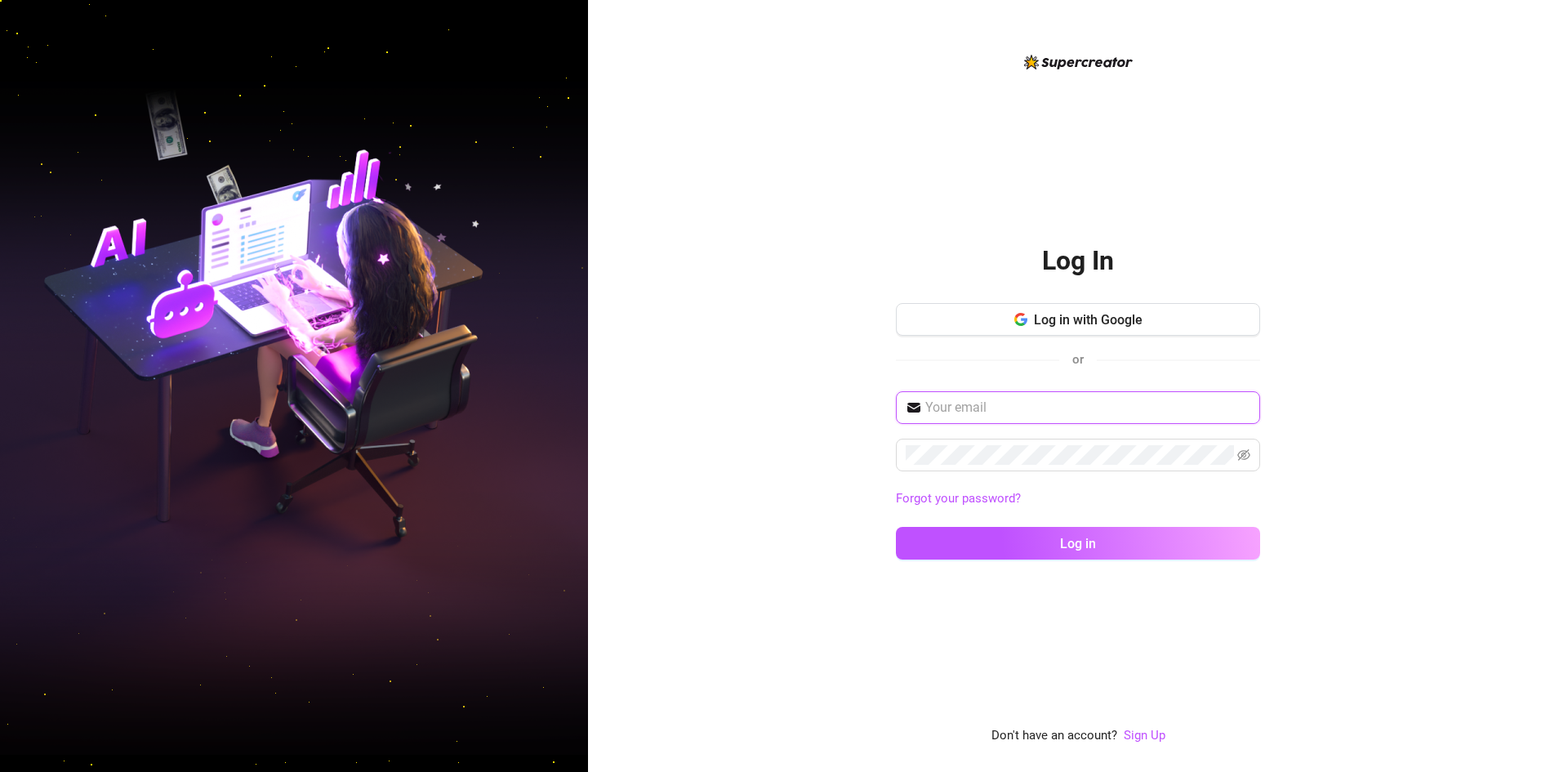 click at bounding box center (1088, 408) 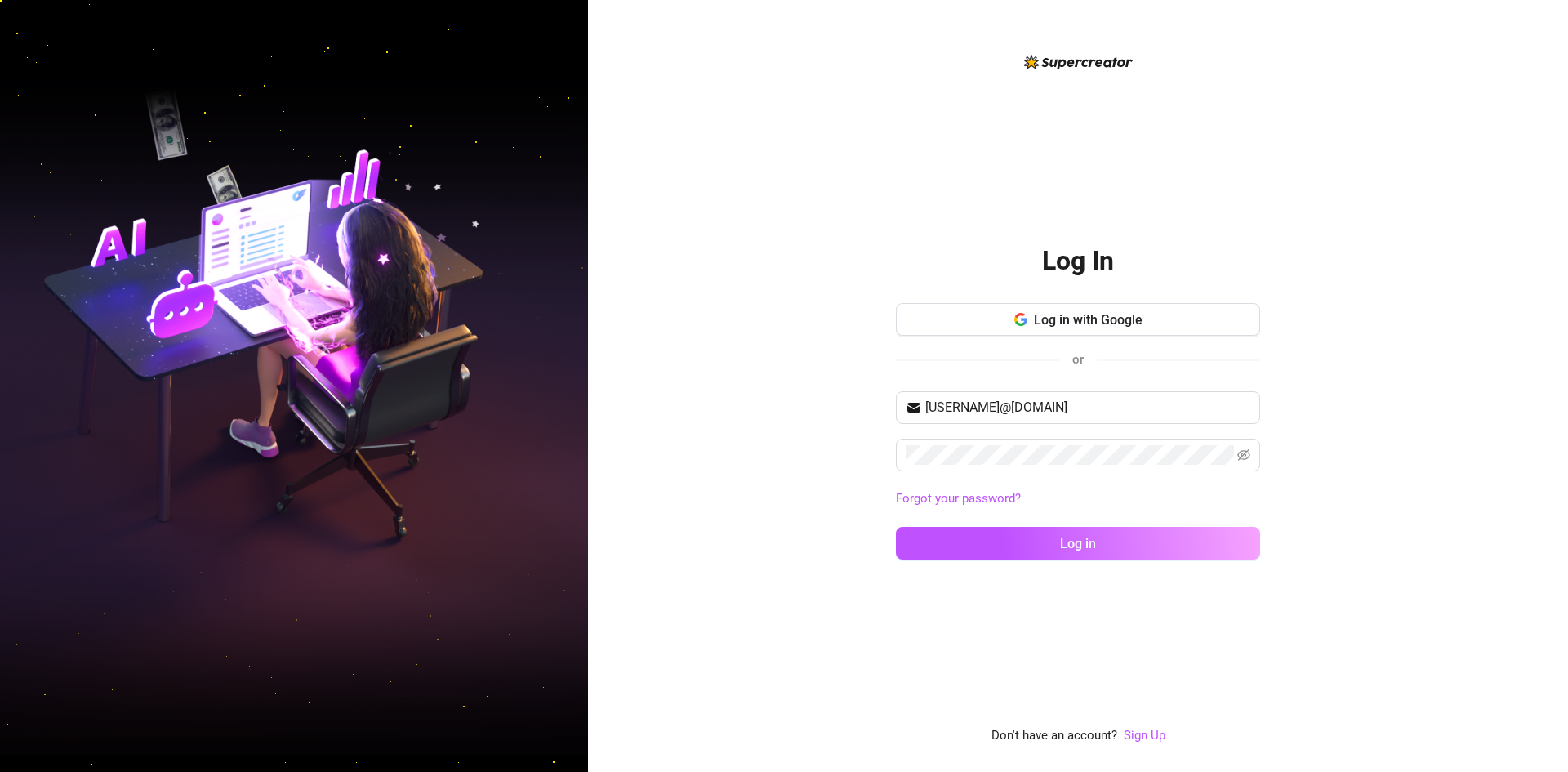 click at bounding box center (294, 386) 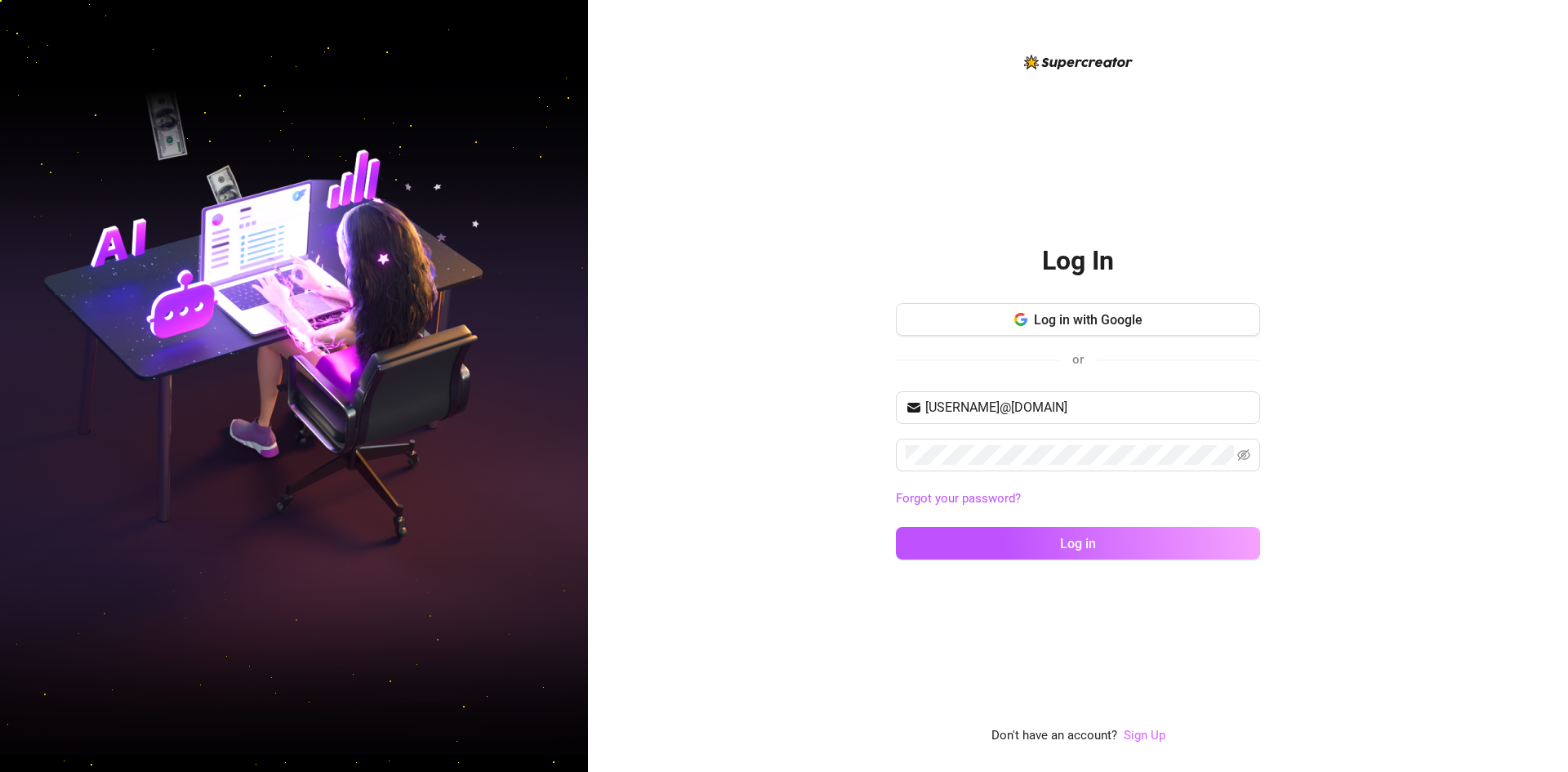 click on "Sign Up" at bounding box center [1144, 735] 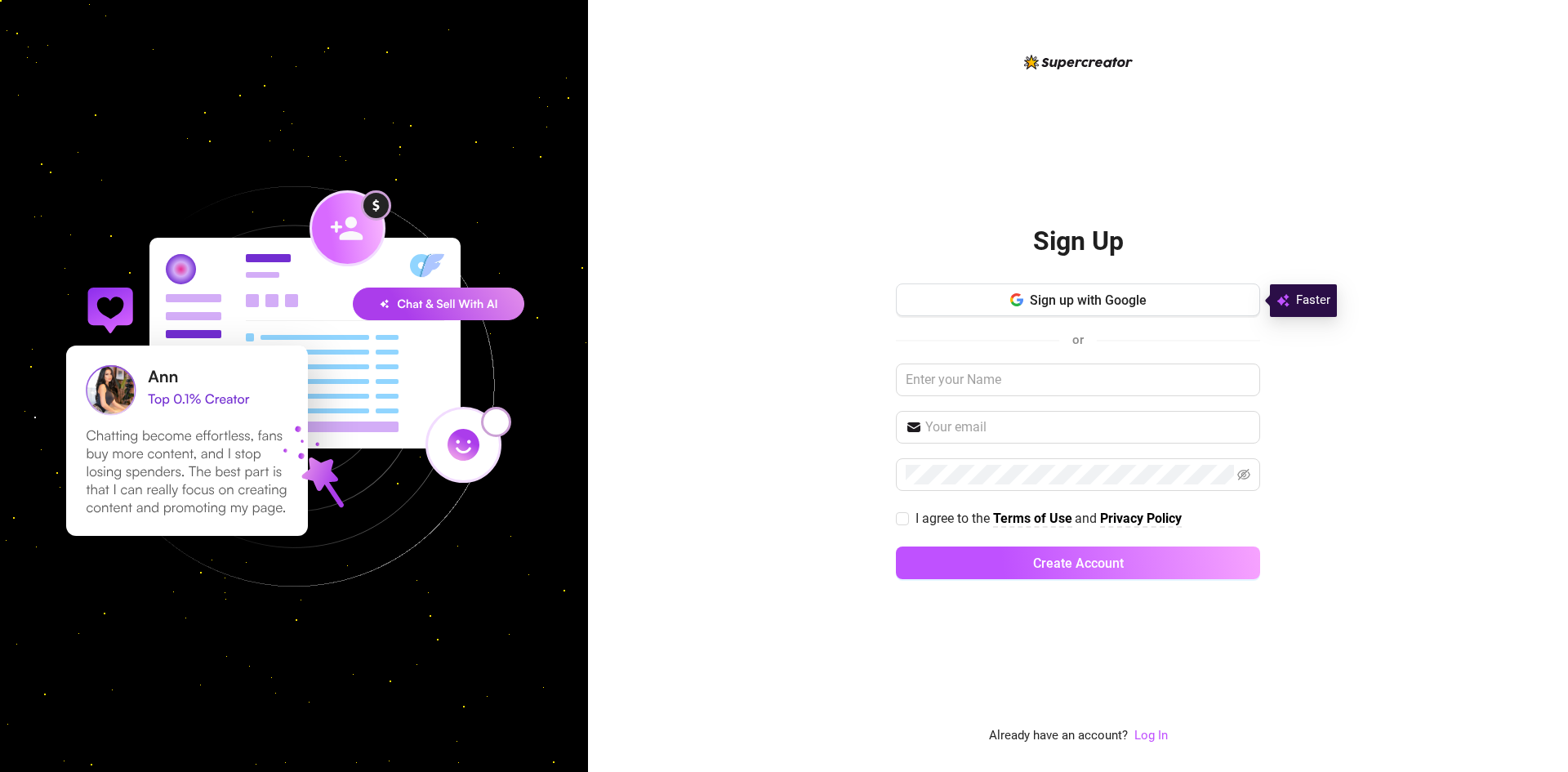 click at bounding box center [294, 386] 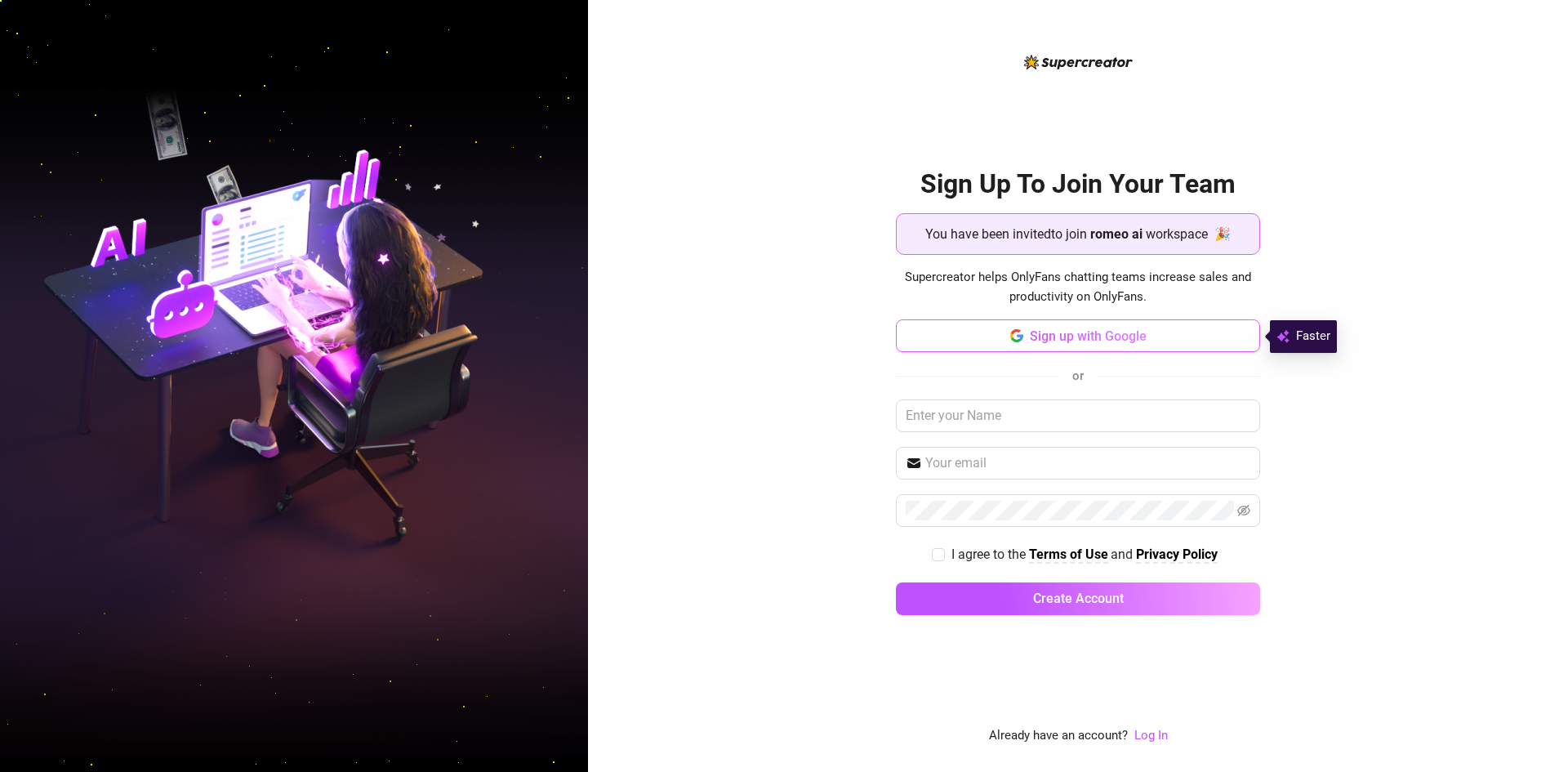 scroll, scrollTop: 0, scrollLeft: 0, axis: both 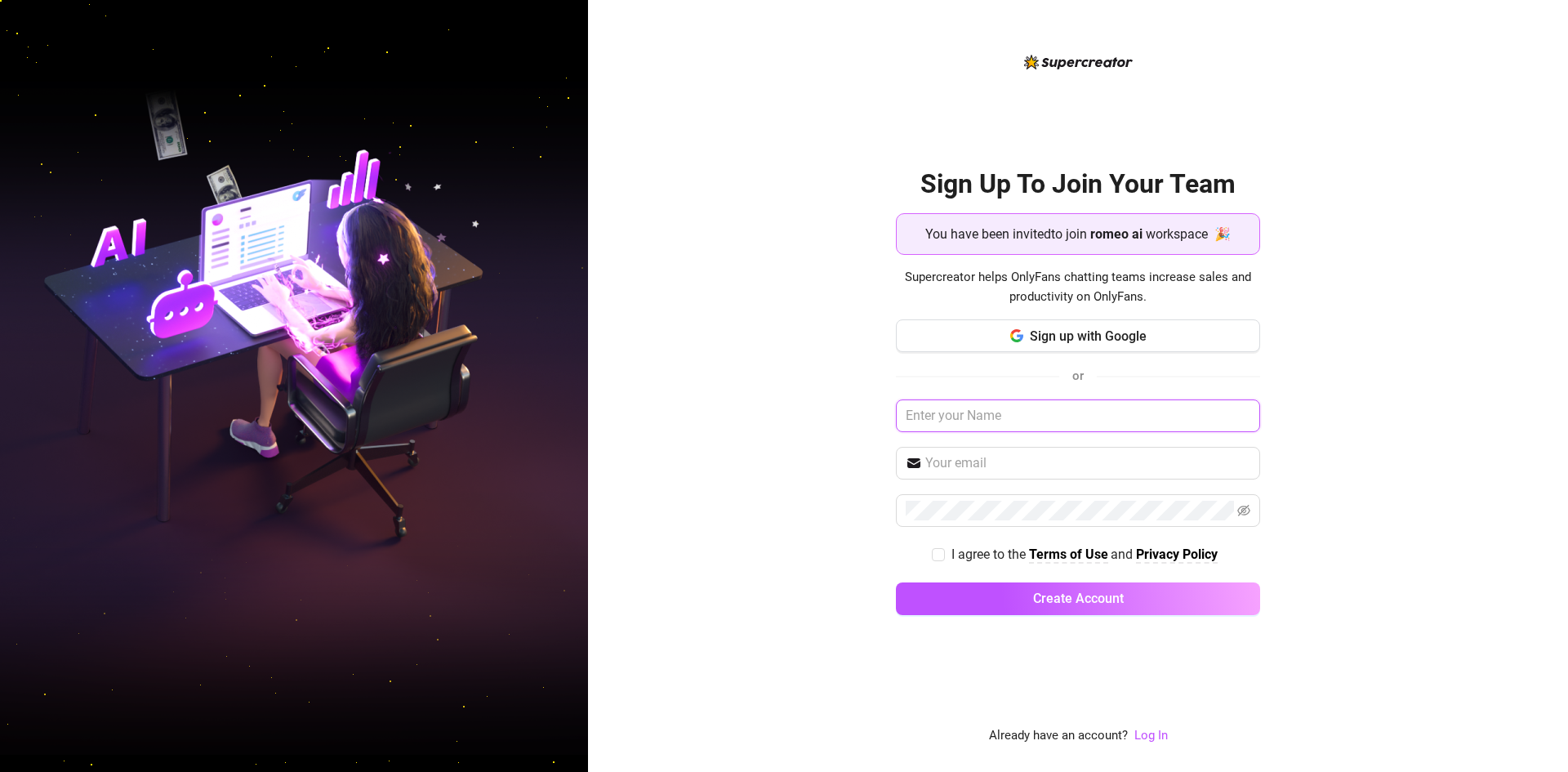 click at bounding box center (1078, 416) 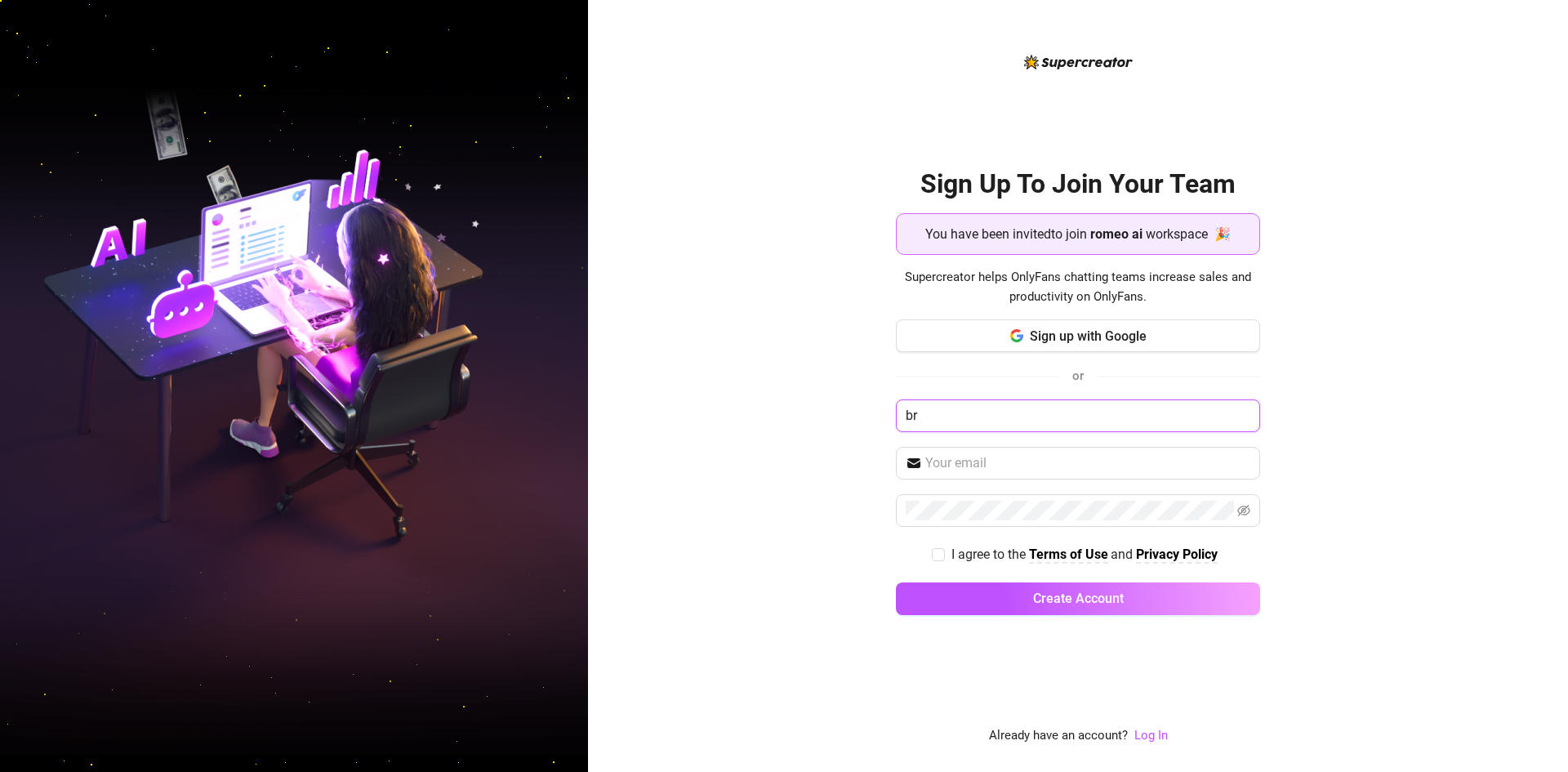 type on "b" 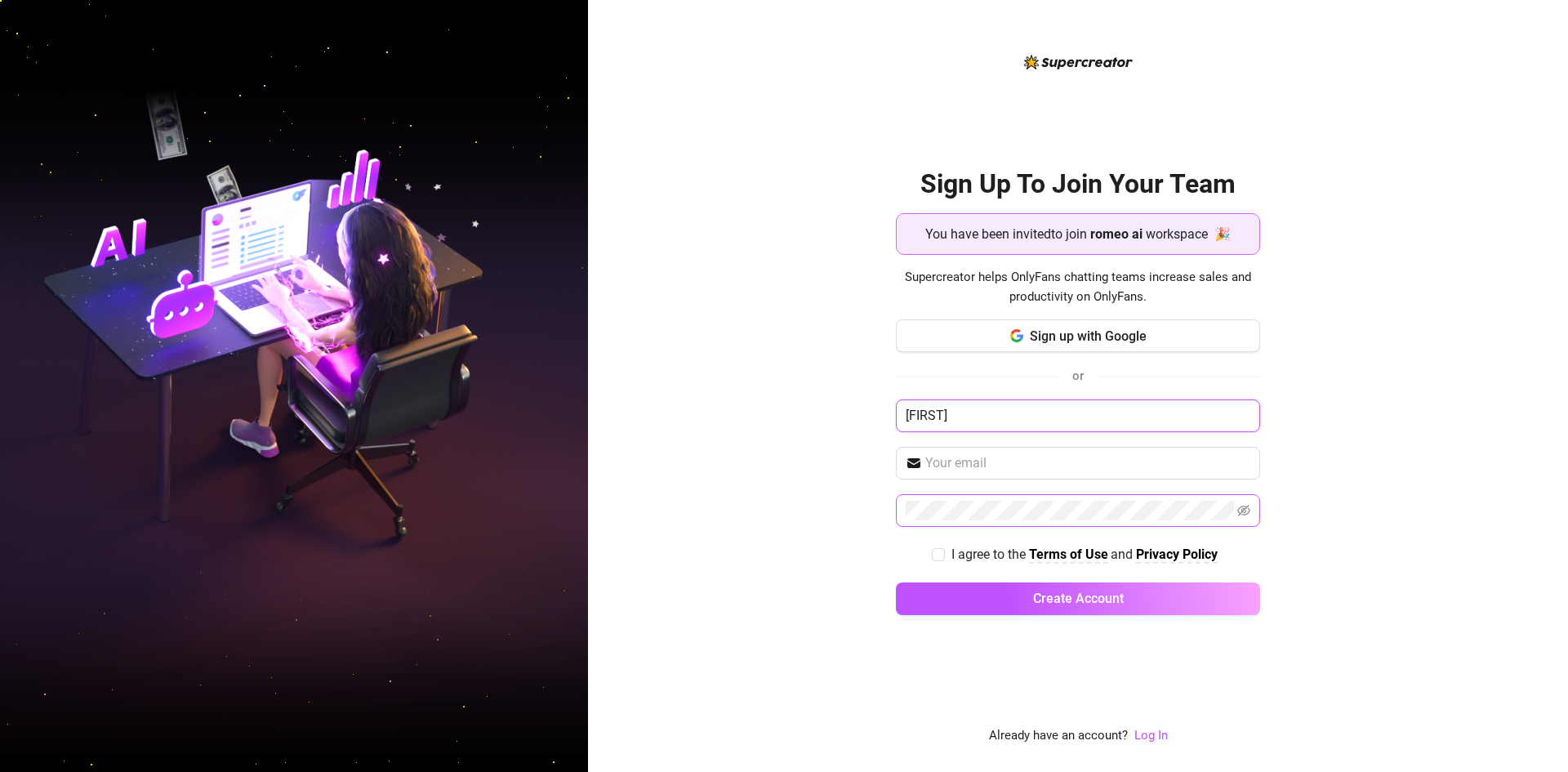 type on "[FIRST]" 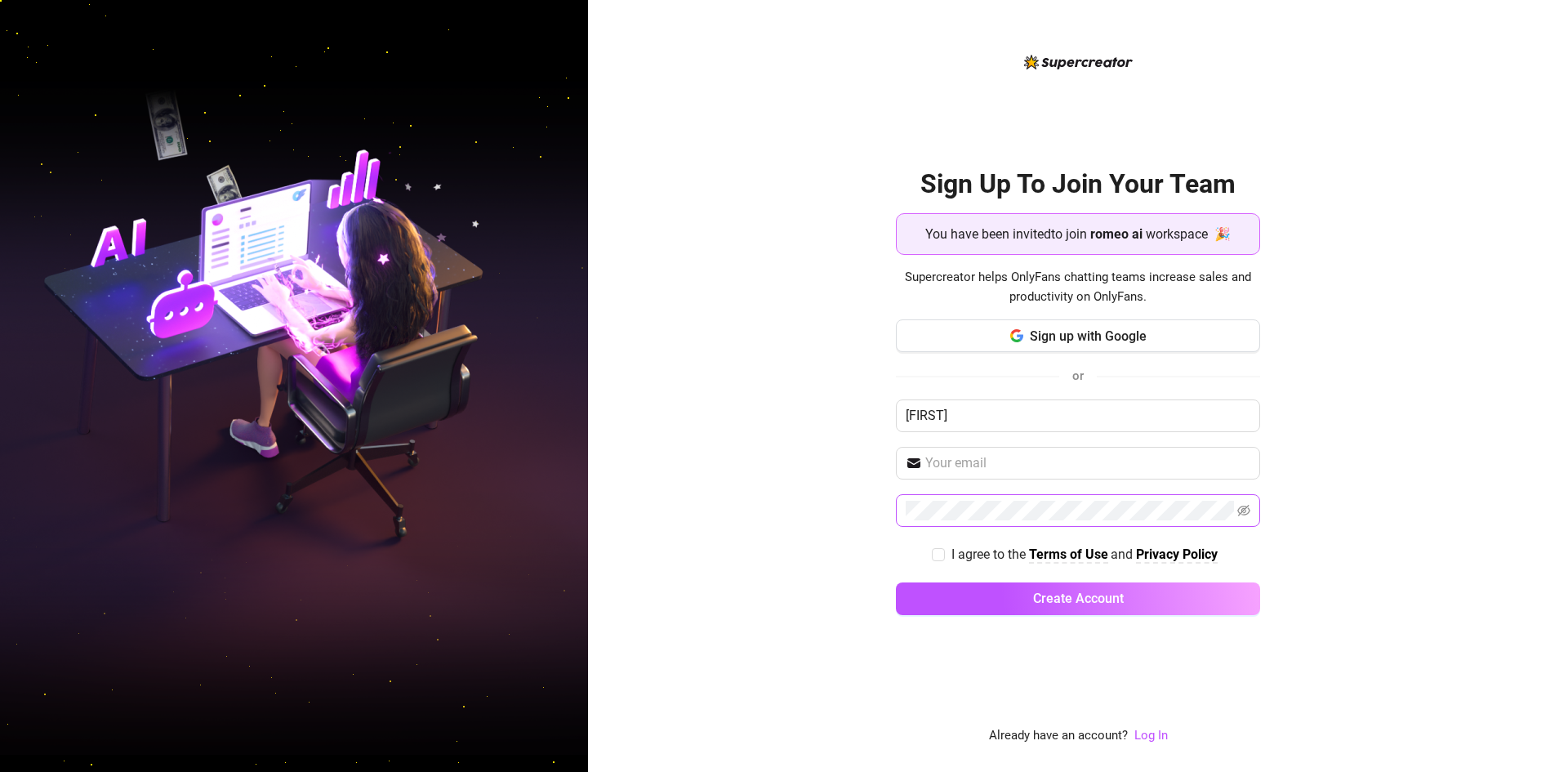 click at bounding box center [1078, 511] 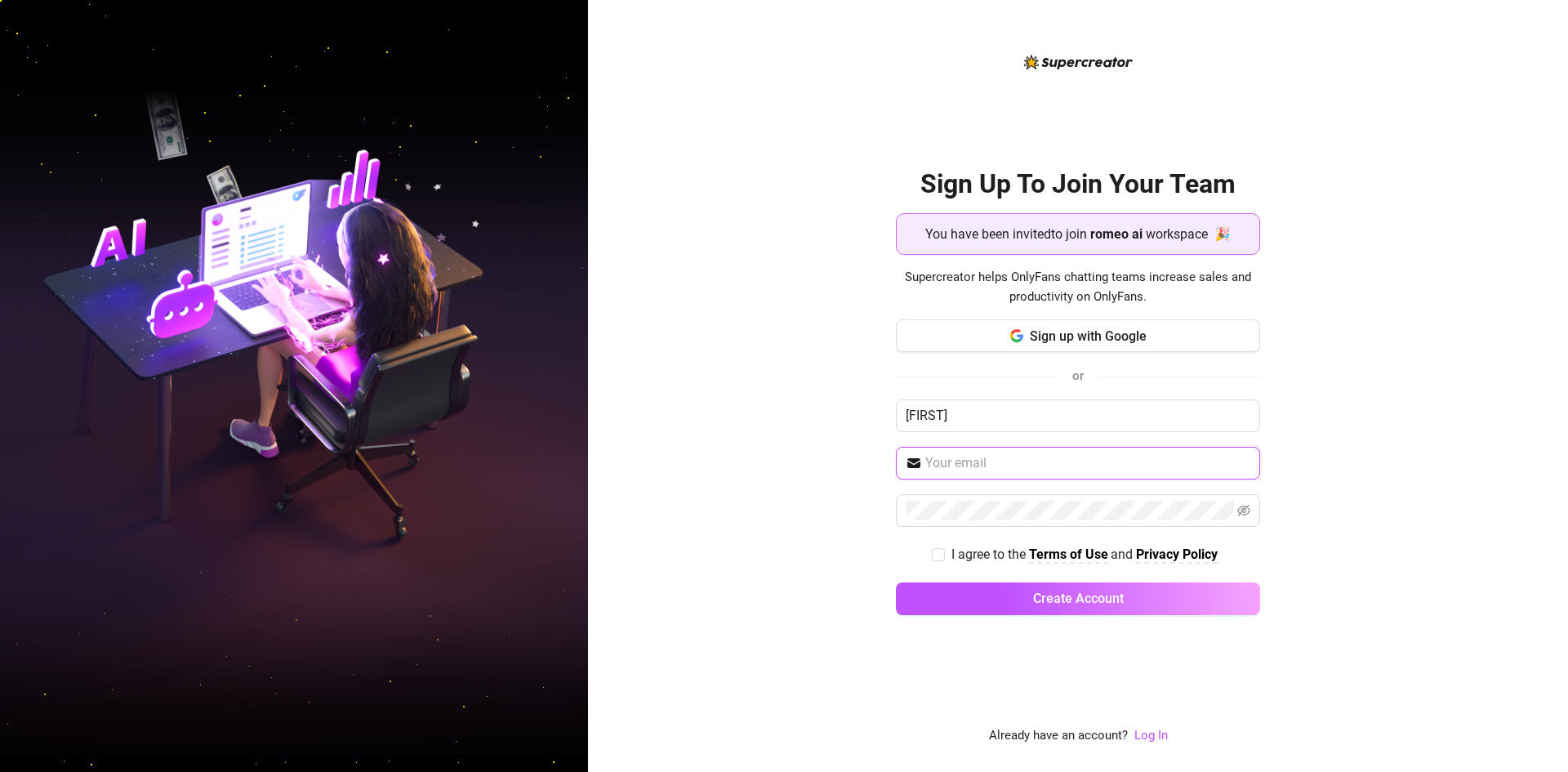click at bounding box center (1088, 463) 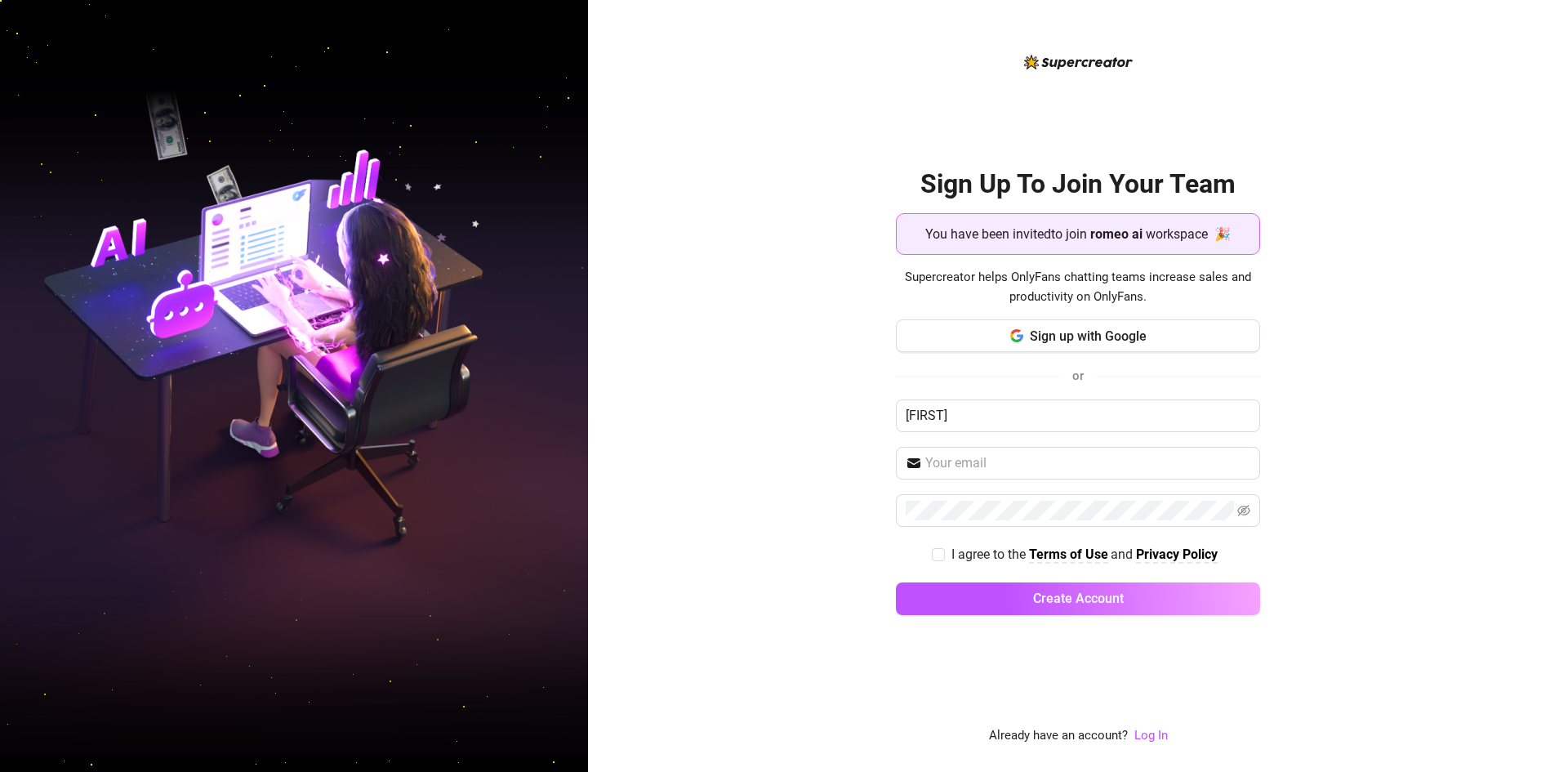 click at bounding box center [294, 386] 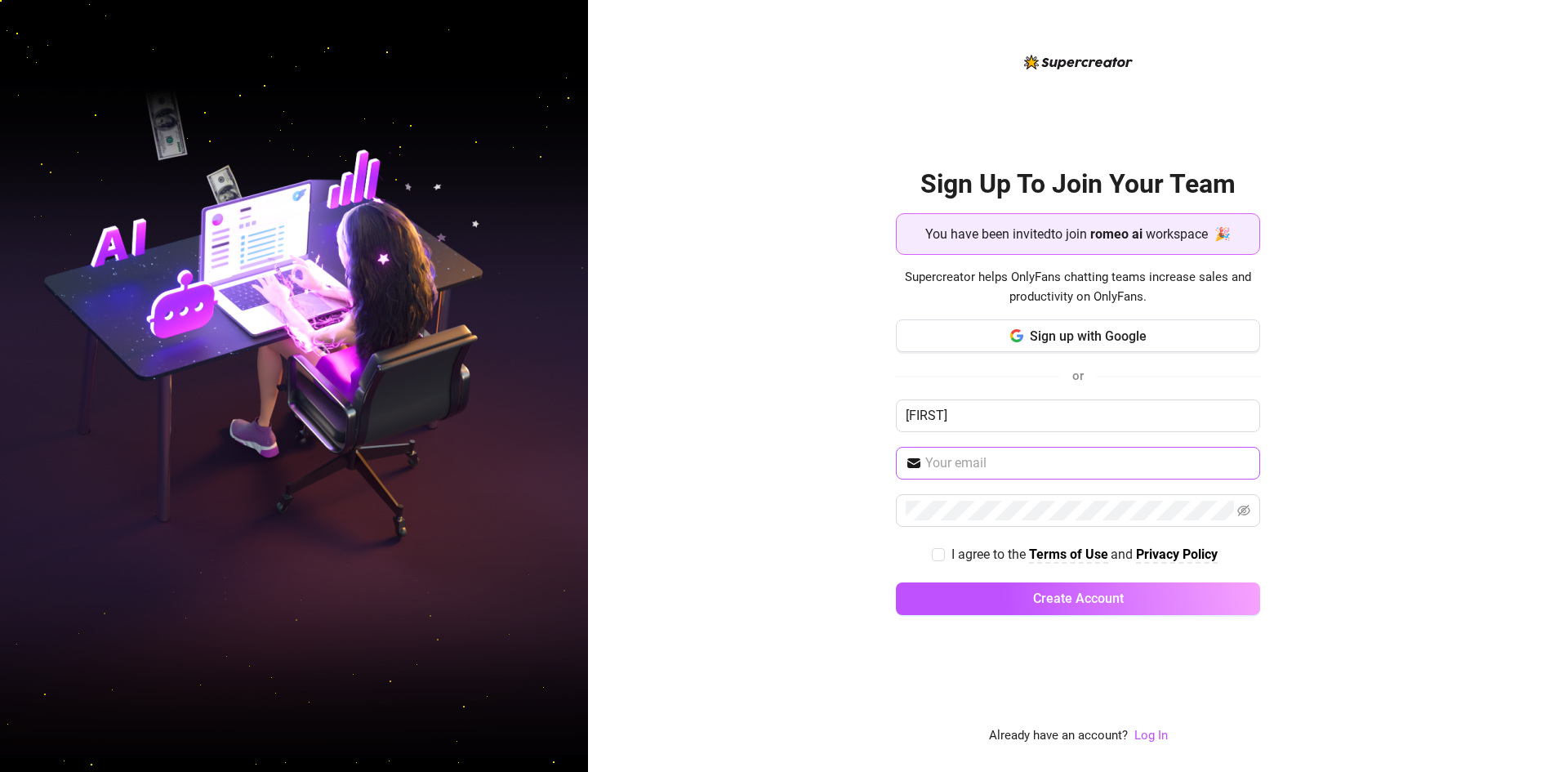 click at bounding box center [1078, 463] 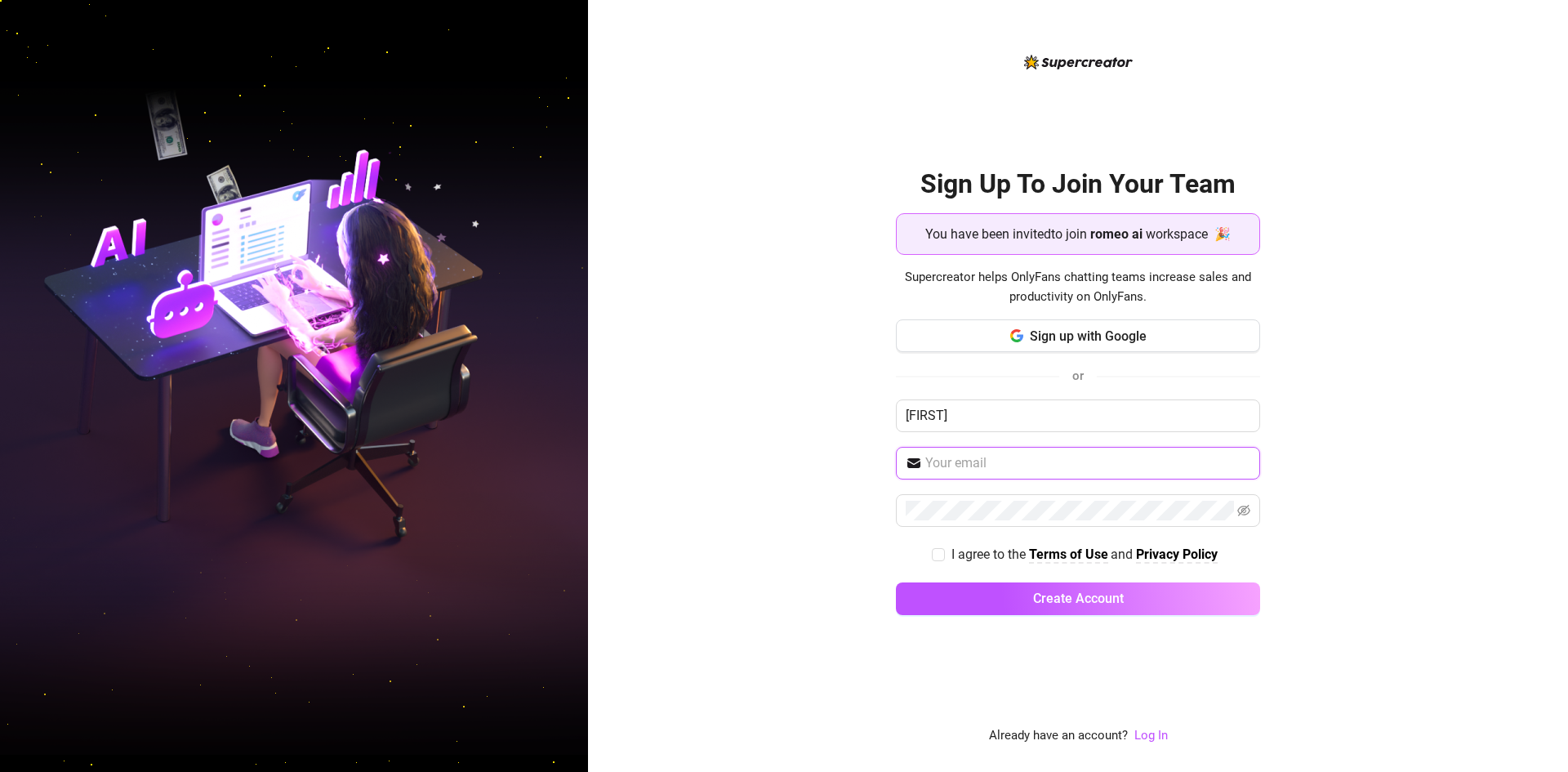 paste on "[EMAIL]" 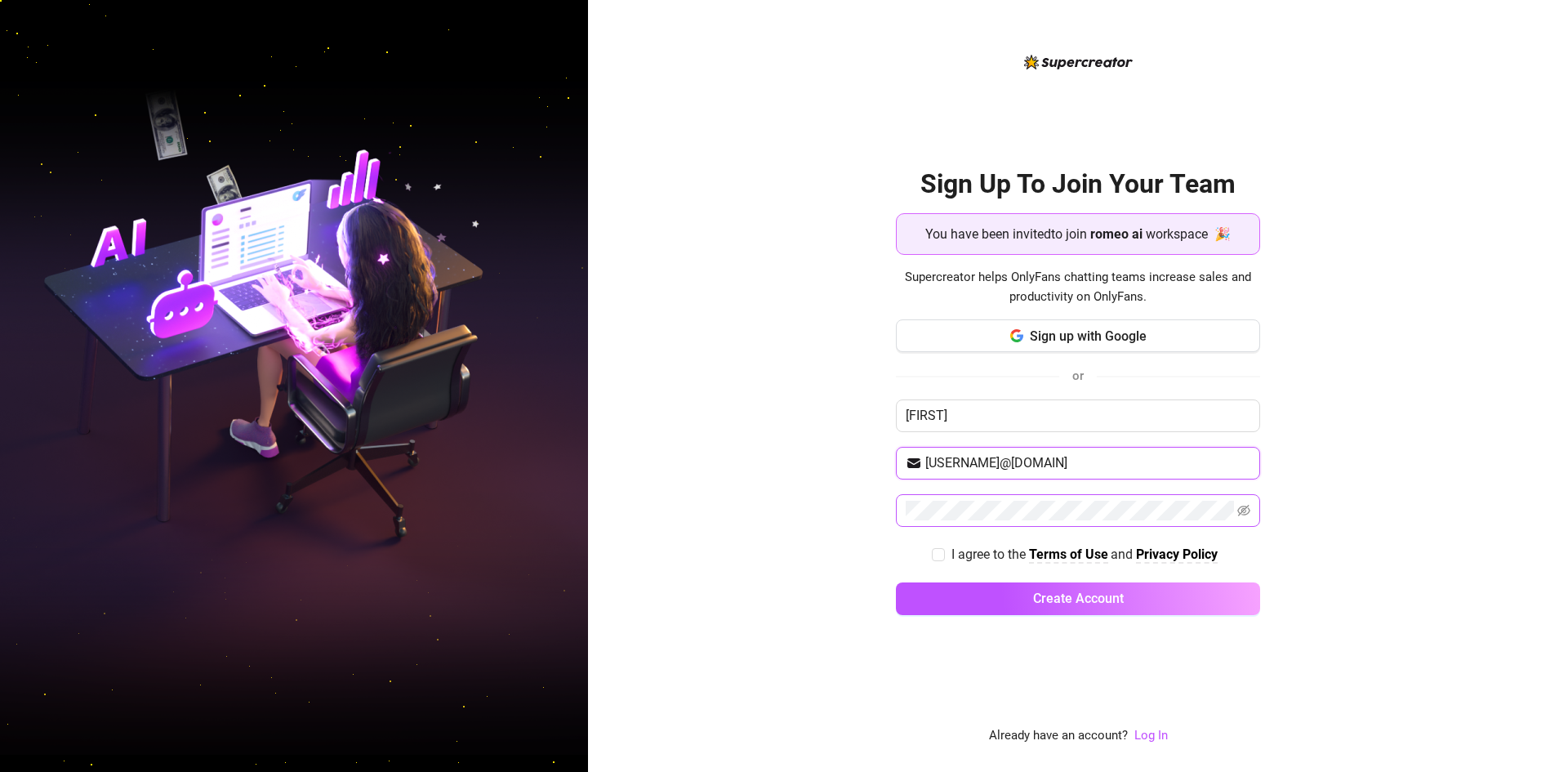 type on "[EMAIL]" 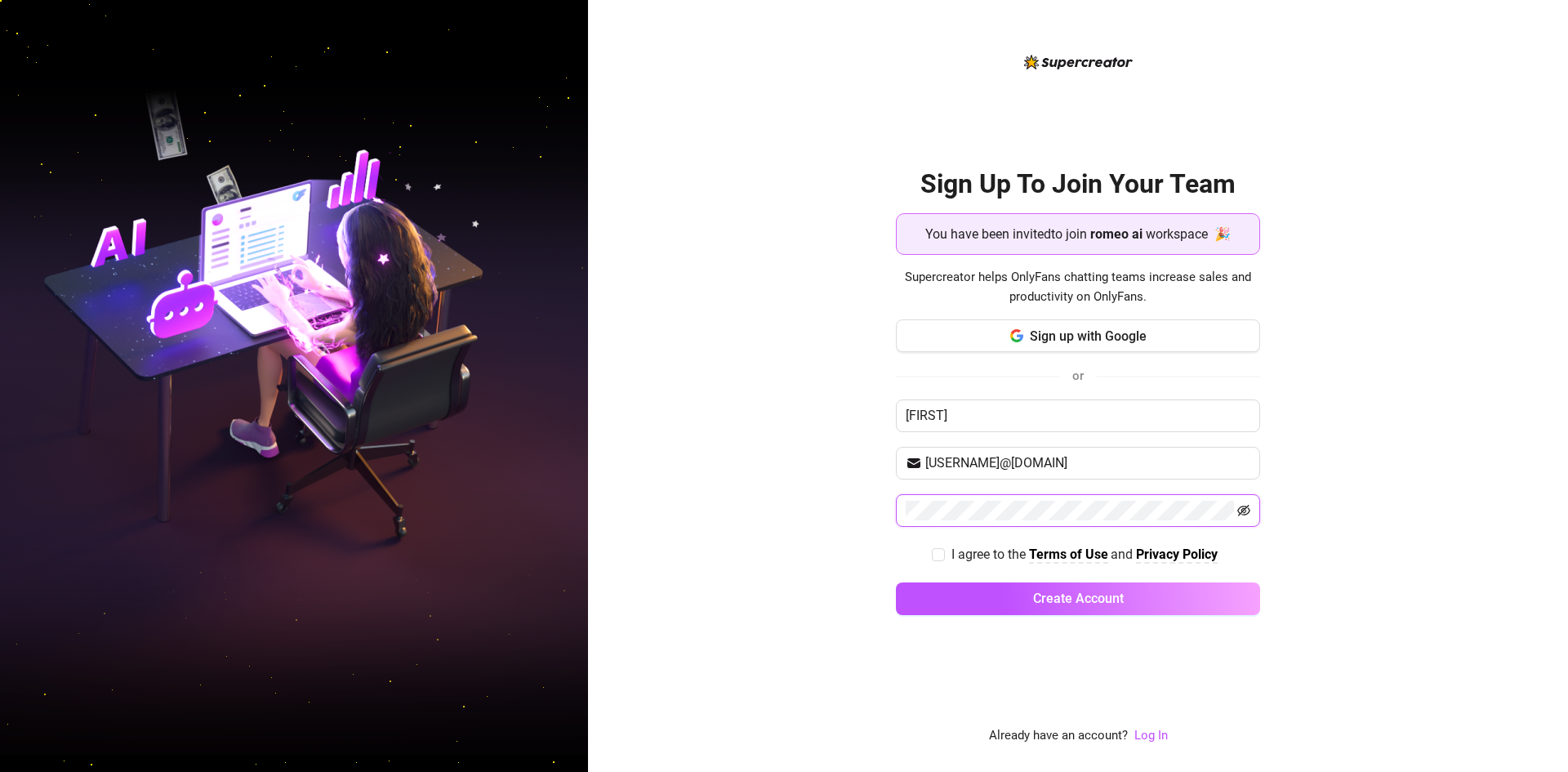 click 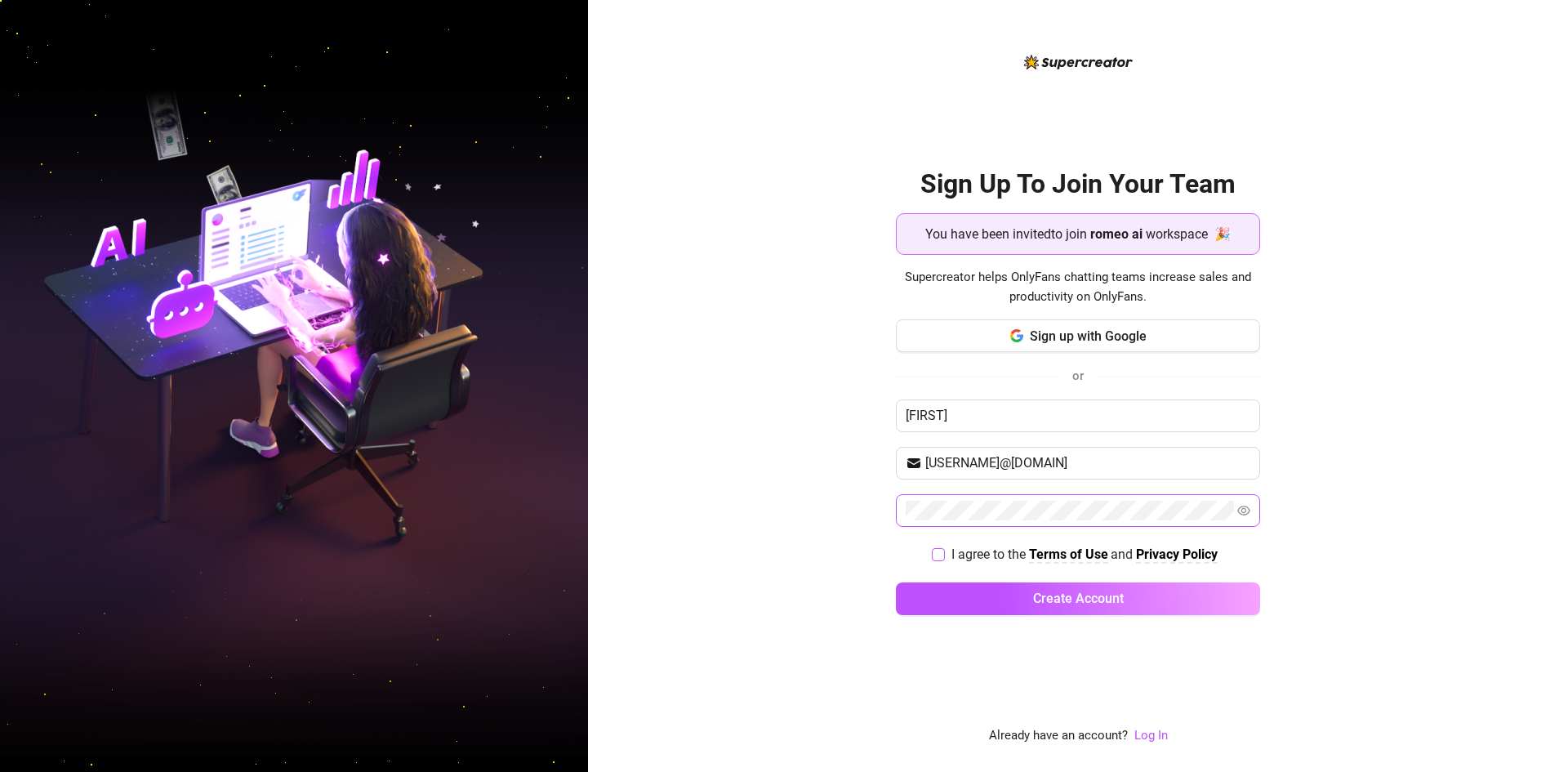 click on "I agree to the   Terms of Use   and   Privacy Policy" at bounding box center [938, 554] 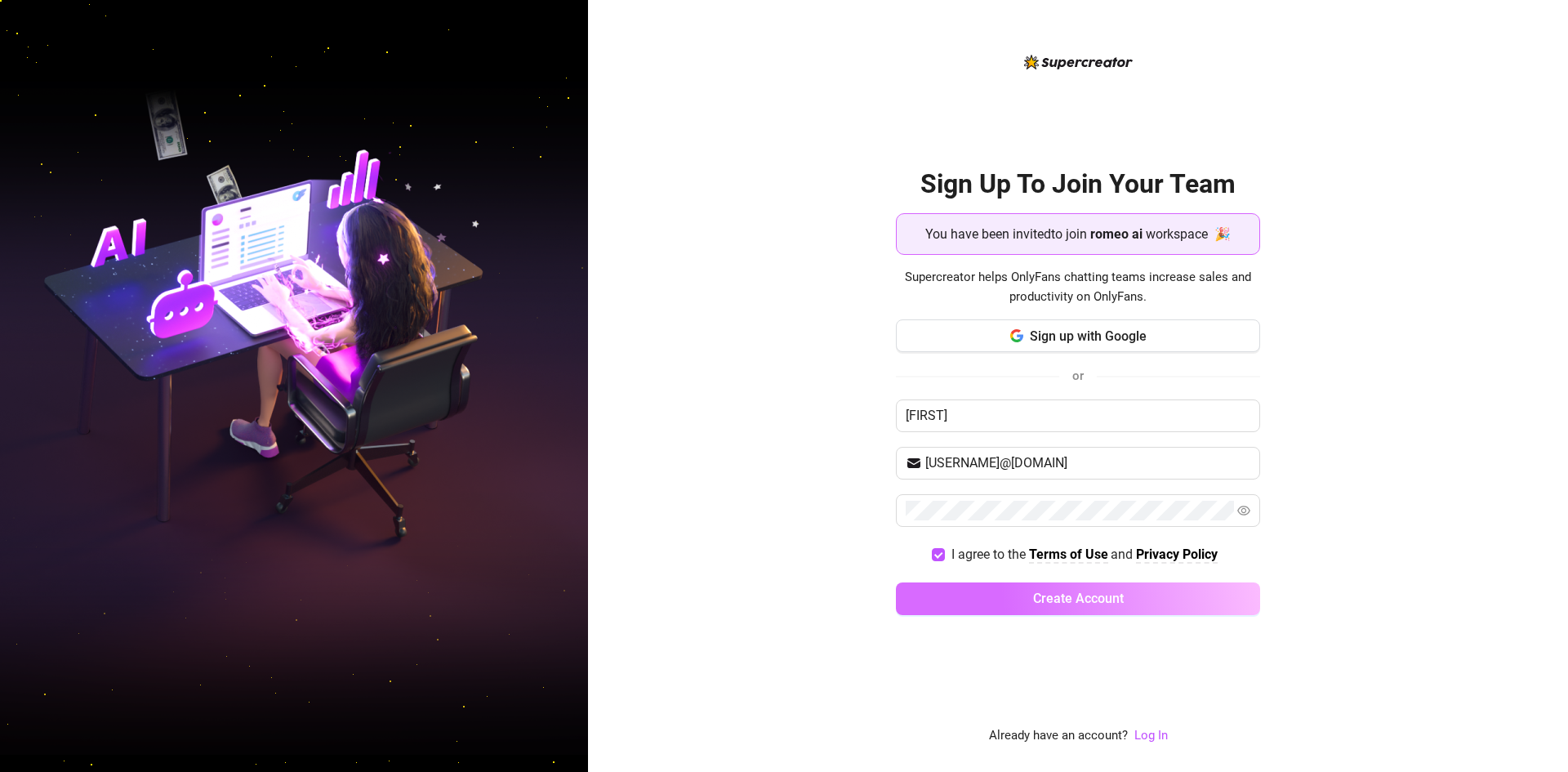 click on "Create Account" at bounding box center [1078, 598] 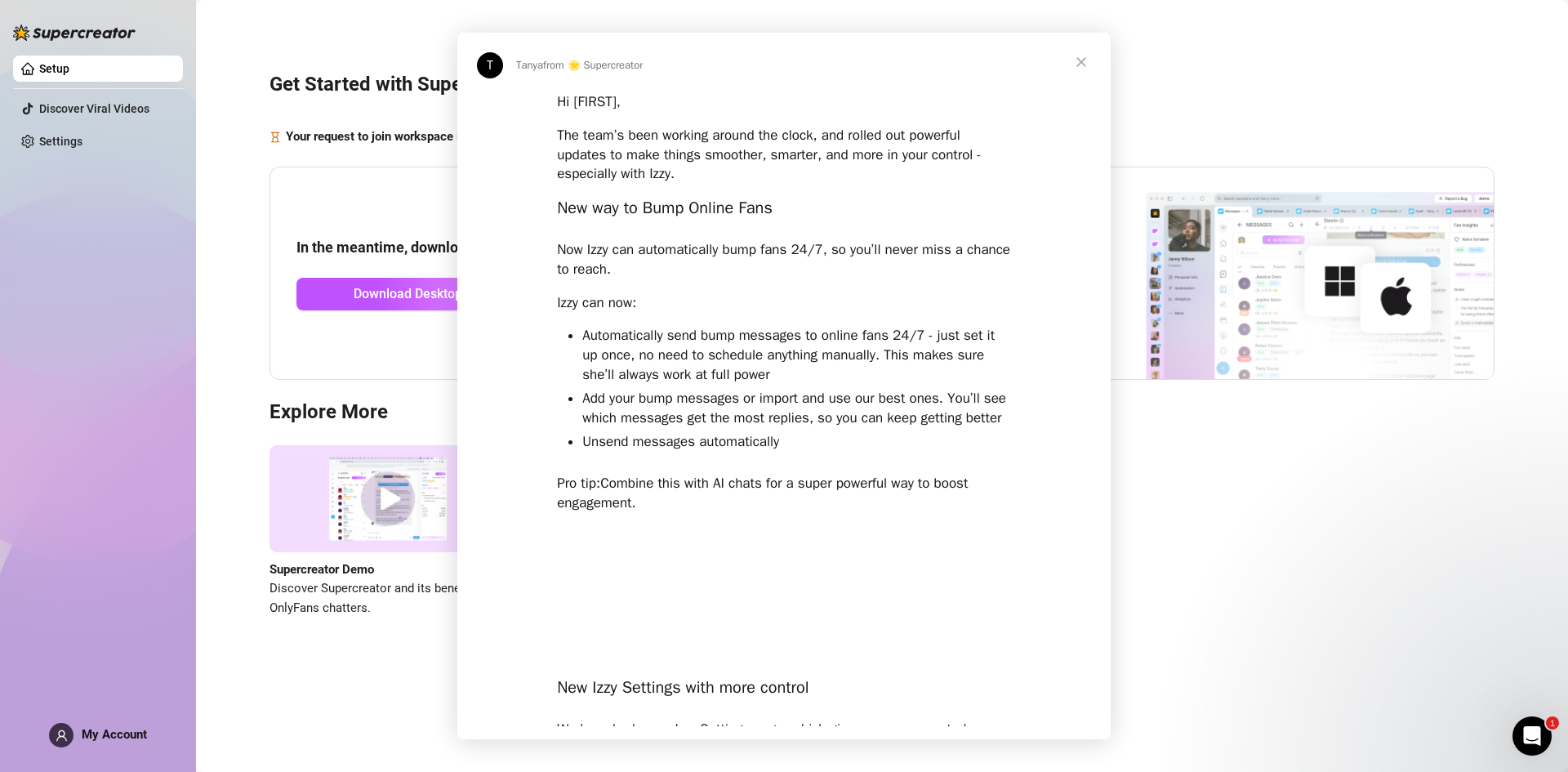 scroll, scrollTop: 0, scrollLeft: 0, axis: both 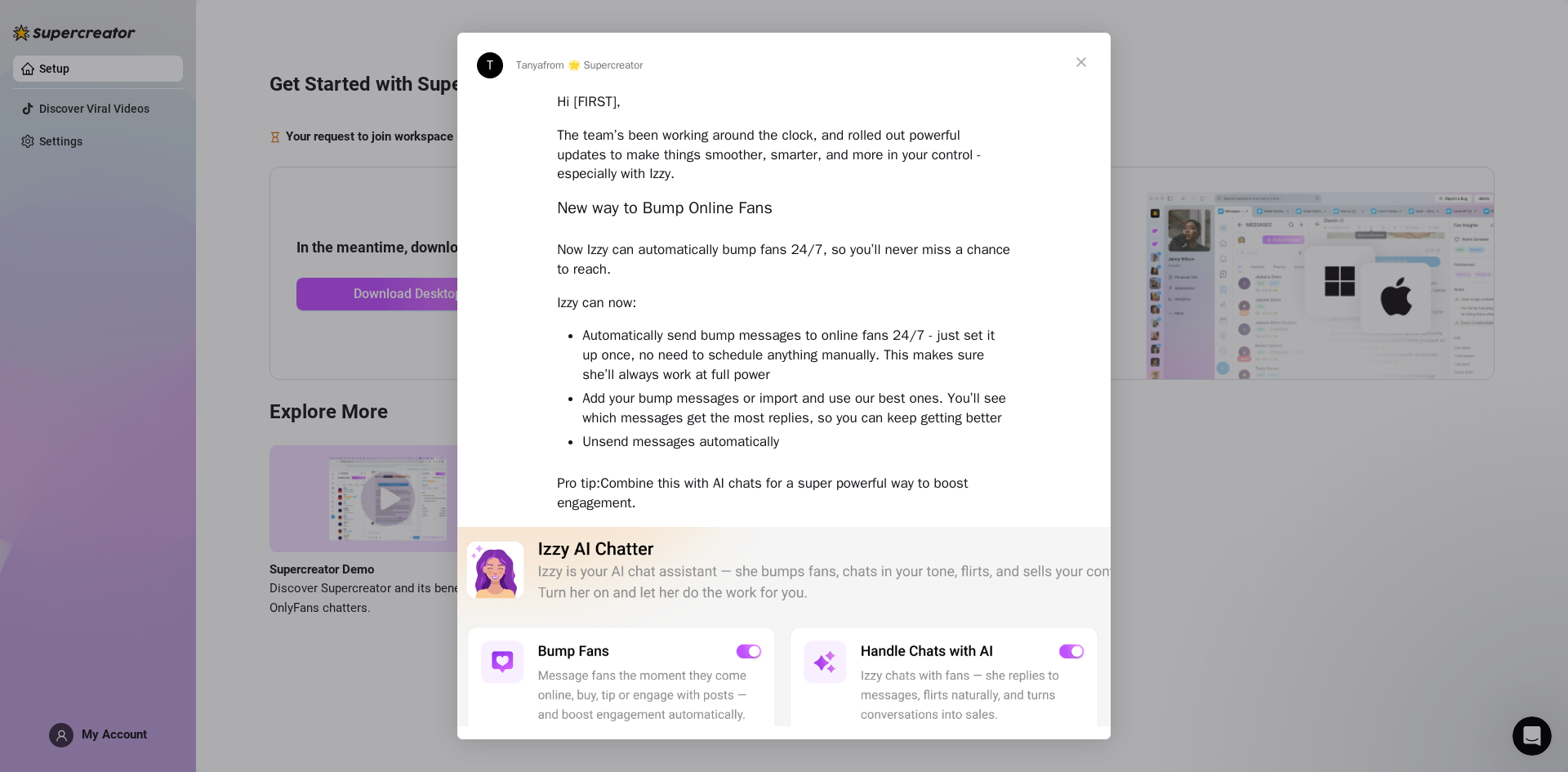click on "Hi Bryan, The team’s been working around the clock, and rolled out powerful updates to make things smoother, smarter, and more in your control - especially with Izzy. New way to Bump Online Fans Now Izzy can automatically bump fans 24/7, so you’ll never miss a chance to reach. Izzy can now: Automatically send bump messages to online fans 24/7 - just set it up once, no need to schedule anything manually. This makes sure she’ll always work at full power Add your bump messages or import and use our best ones. You’ll see which messages get the most replies, so you can keep getting better Unsend messages automatically Pro tip:  Combine this with AI chats for a super powerful way to boost engagement.   New Izzy Settings with more control We launched a  new Izzy Settings page , which gives you more control over who and how Izzy chats with fans.   With the new Izzy settings, you can:  Add a random delay before Izzy replies to make the chat feel more natural and human. Fine-tune Izzy to your voice  Train Izzy" at bounding box center (784, 1445) 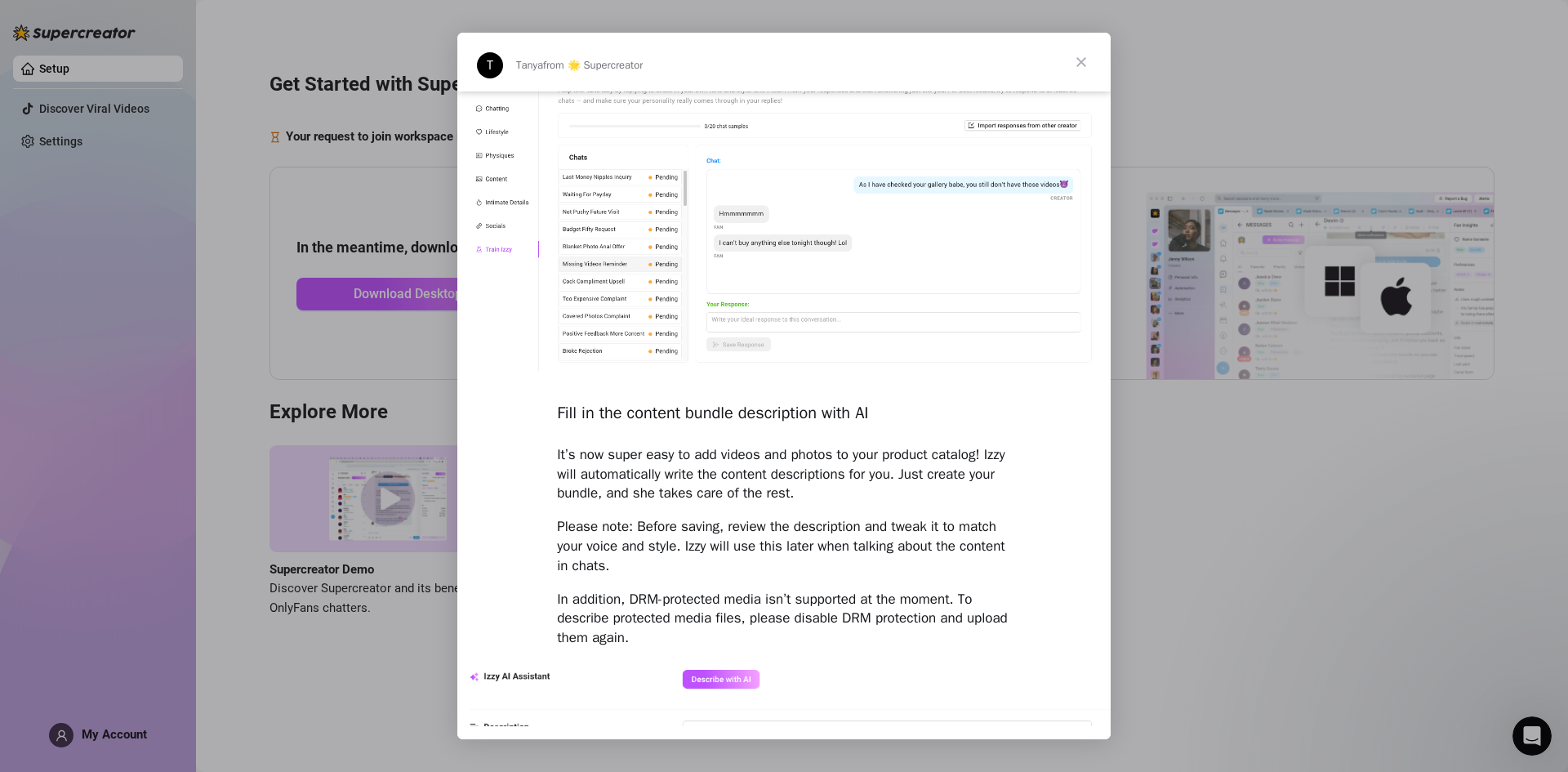 scroll, scrollTop: 1749, scrollLeft: 0, axis: vertical 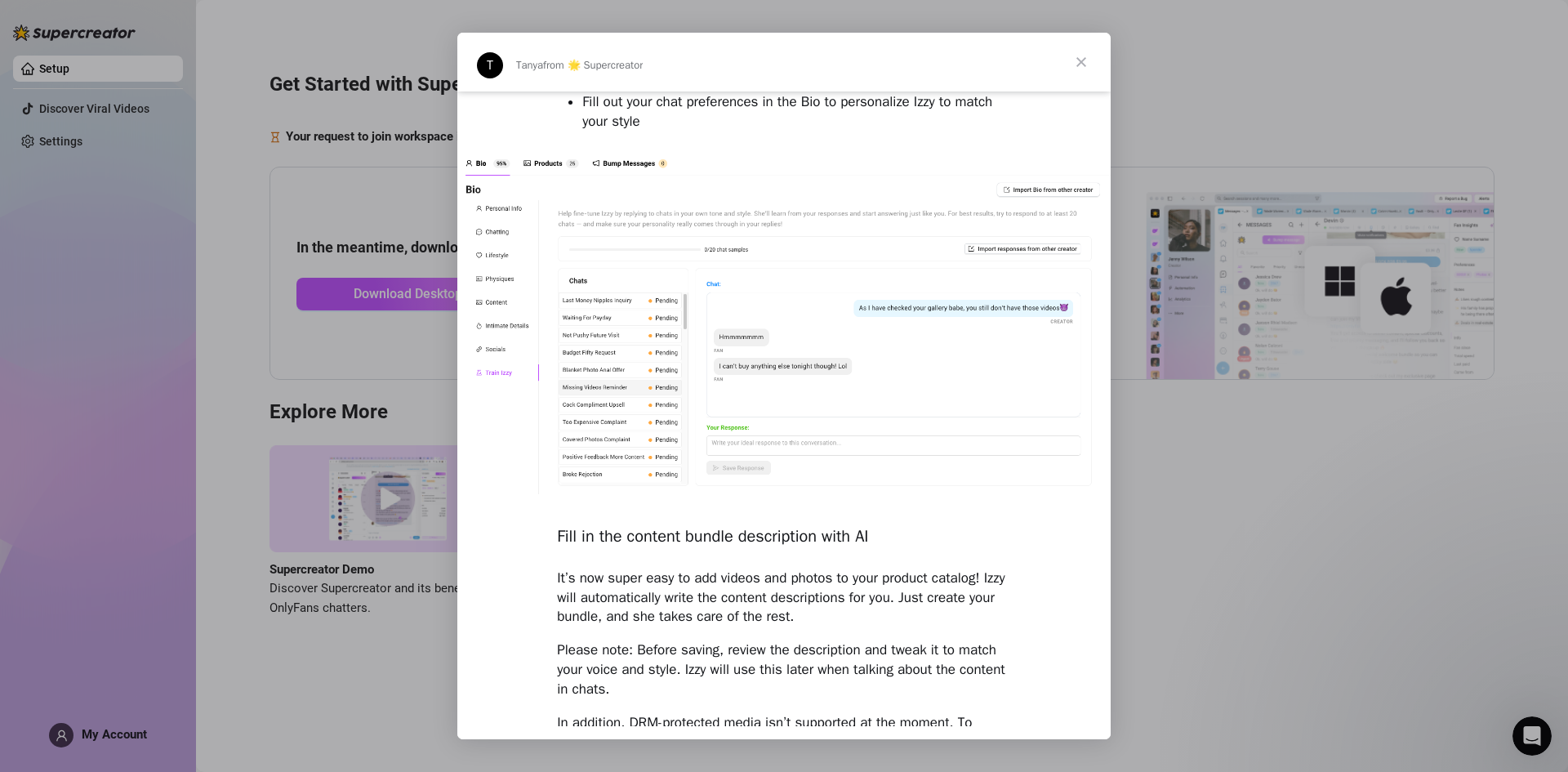 click at bounding box center [1081, 62] 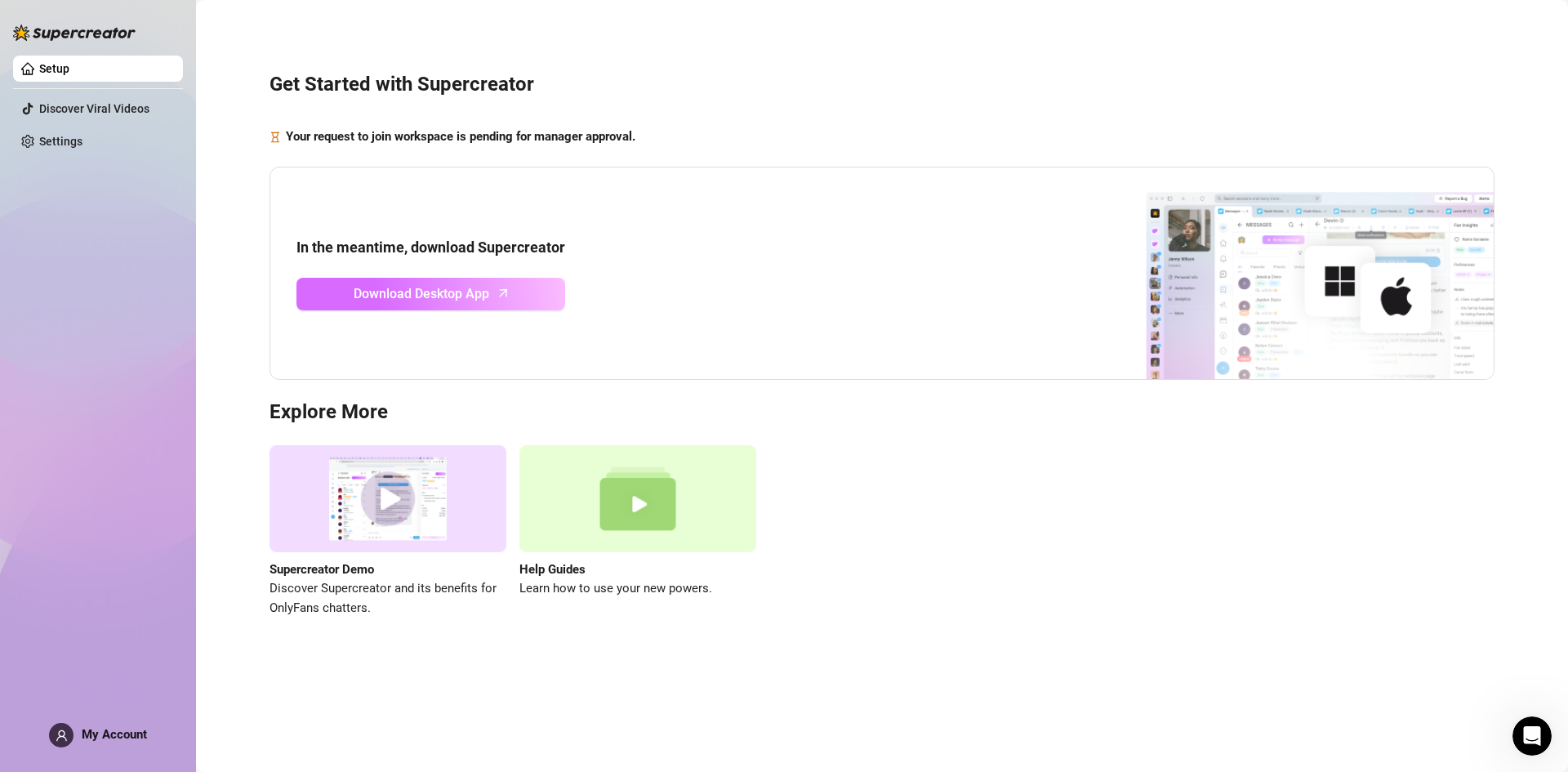 click on "Download Desktop App" at bounding box center [421, 293] 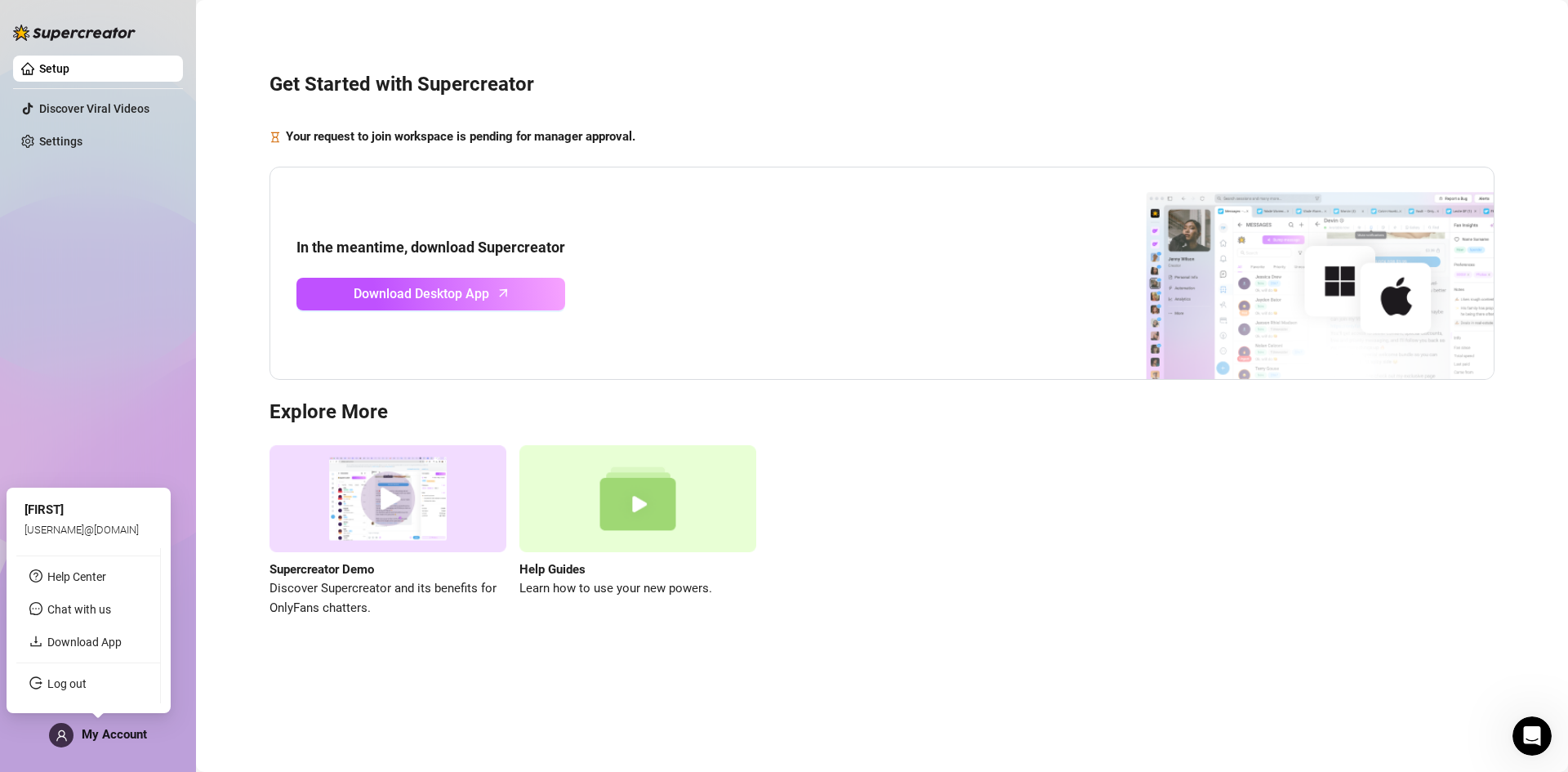 click on "My Account" at bounding box center (114, 734) 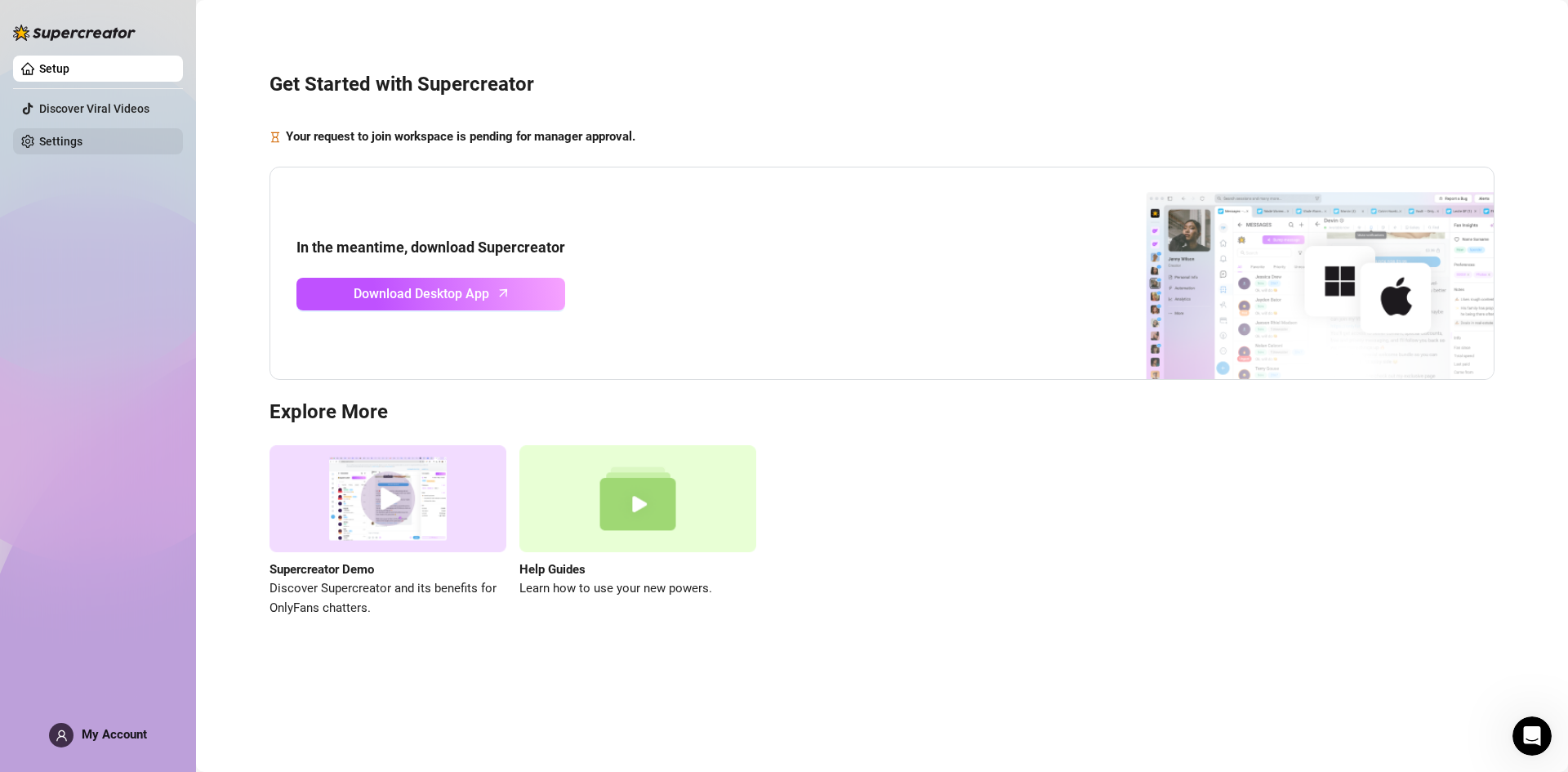 click on "Settings" at bounding box center [60, 141] 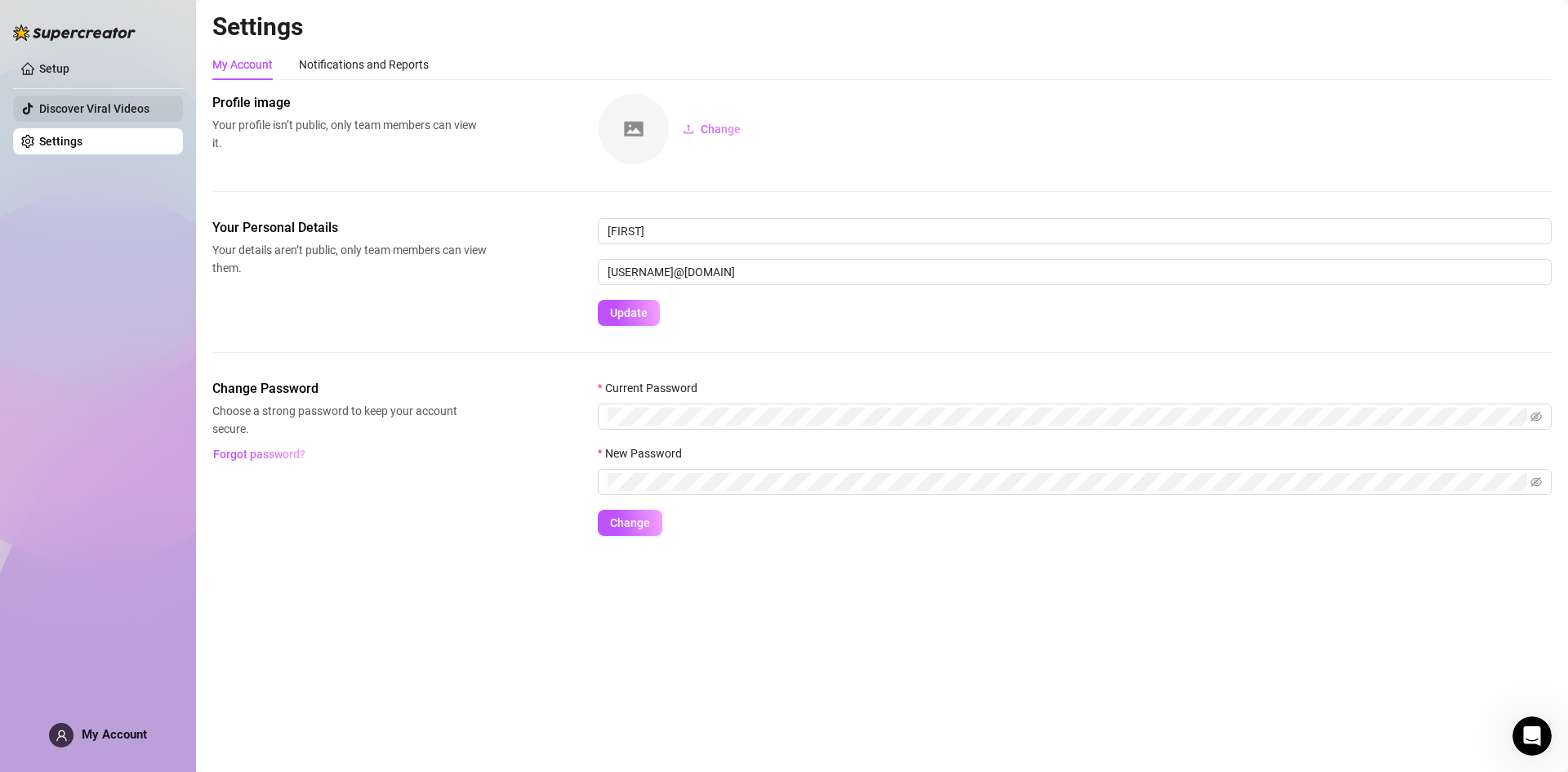 click on "Discover Viral Videos" at bounding box center [94, 109] 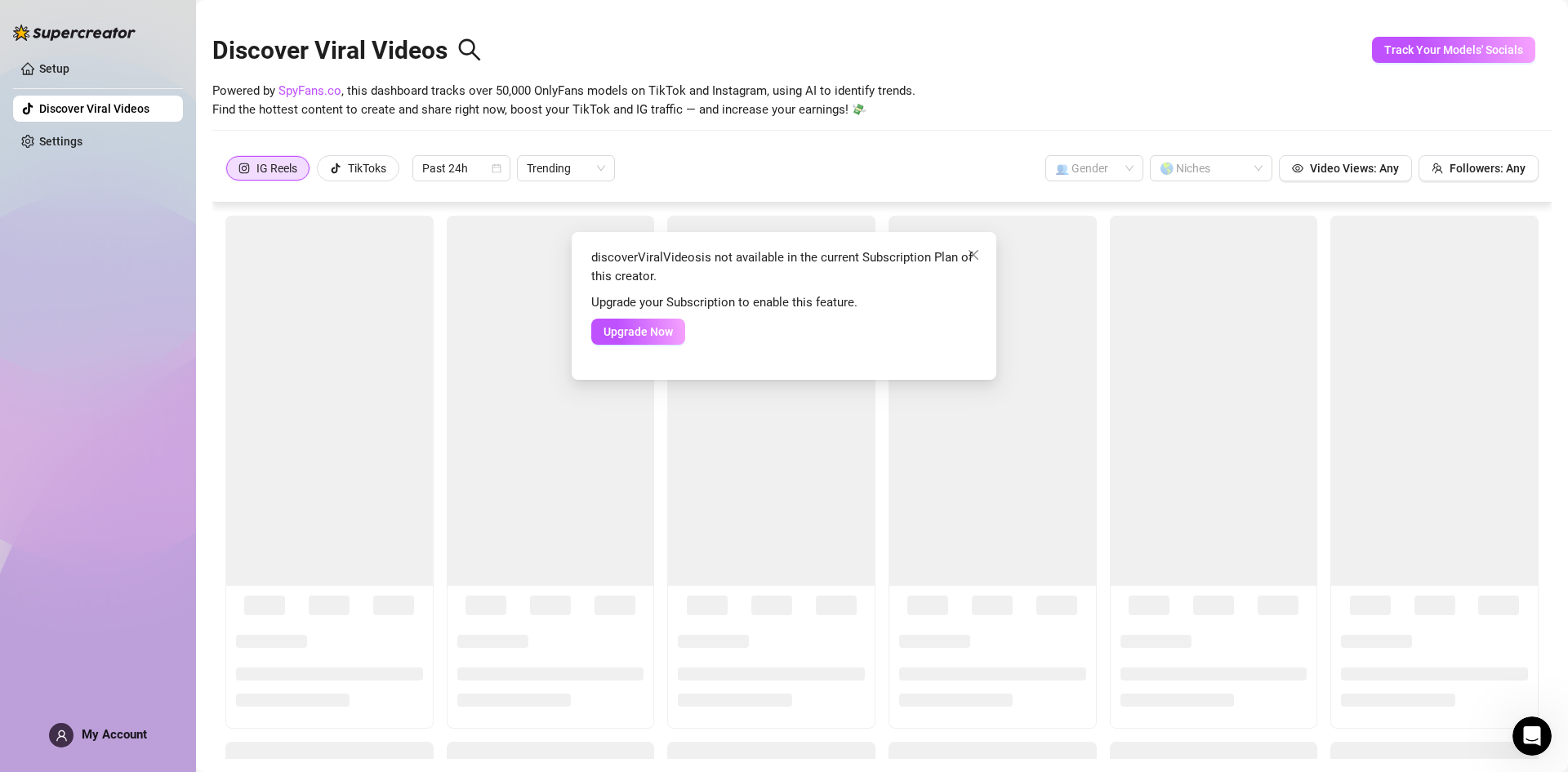 click on "discoverViralVideos  is not available in the current Subscription Plan of this creator. Upgrade your Subscription to enable this feature. Upgrade Now" at bounding box center (784, 386) 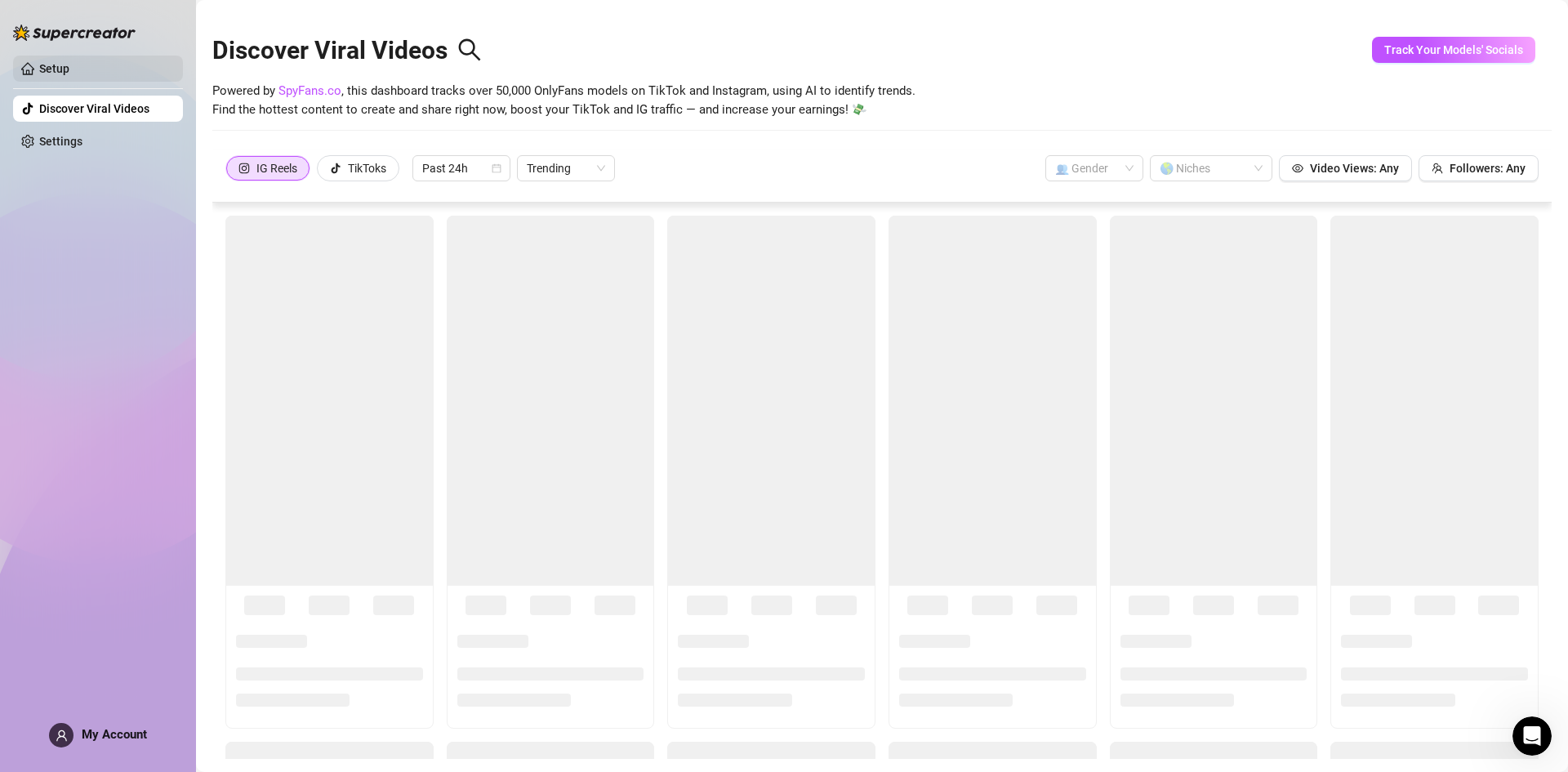 click on "Setup" at bounding box center [54, 69] 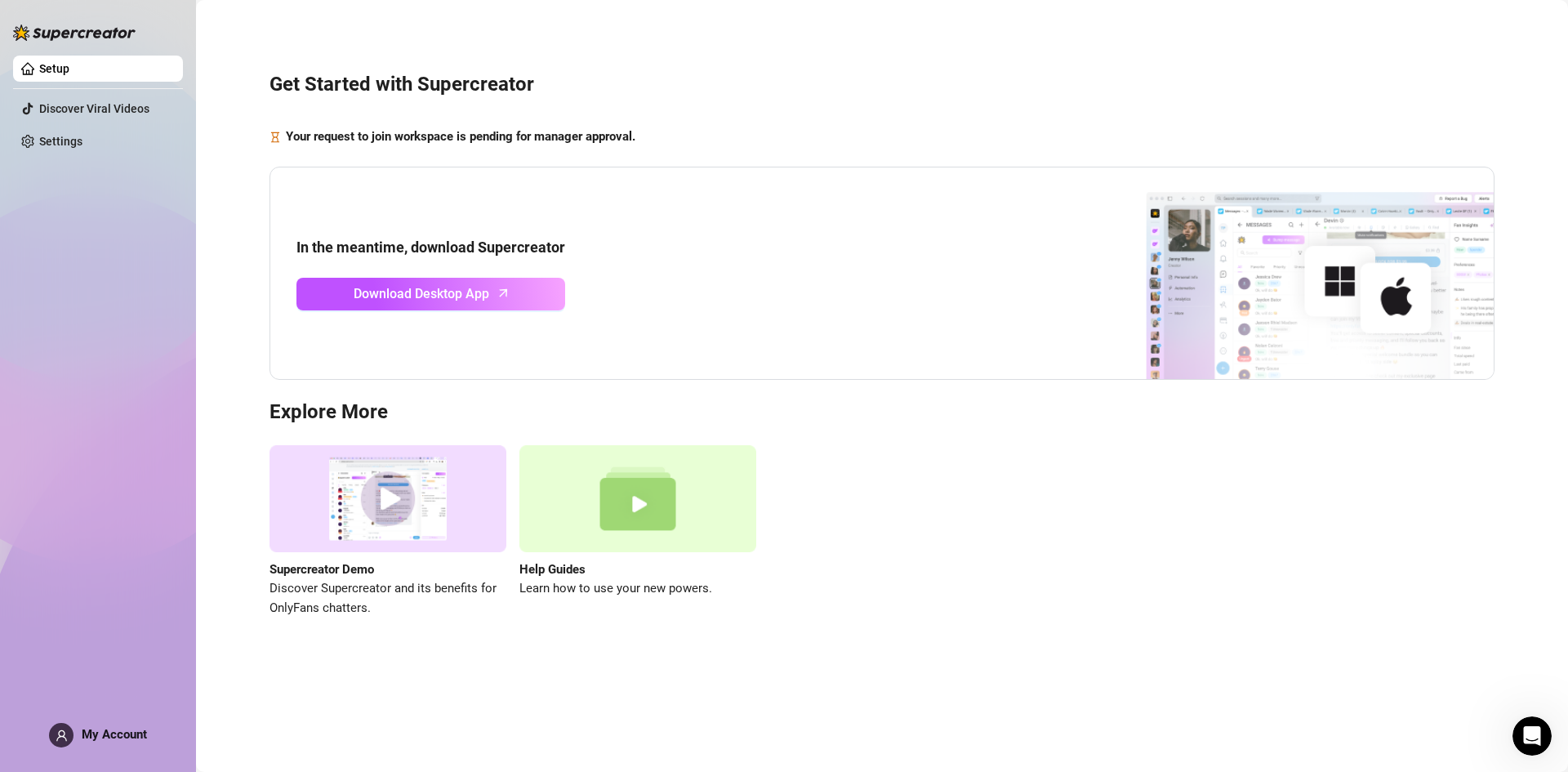 drag, startPoint x: 934, startPoint y: 326, endPoint x: 989, endPoint y: 330, distance: 55.14526 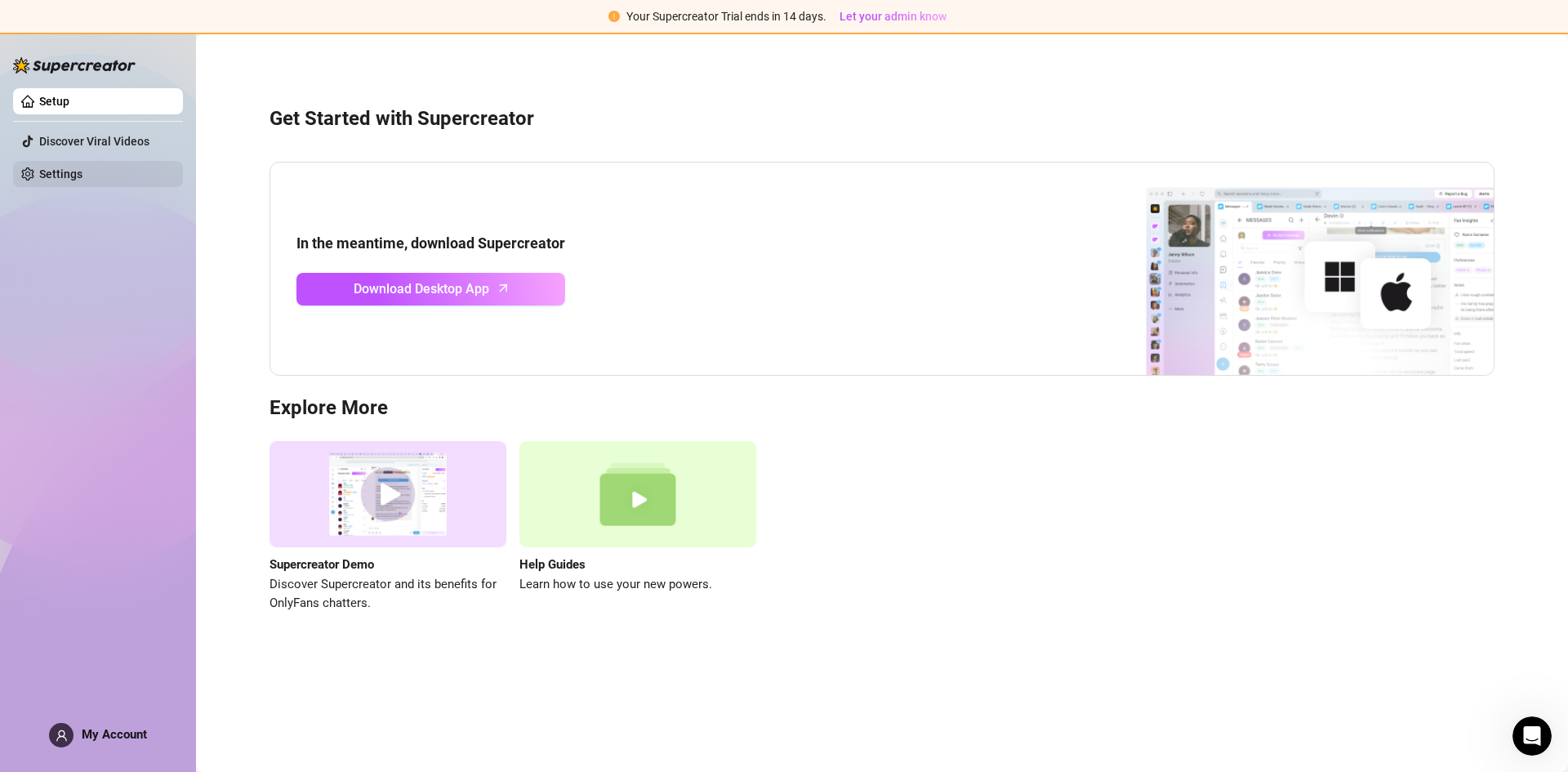 click on "Settings" at bounding box center (60, 174) 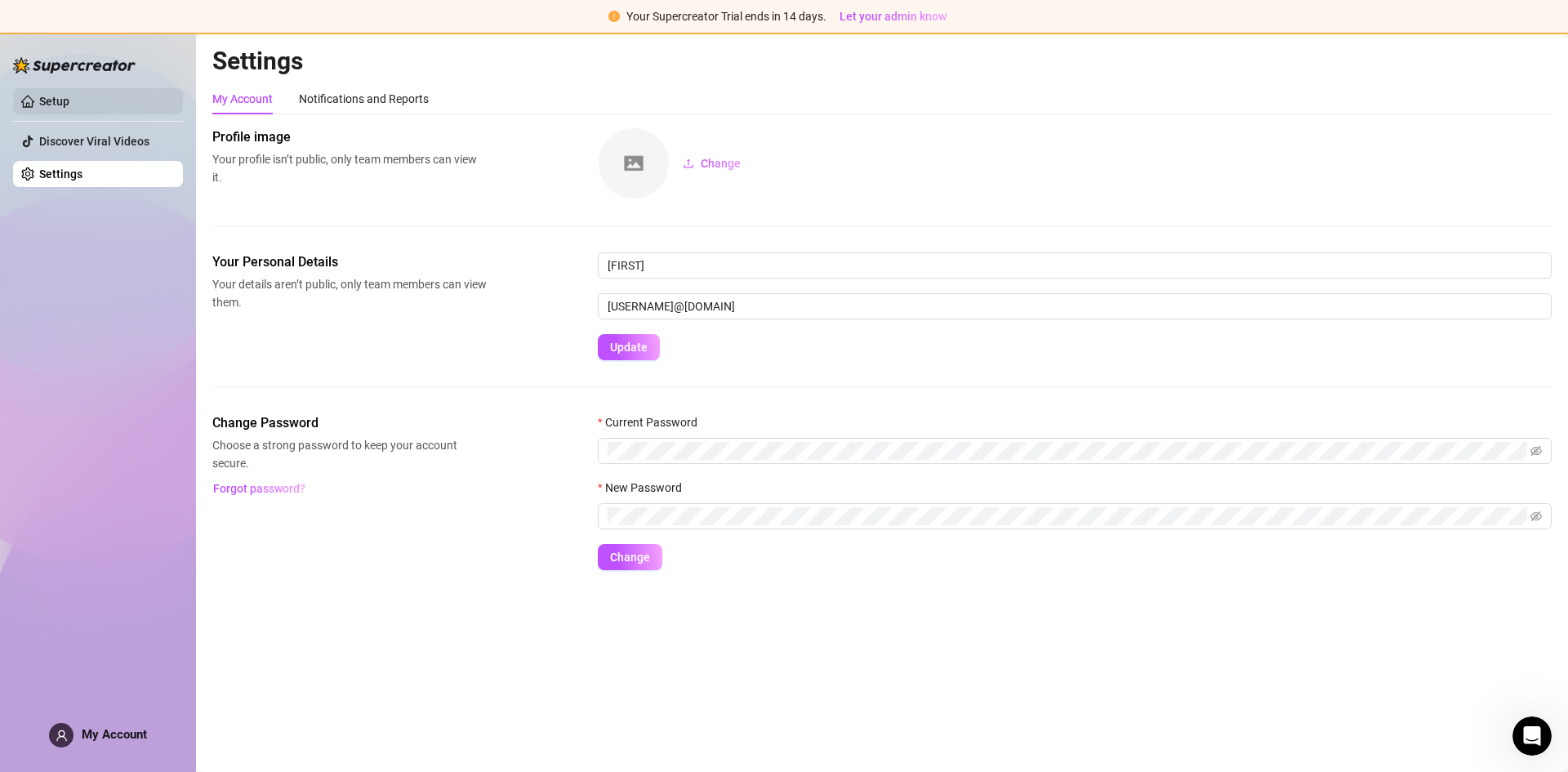 click on "Setup" at bounding box center [54, 101] 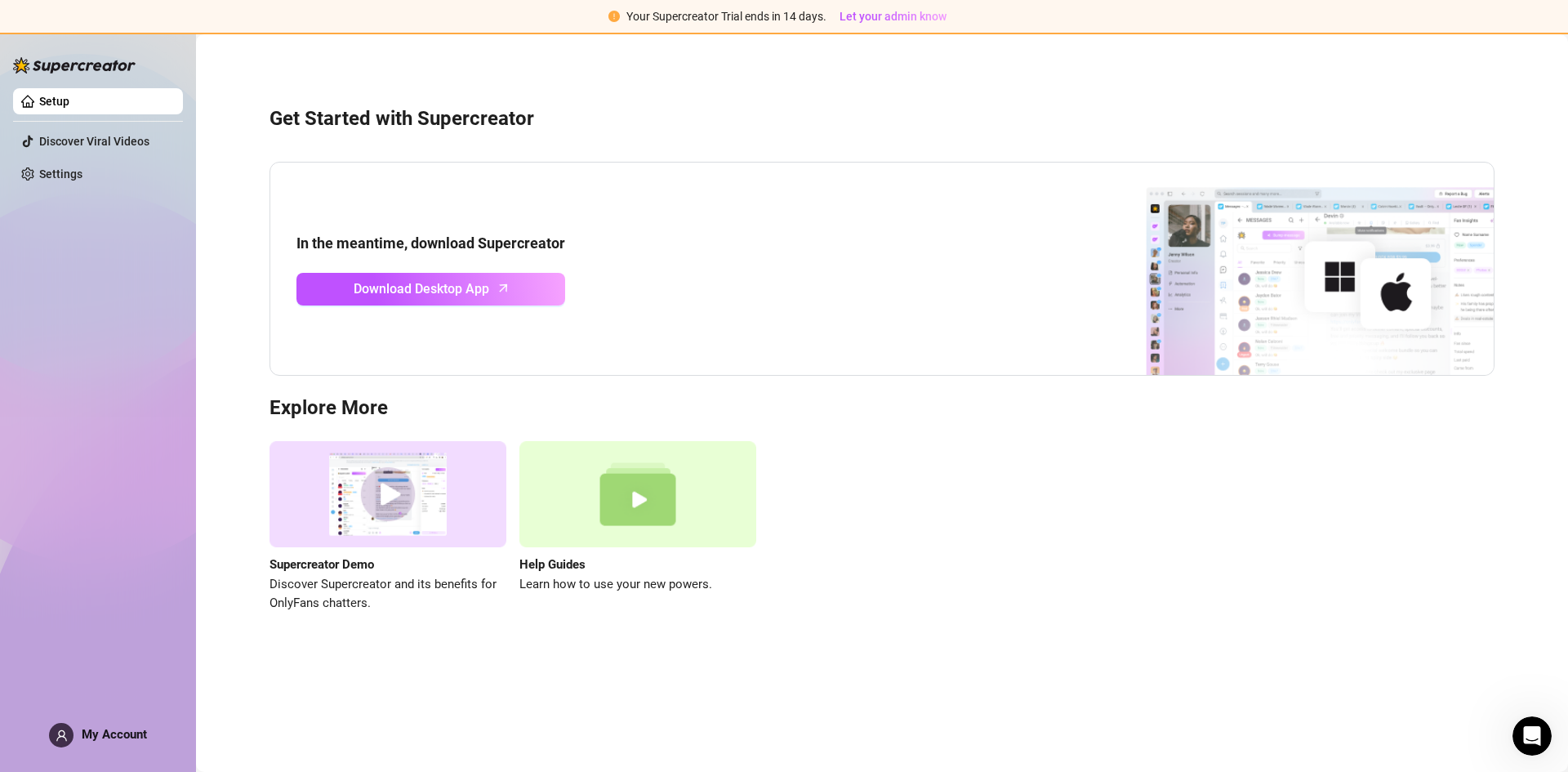 click at bounding box center (1290, 269) 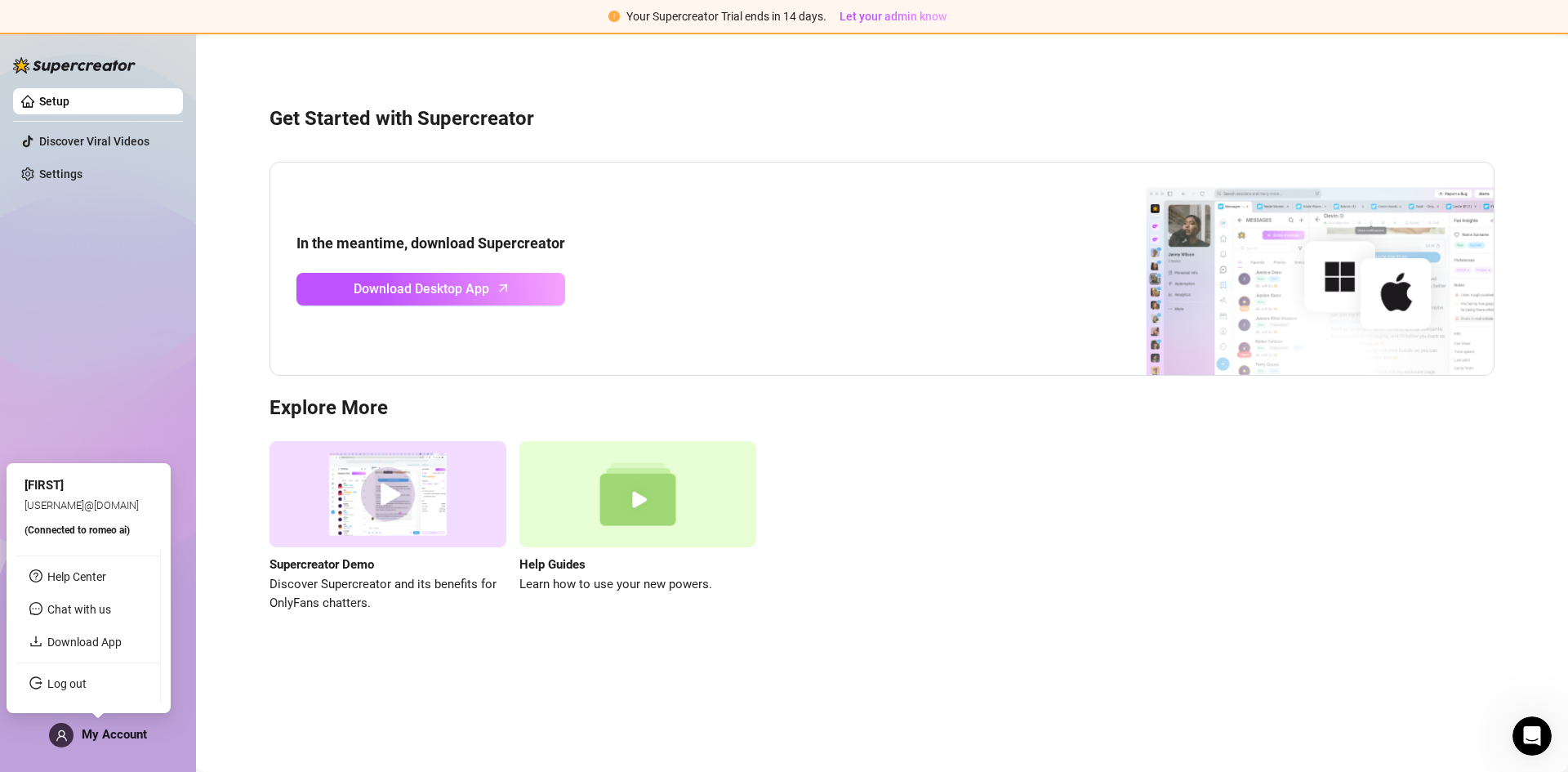 click on "My Account" at bounding box center [98, 735] 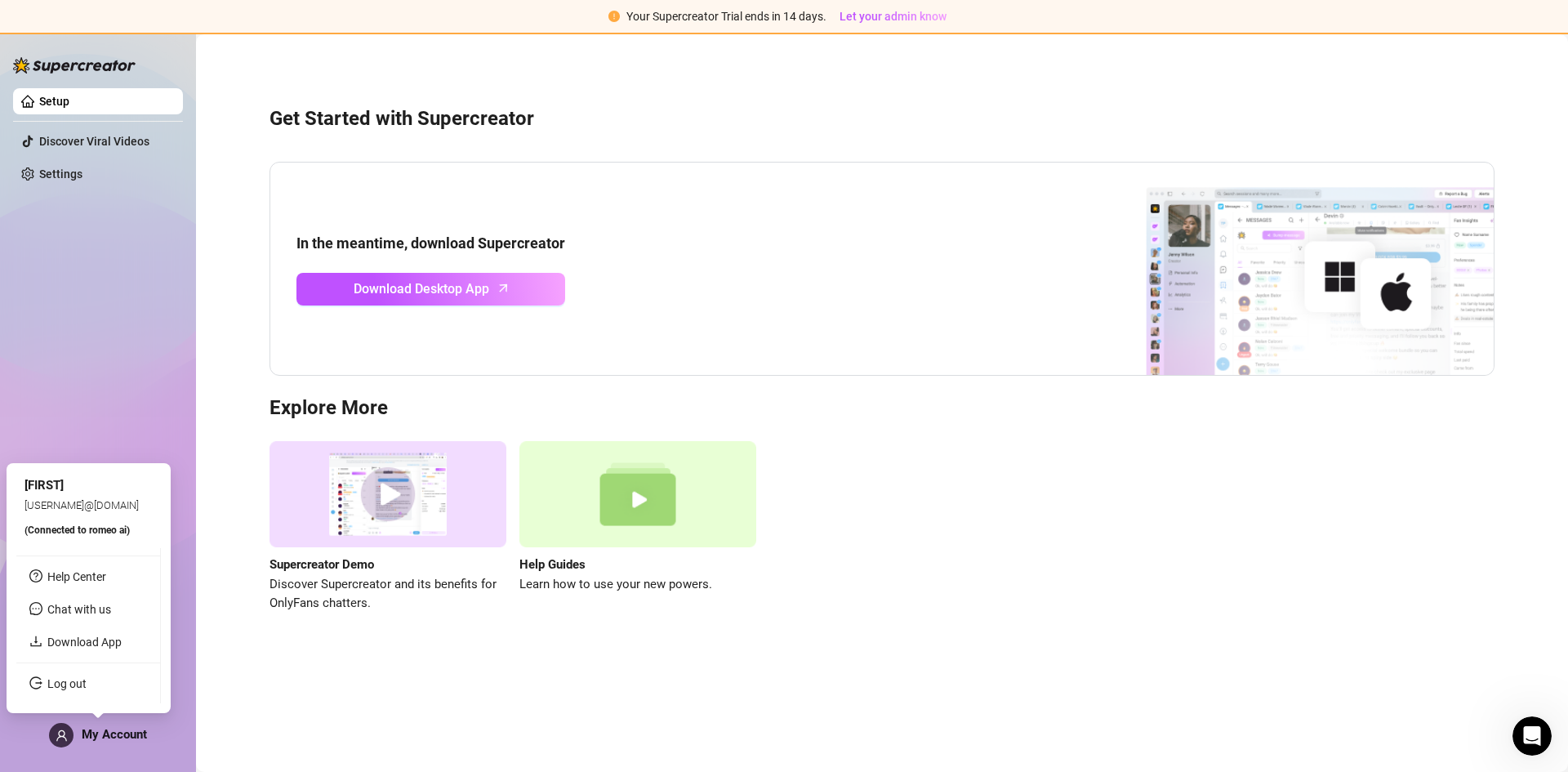 click on "[EMAIL]" at bounding box center [82, 505] 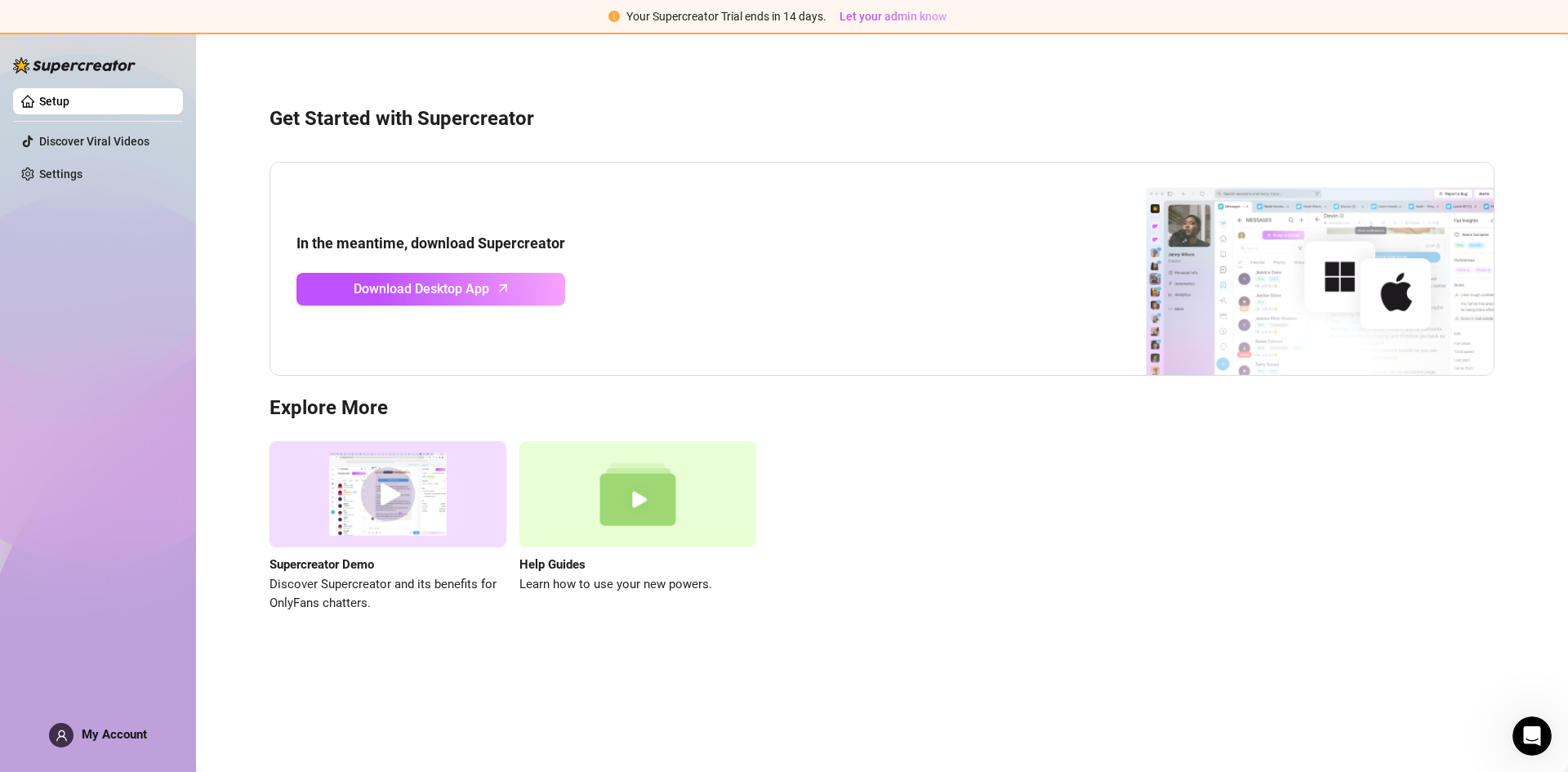 click at bounding box center (388, 494) 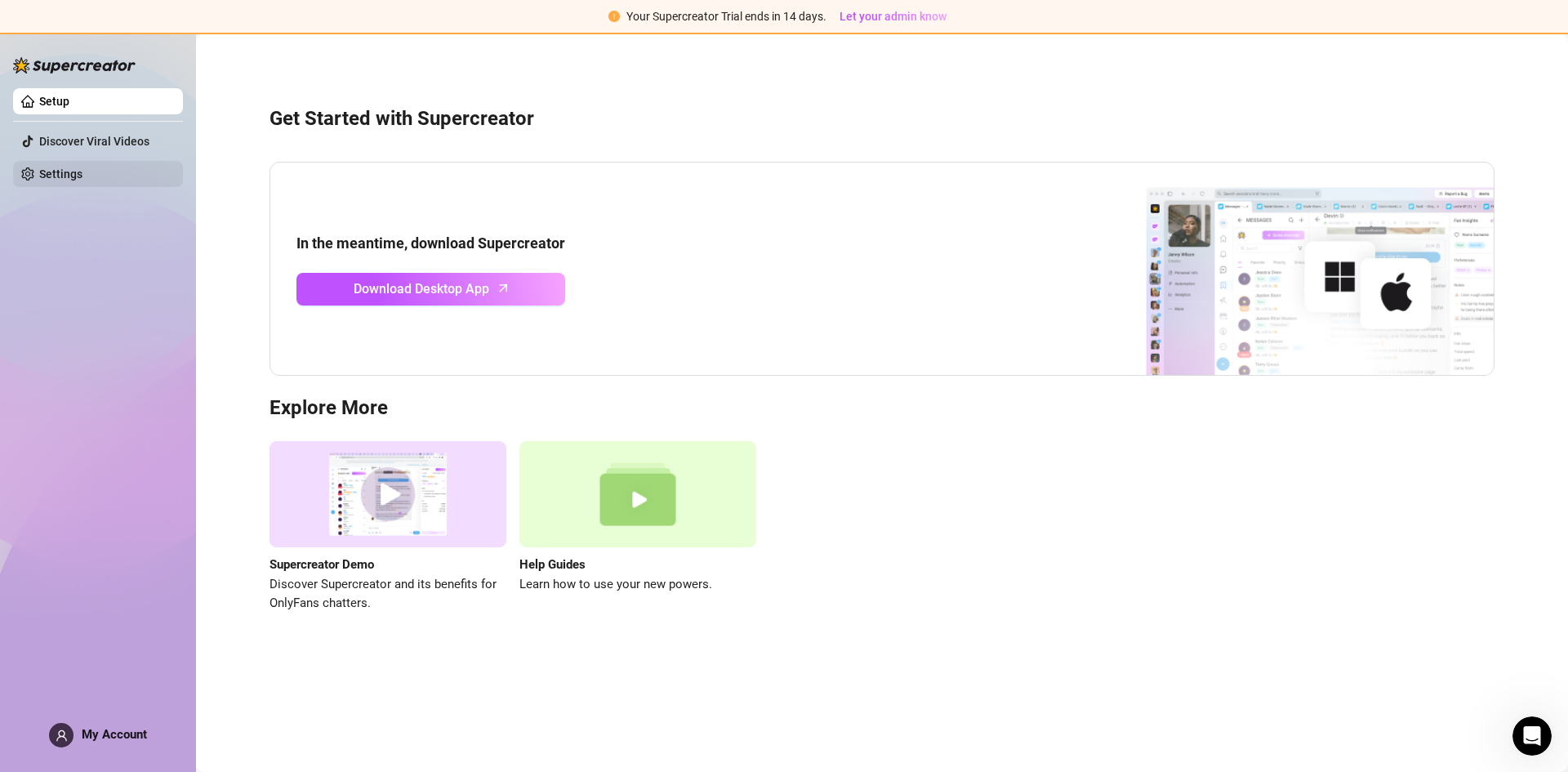 click on "Settings" at bounding box center (60, 174) 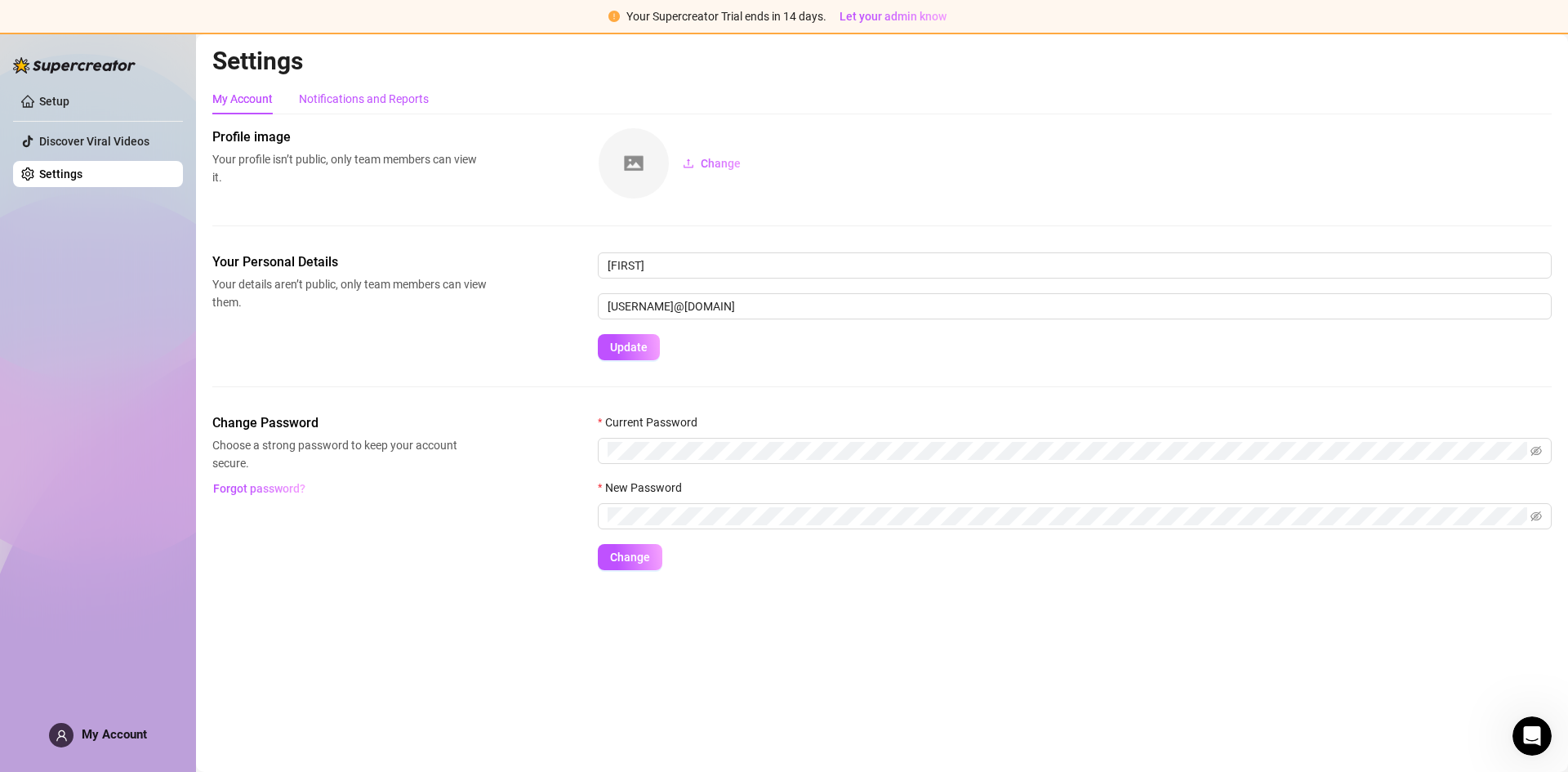 click on "Notifications and Reports" at bounding box center (363, 99) 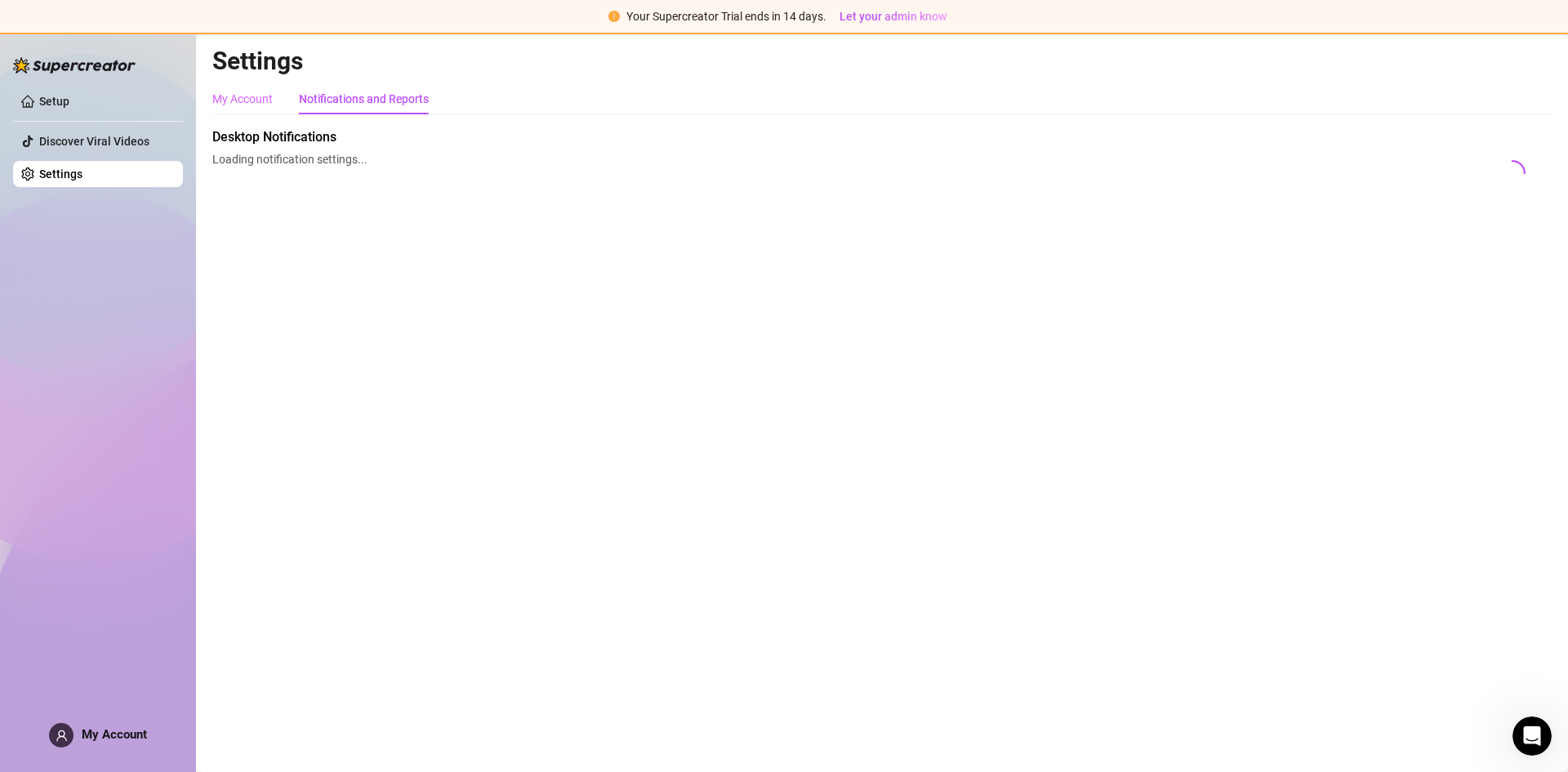 click on "My Account" at bounding box center [243, 99] 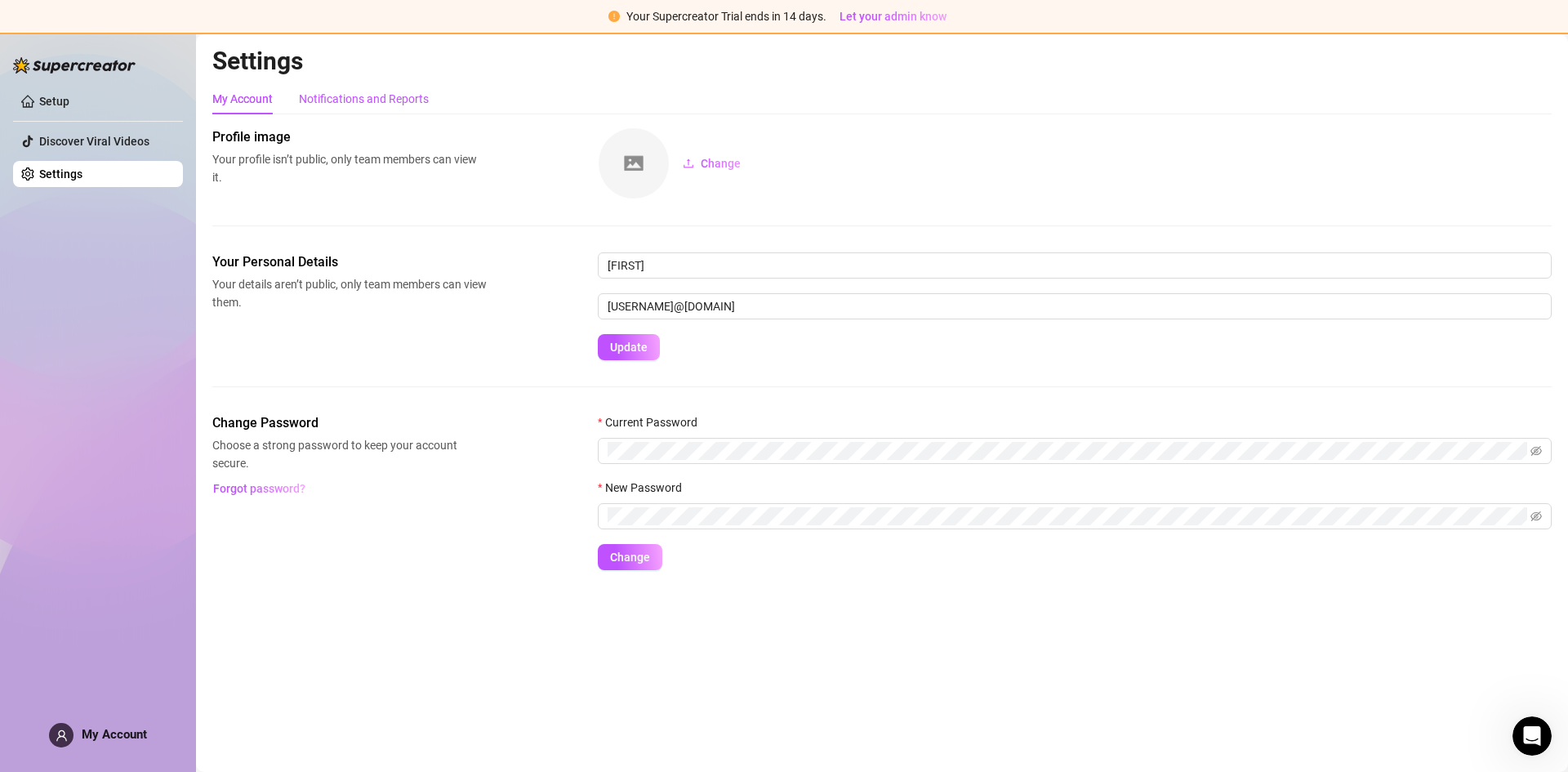 click on "Notifications and Reports" at bounding box center [363, 99] 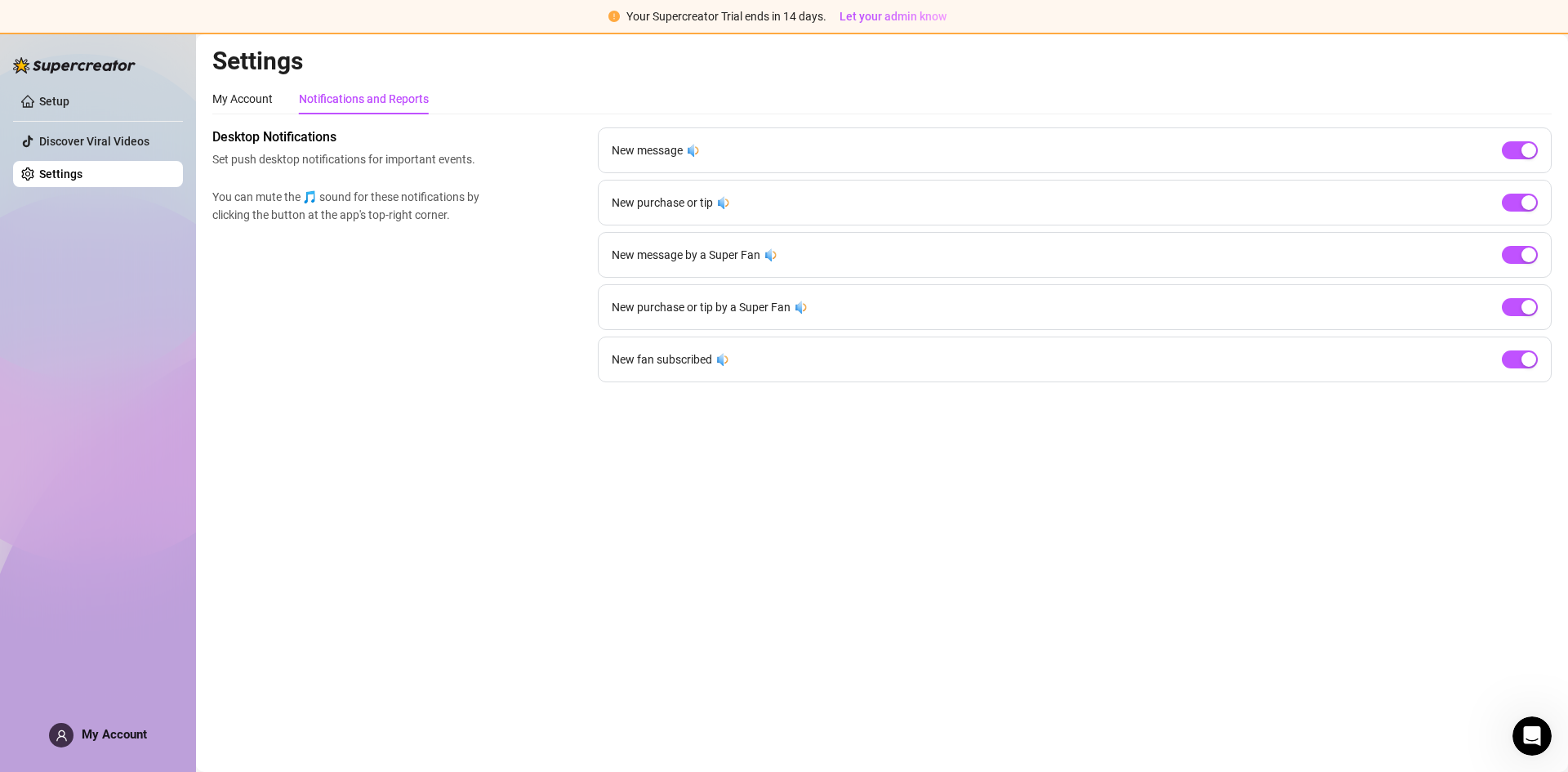click on "New message" at bounding box center [647, 150] 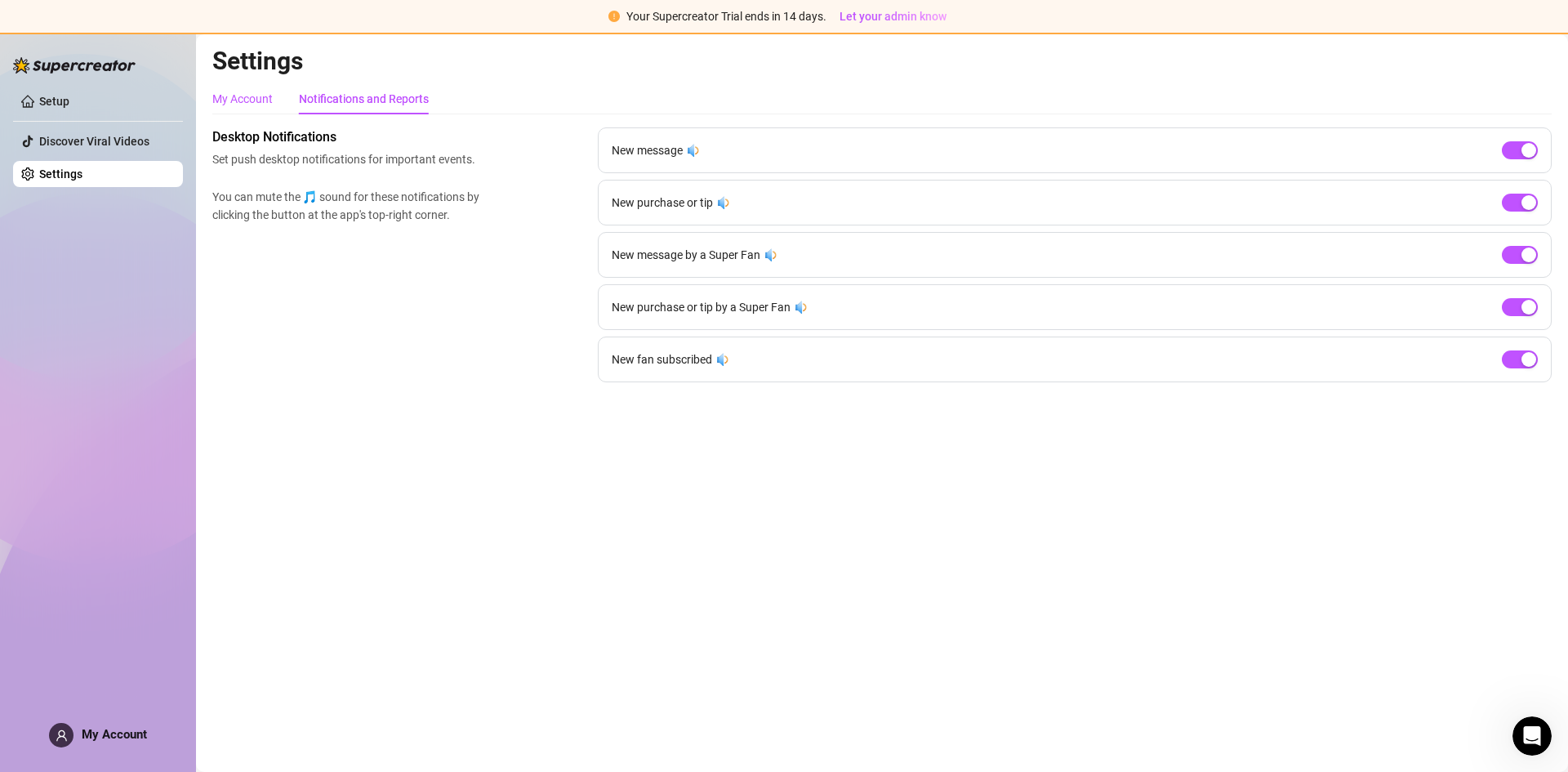 click on "My Account" at bounding box center [243, 99] 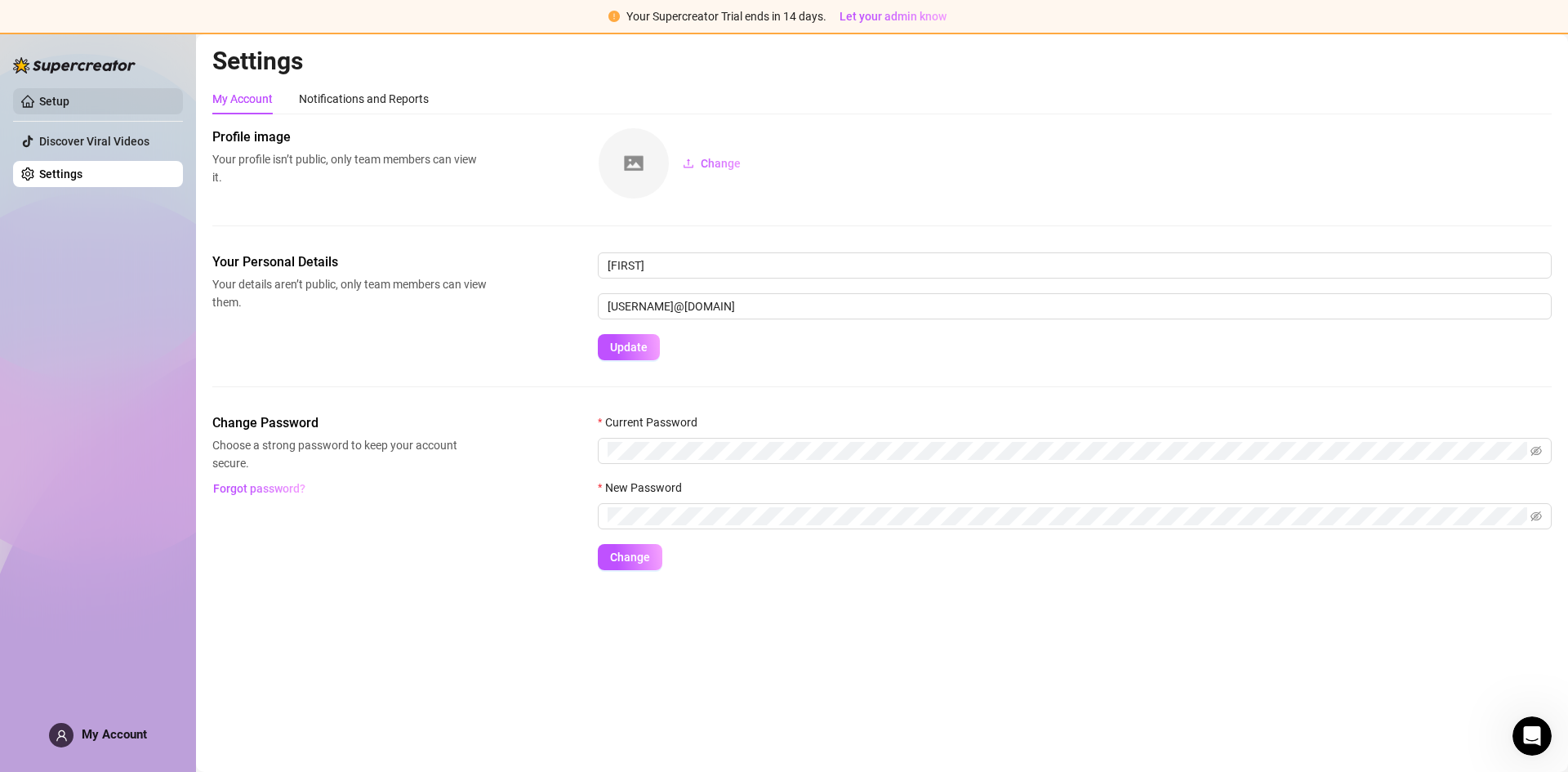 click on "Setup" at bounding box center (54, 101) 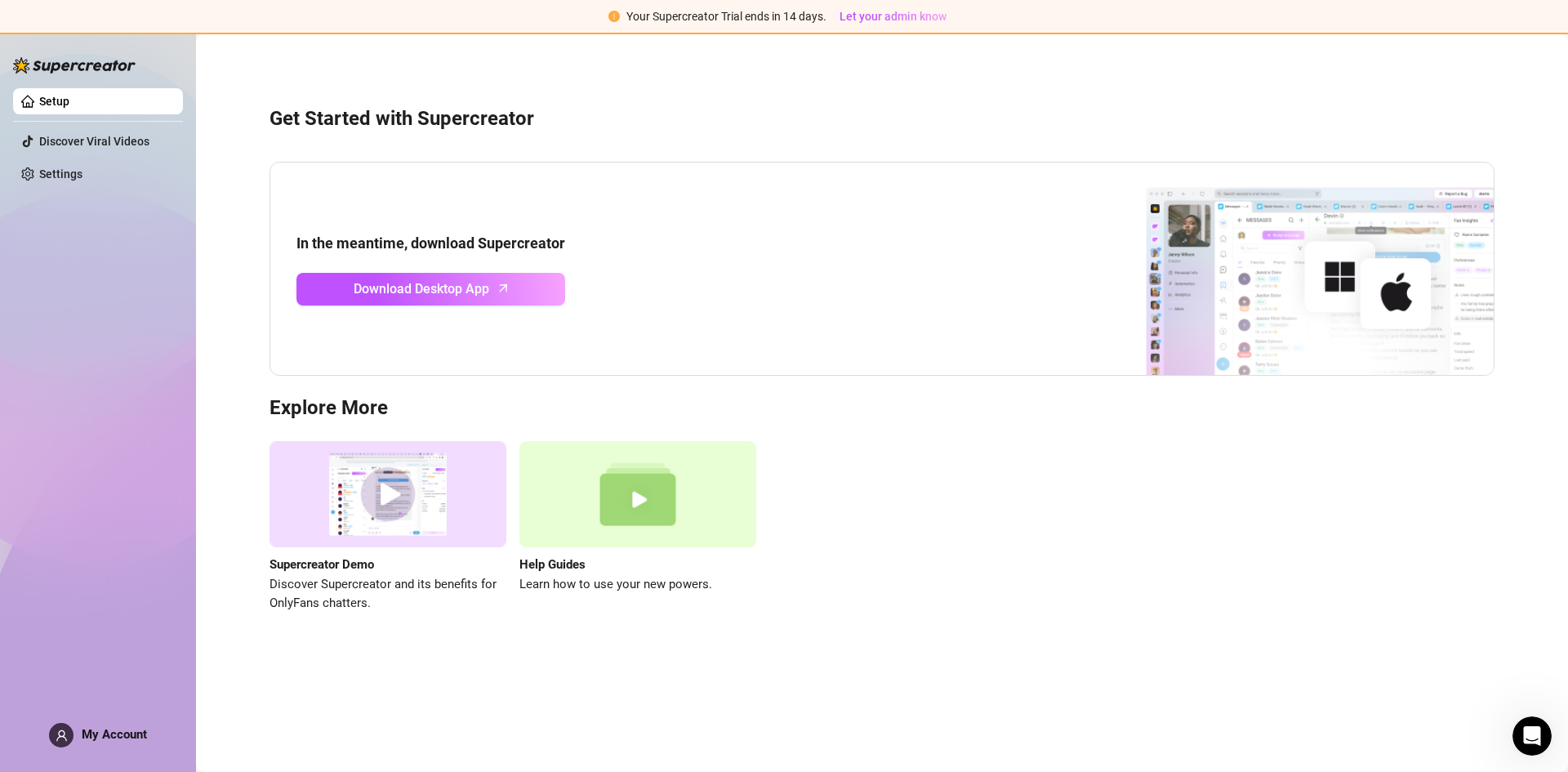 click at bounding box center (74, 65) 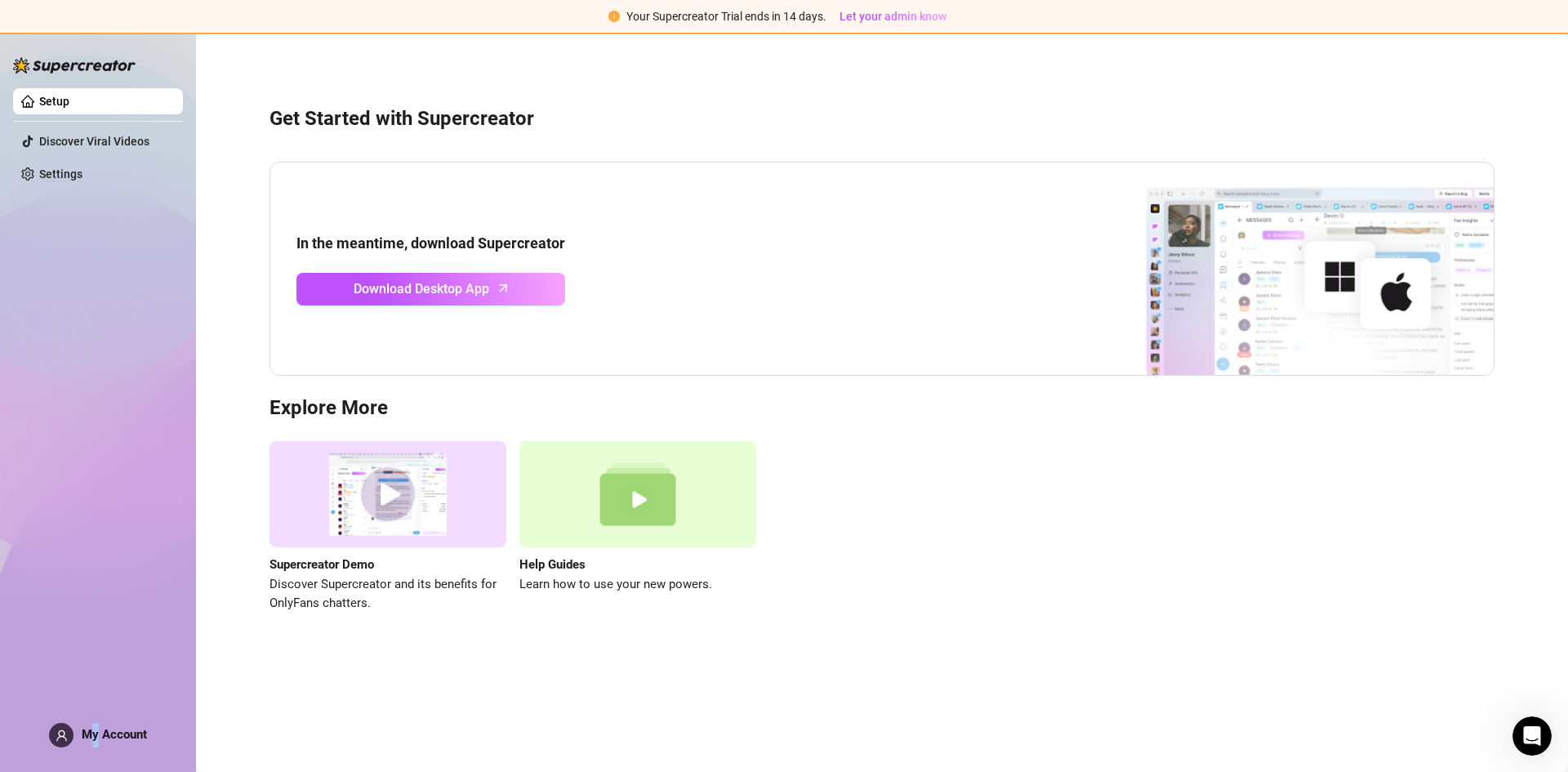 click on "My Account" at bounding box center (98, 735) 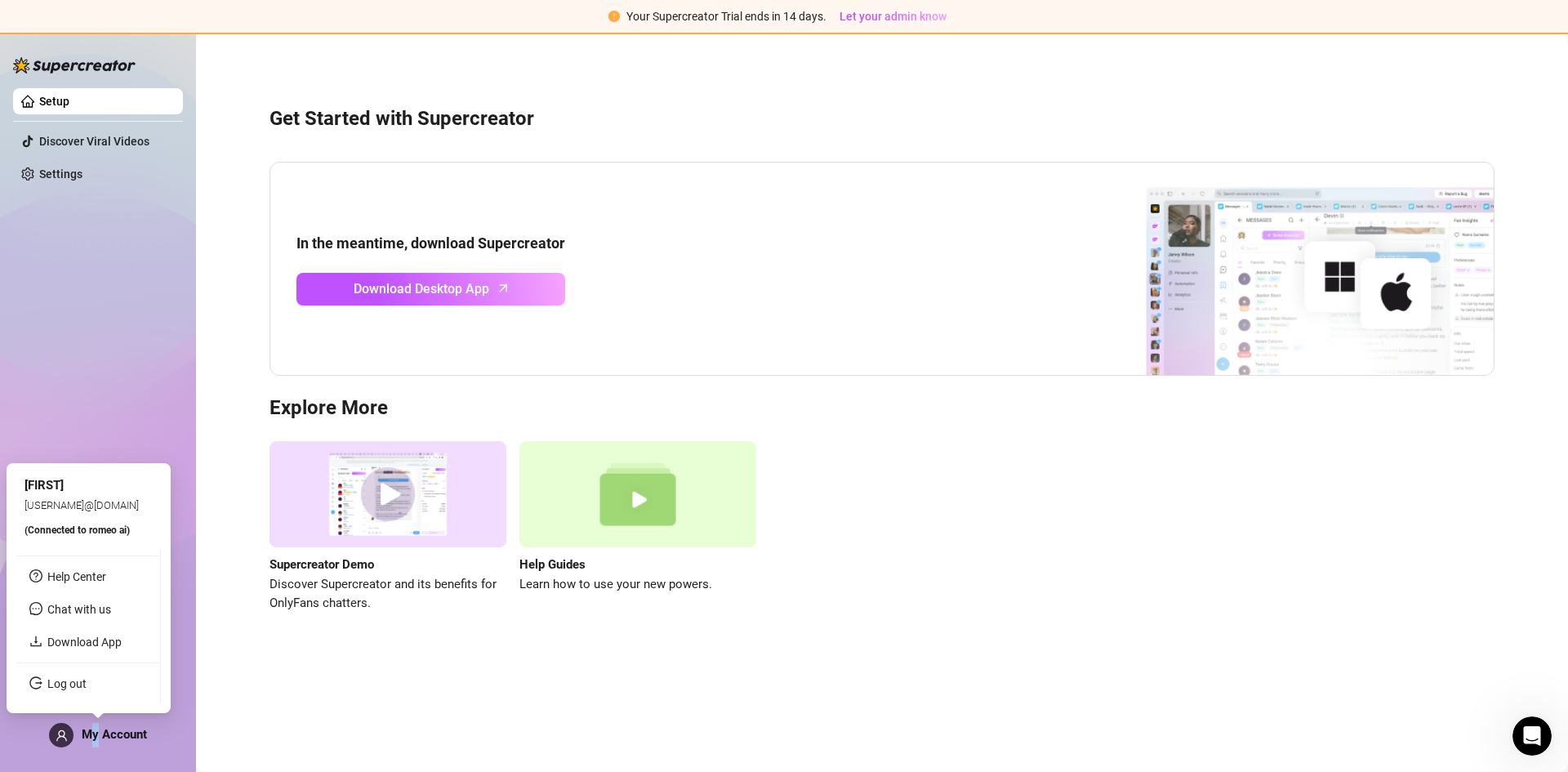 click on "My Account" at bounding box center [114, 734] 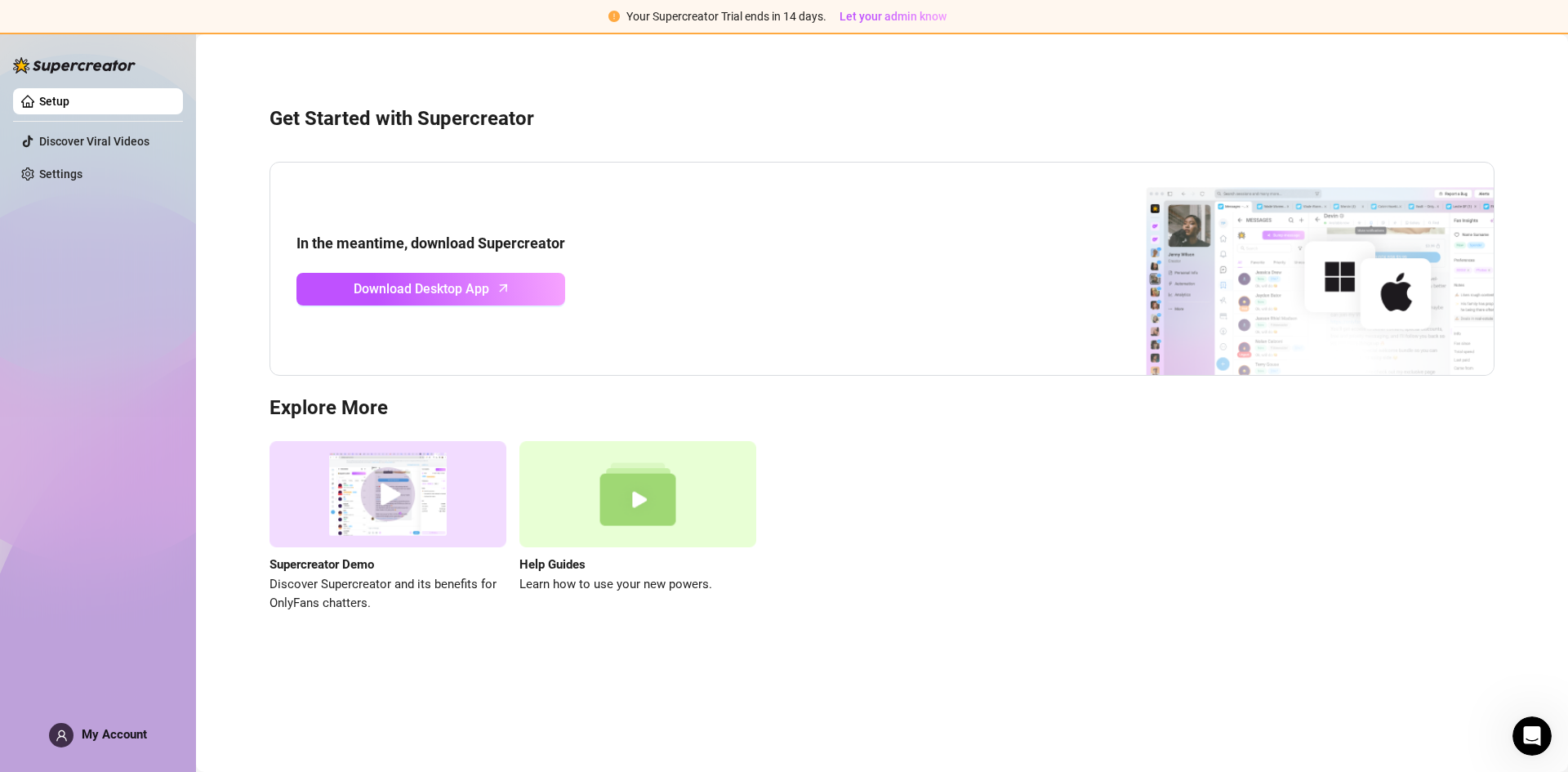 click on "Setup Discover Viral Videos Settings My Account" at bounding box center [98, 395] 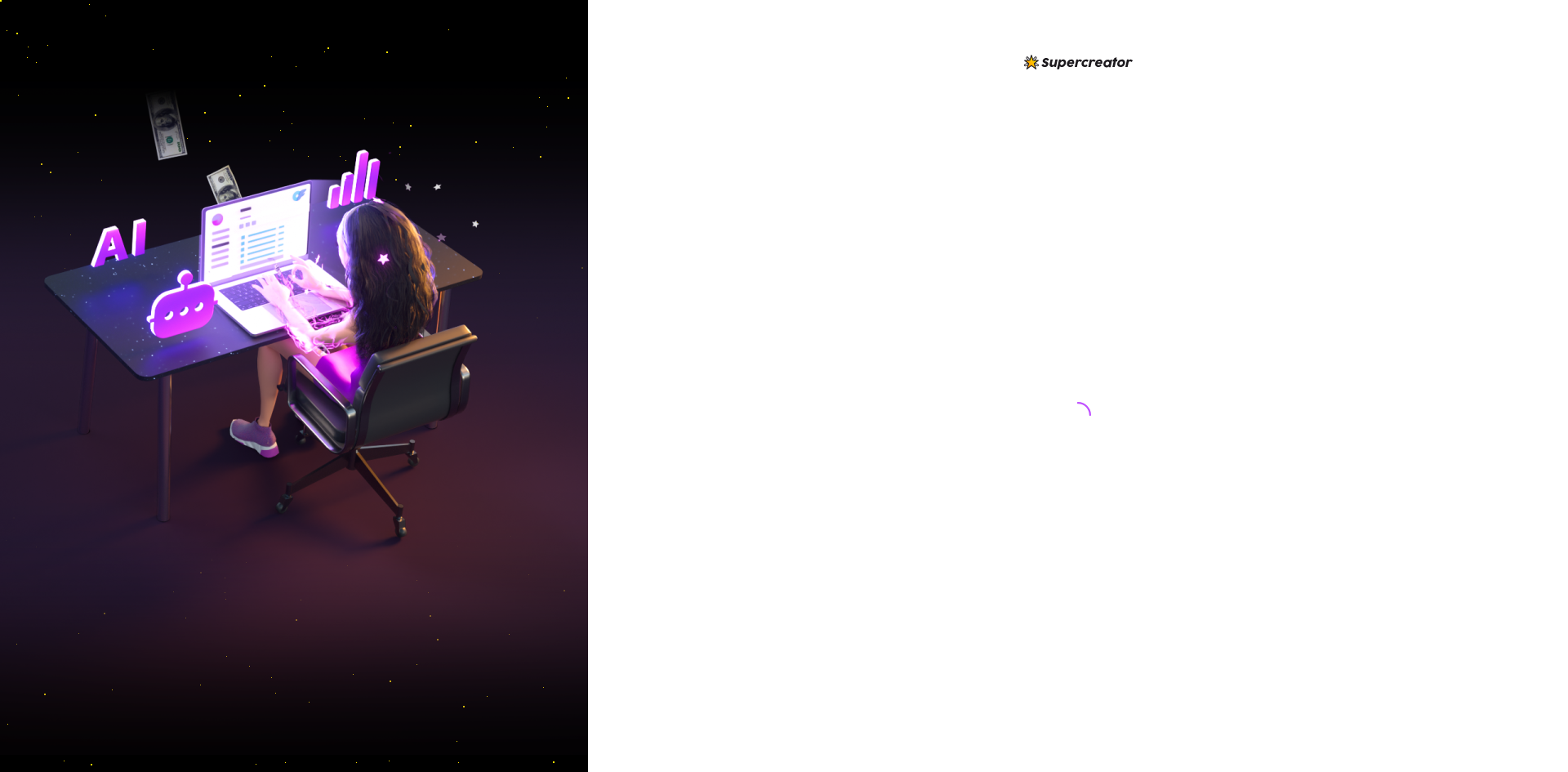 scroll, scrollTop: 0, scrollLeft: 0, axis: both 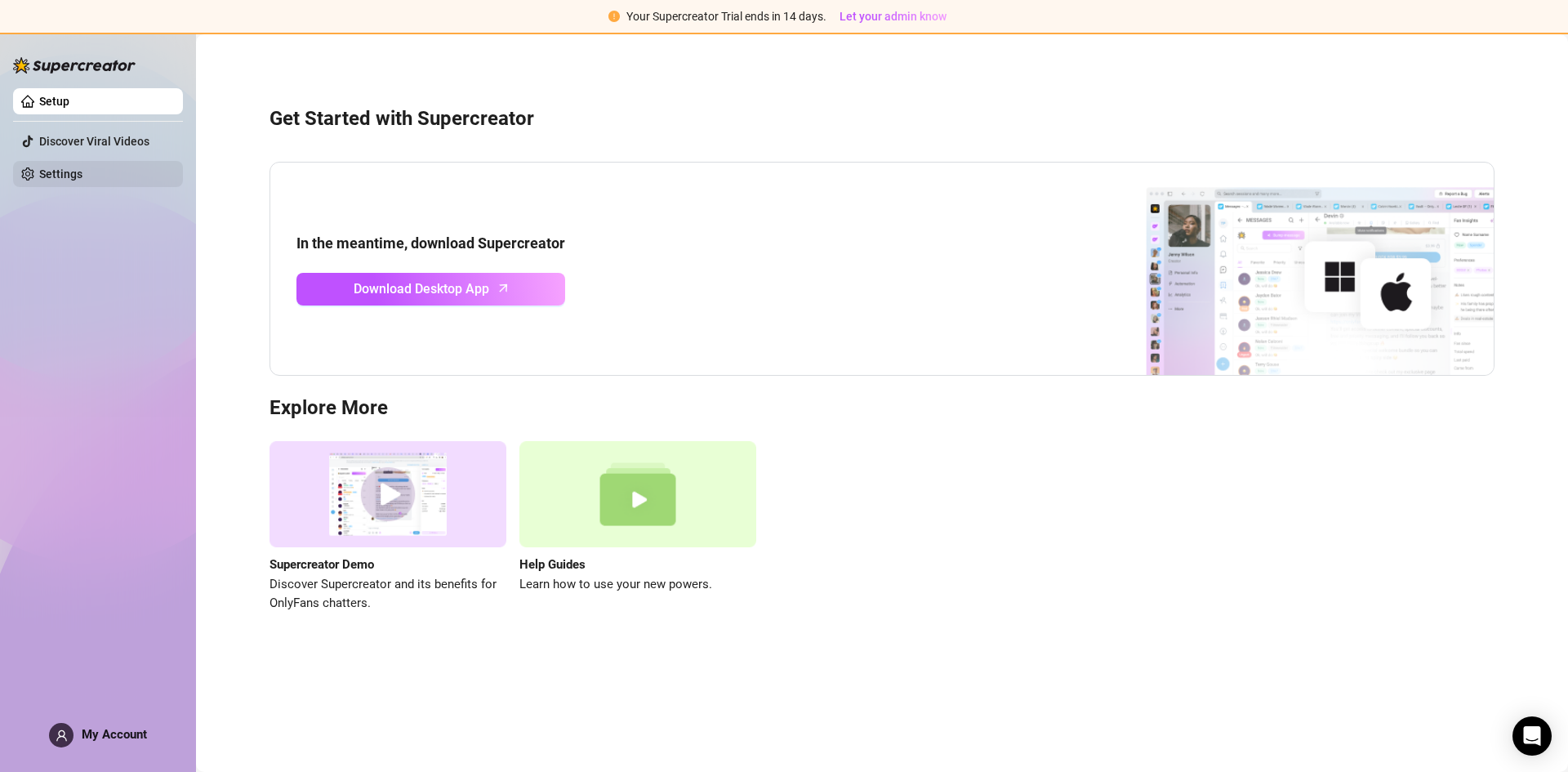 click on "Settings" at bounding box center [60, 174] 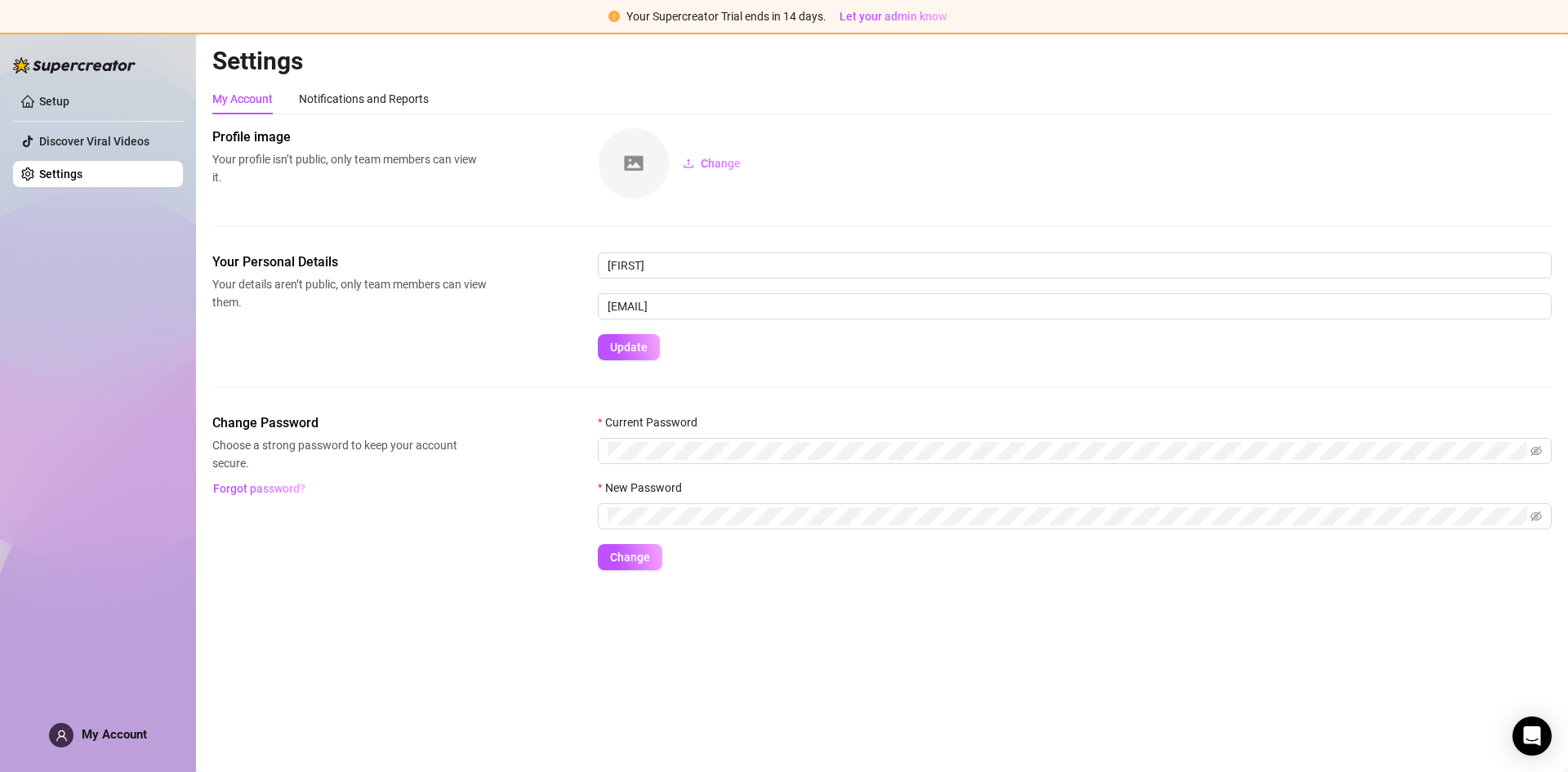 click on "My Account" at bounding box center (114, 734) 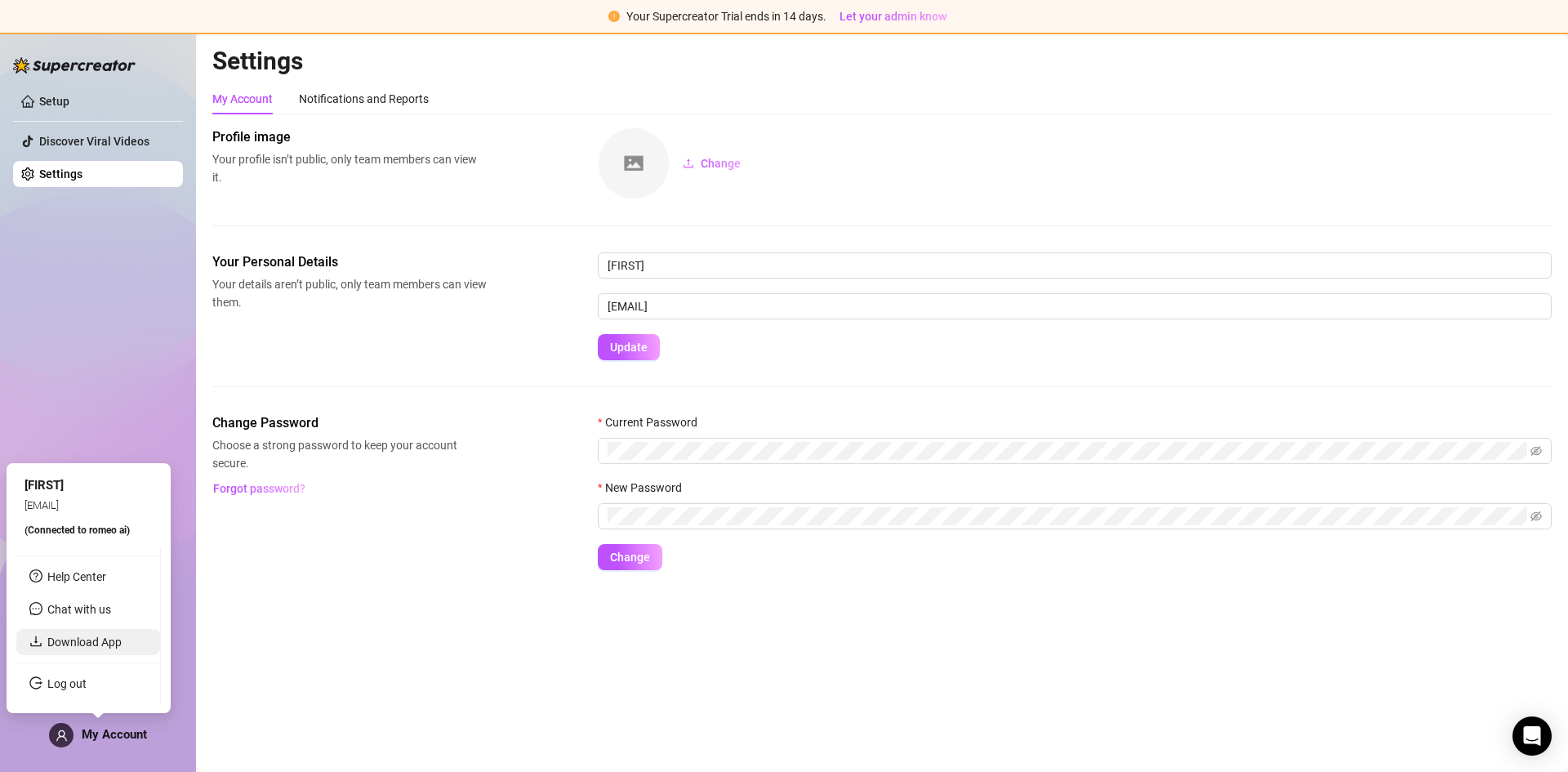 click on "Download App" at bounding box center (84, 642) 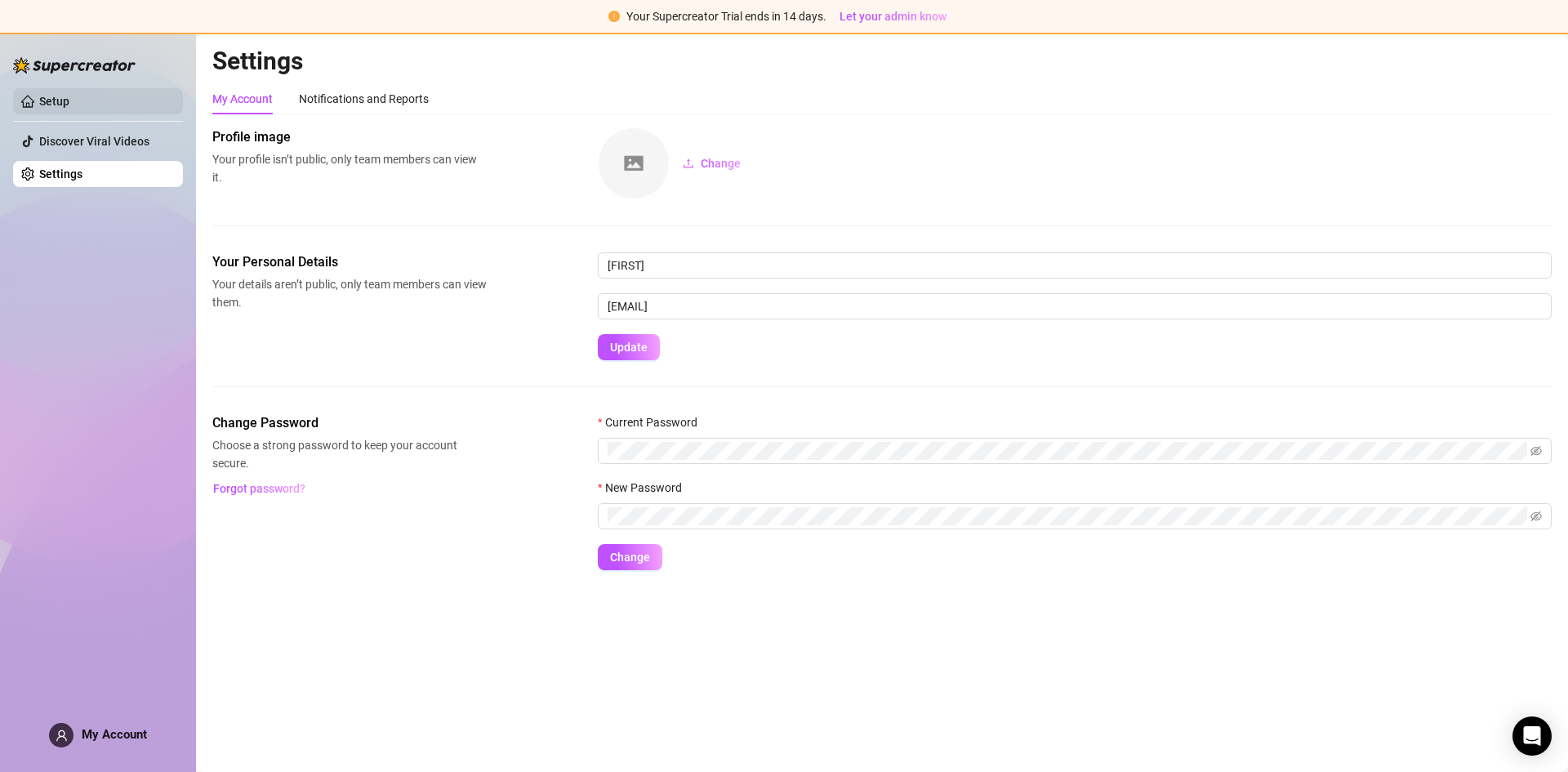 click on "Setup" at bounding box center (54, 101) 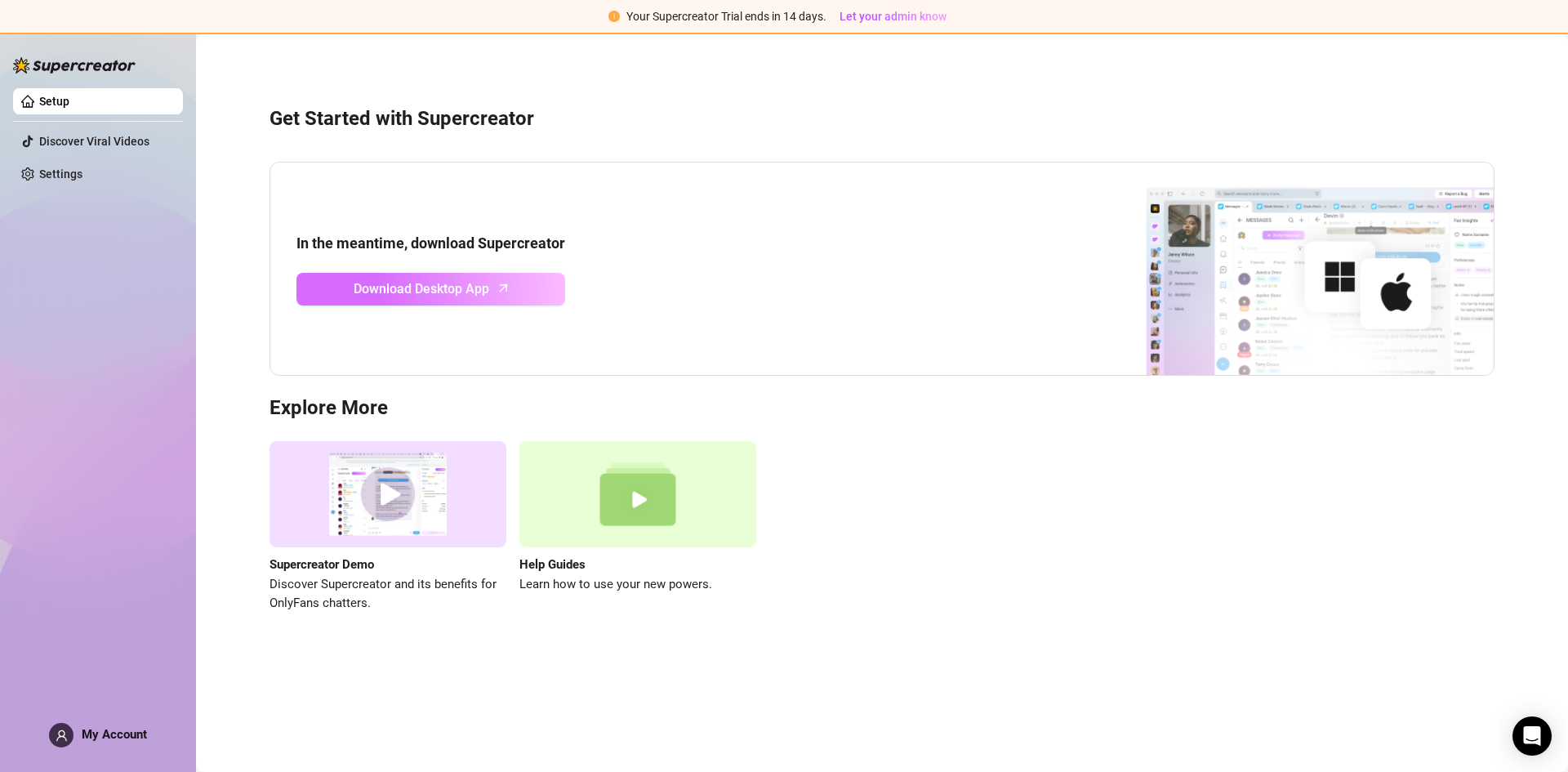 click on "Download Desktop App" at bounding box center (421, 288) 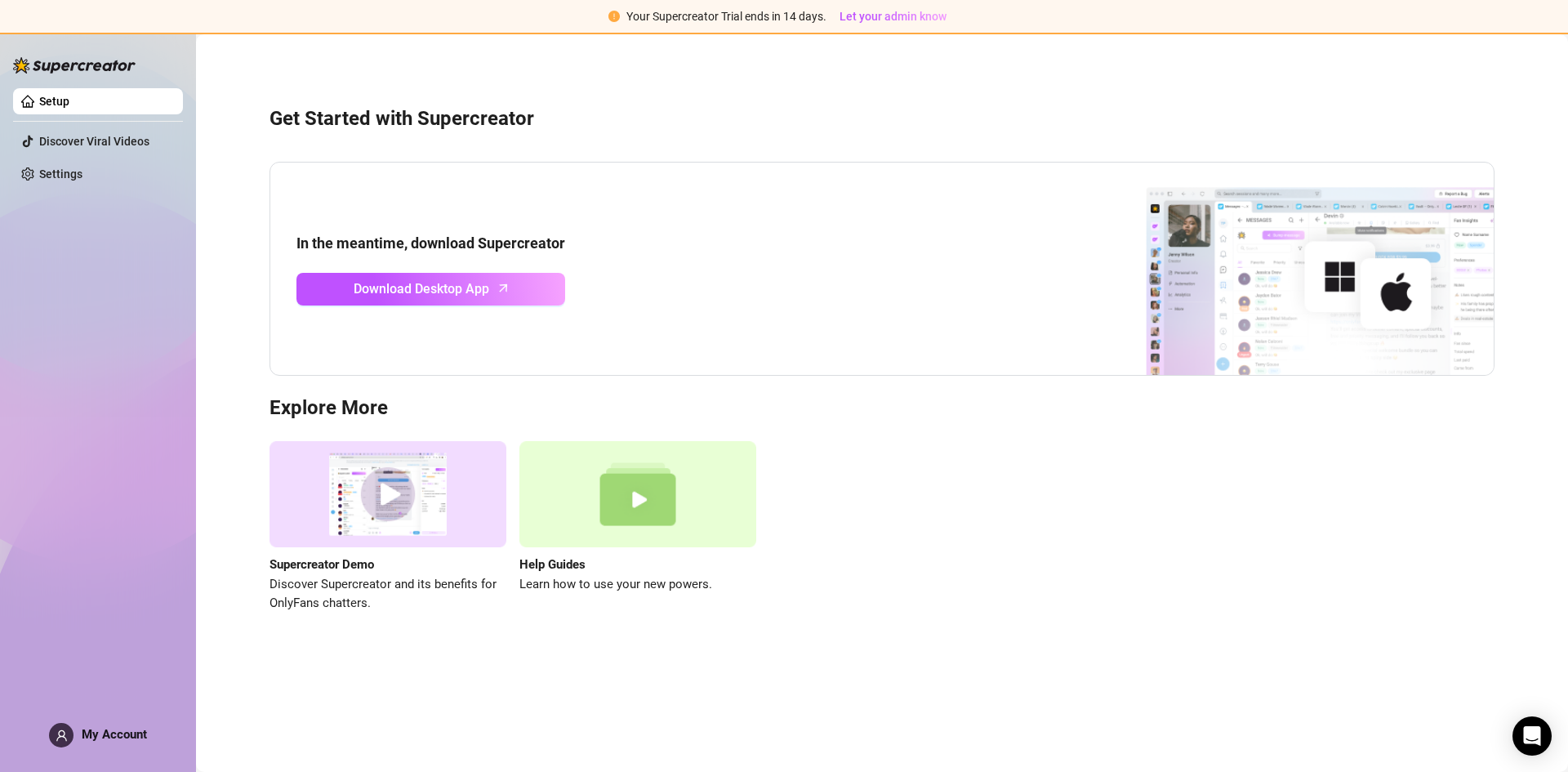 click at bounding box center (638, 494) 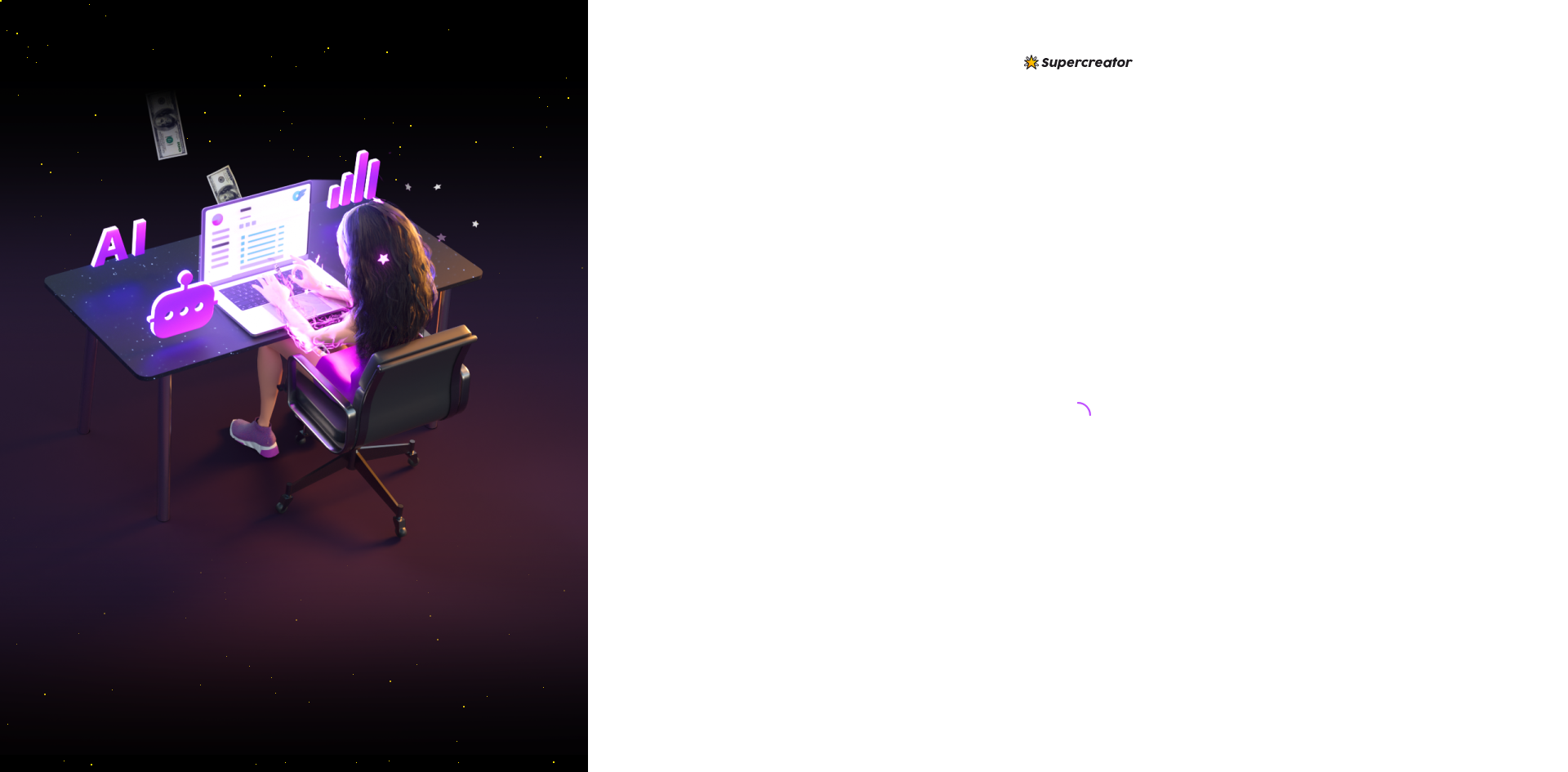 scroll, scrollTop: 0, scrollLeft: 0, axis: both 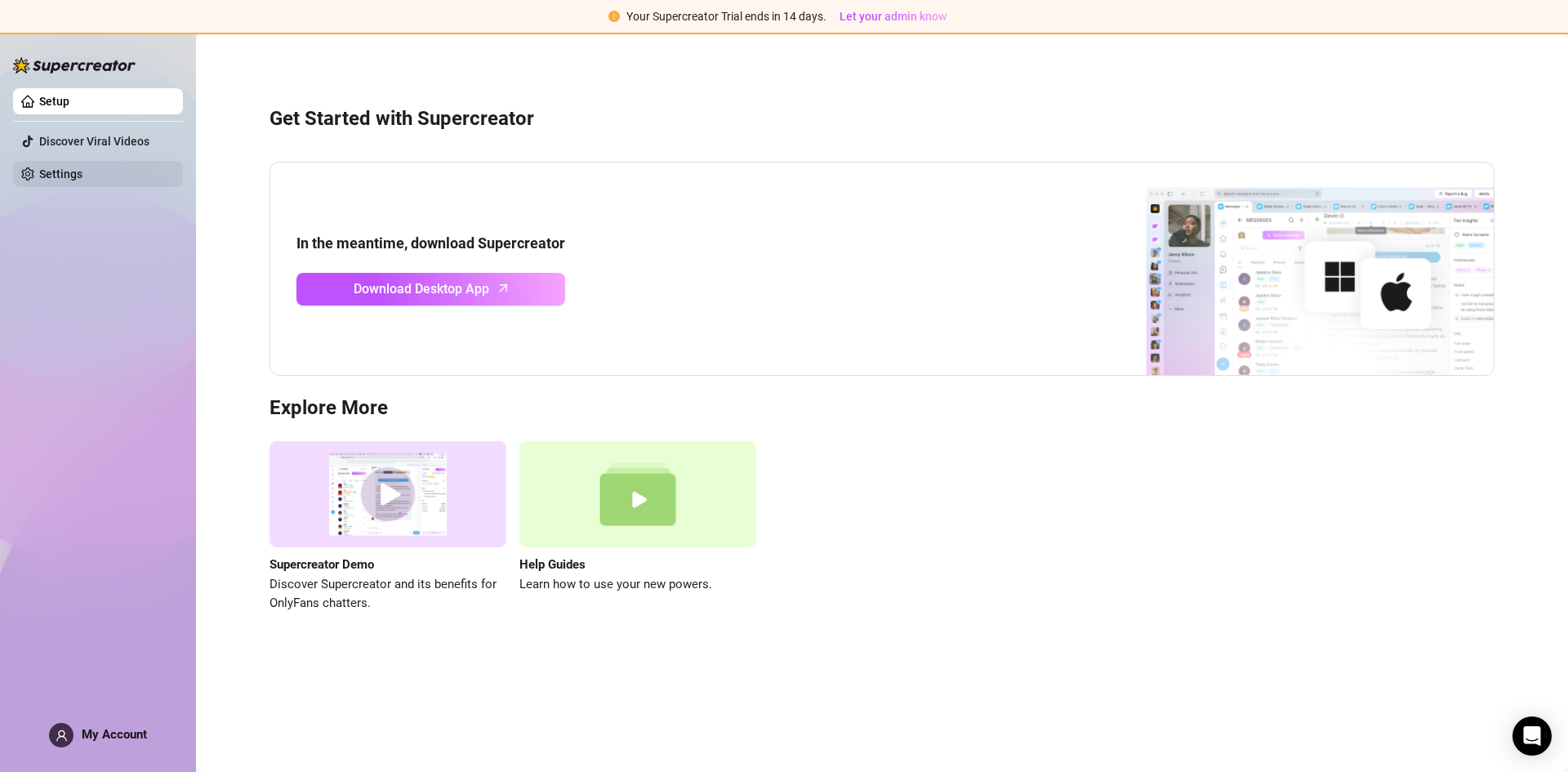 click on "Settings" at bounding box center (60, 174) 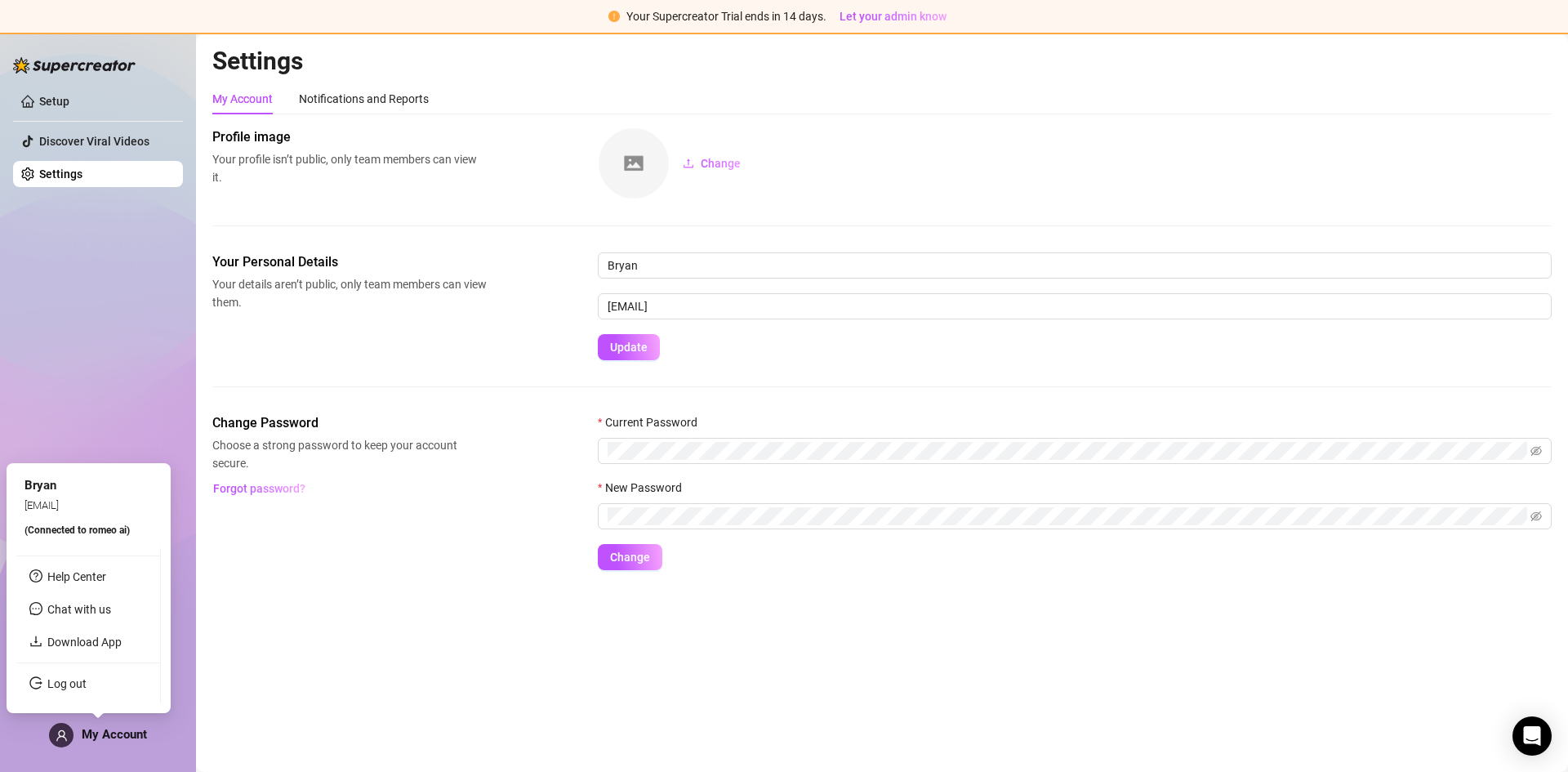 click at bounding box center (61, 735) 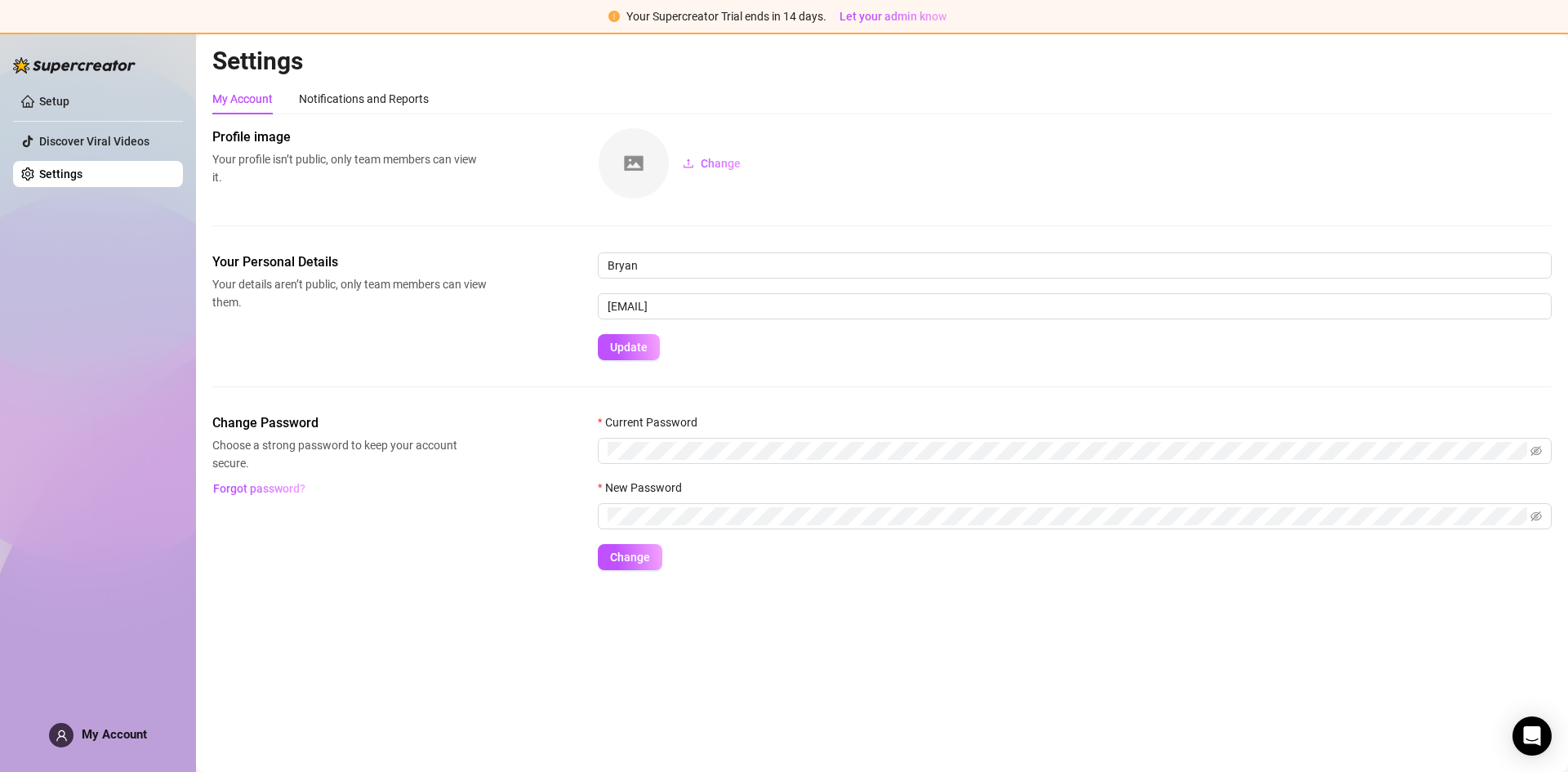 click on "Your details aren’t public, only team members can view them." at bounding box center (350, 293) 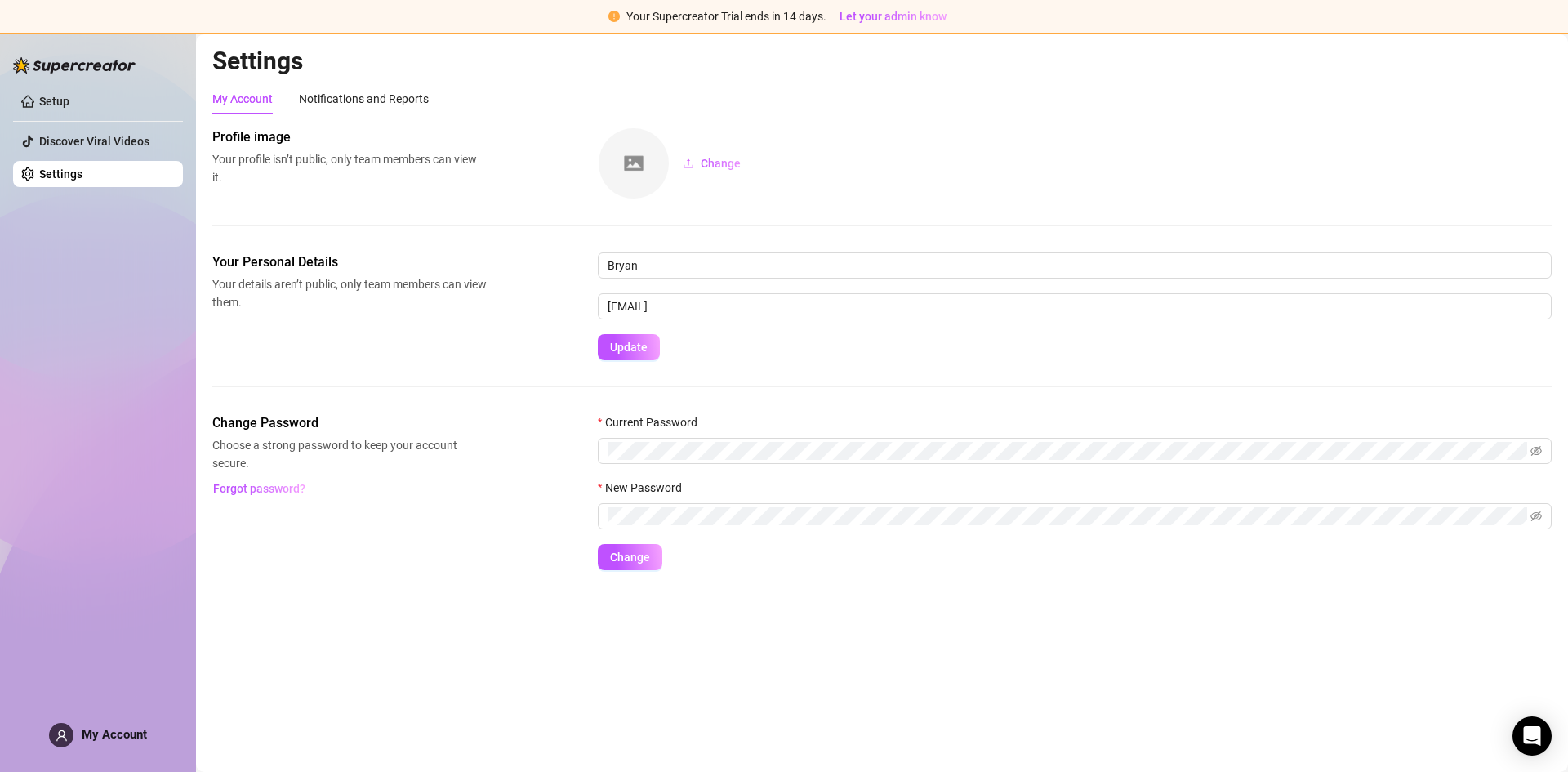 click on "Your Personal Details Your details aren’t public, only team members can view them. Bryan bryanjakesantiago043@gmail.com Update" at bounding box center [882, 332] 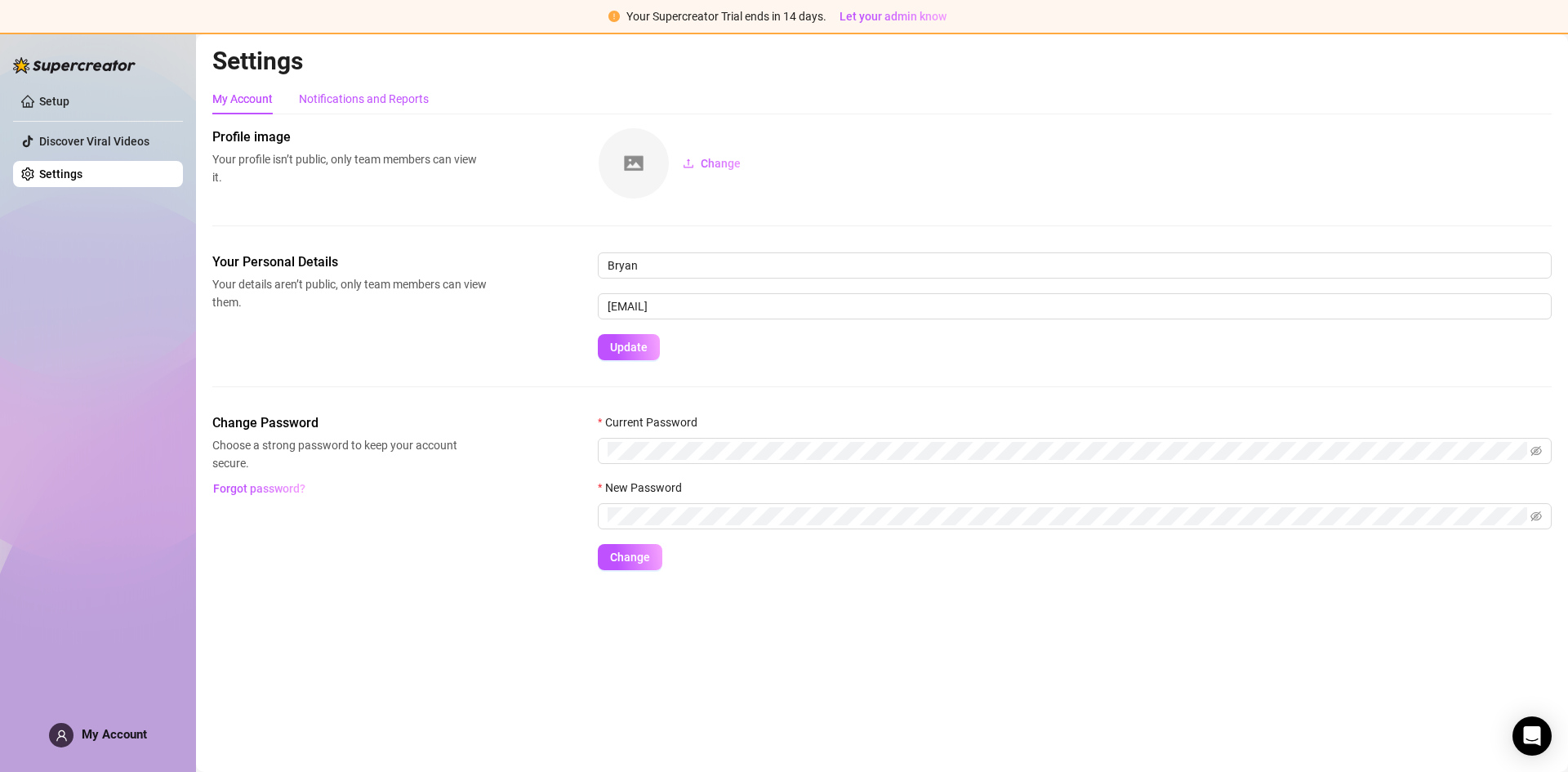 click on "Notifications and Reports" at bounding box center [363, 99] 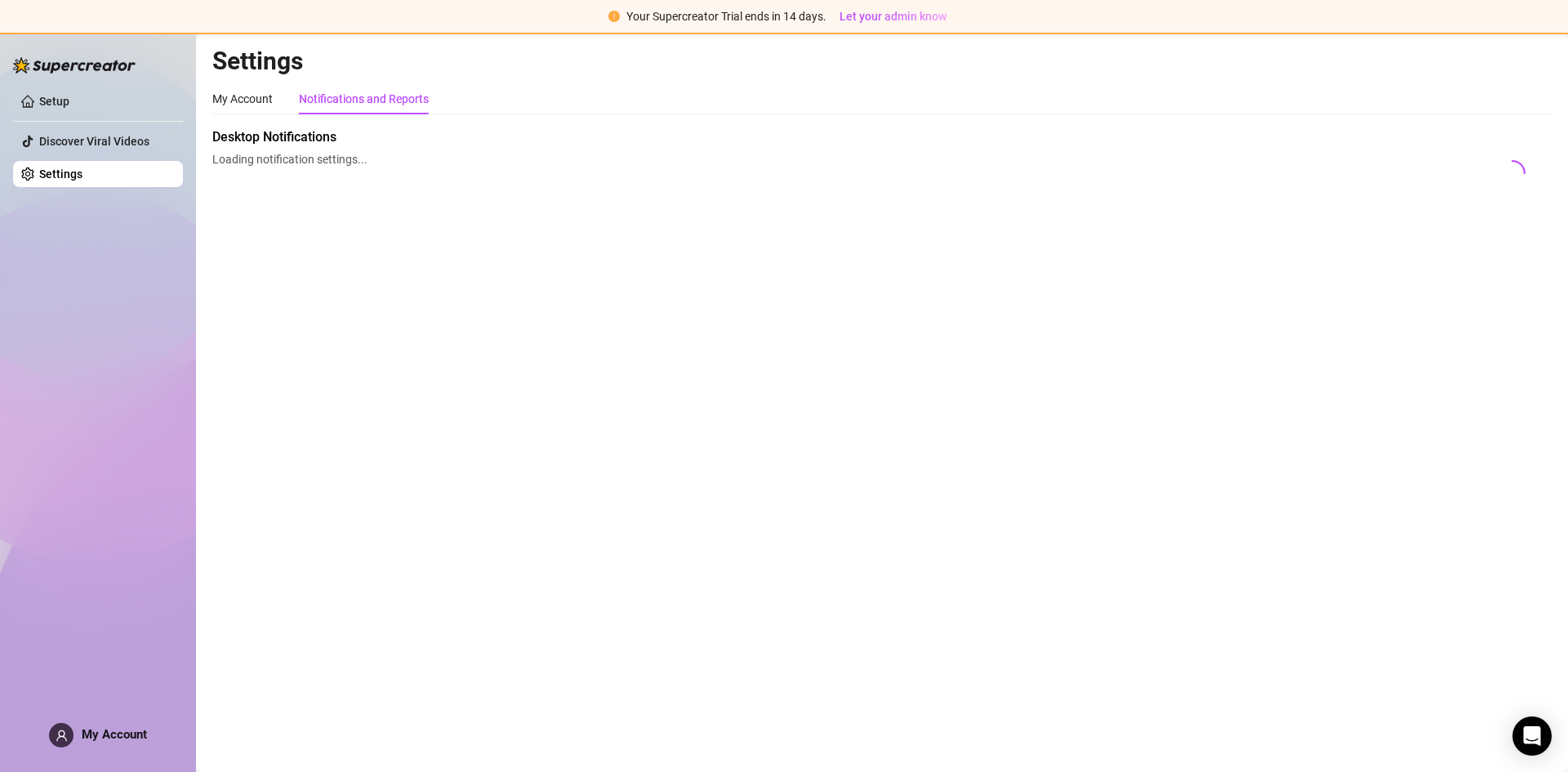 click on "Settings My Account Notifications and Reports Profile image Your profile isn’t public, only team members can view it. Change Your Personal Details Your details aren’t public, only team members can view them. Bryan bryanjakesantiago043@gmail.com Update Change Password Choose a strong password to keep your account secure. Forgot password? Current Password New Password Change Desktop Notifications Loading notification settings..." at bounding box center (882, 403) 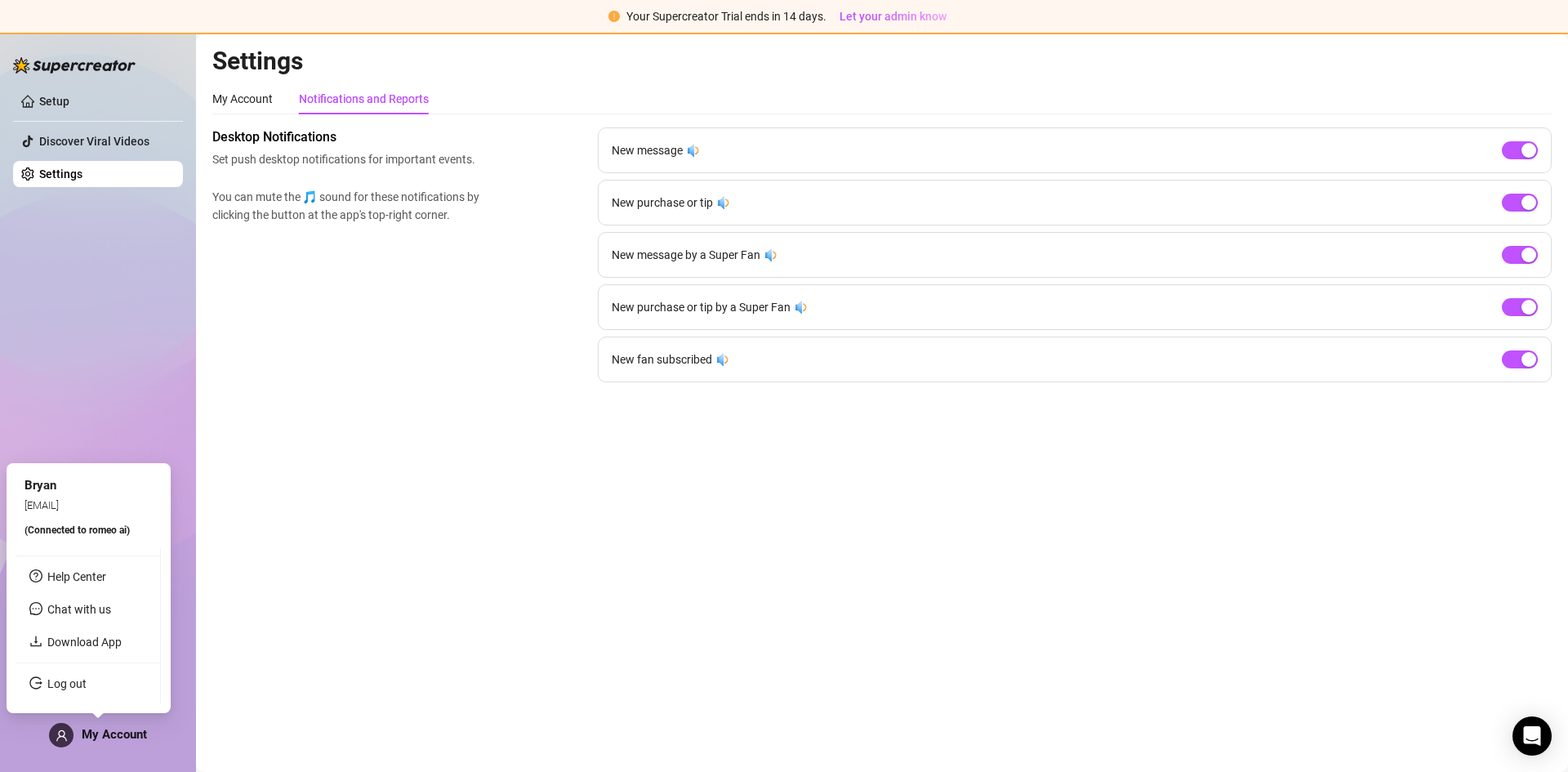 click on "My Account" at bounding box center (114, 734) 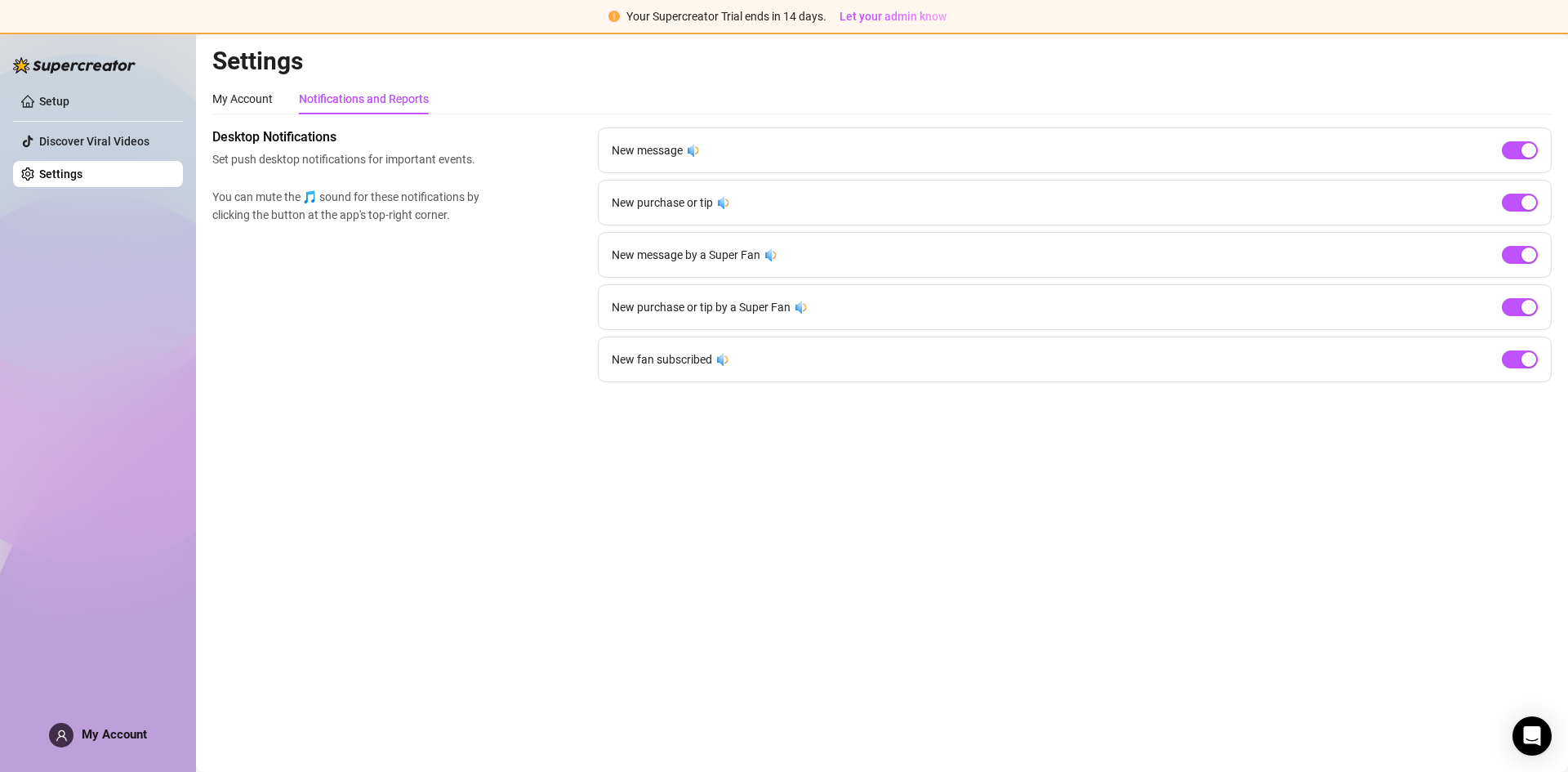 click on "Settings My Account Notifications and Reports Profile image Your profile isn’t public, only team members can view it. Change Your Personal Details Your details aren’t public, only team members can view them. Bryan bryanjakesantiago043@gmail.com Update Change Password Choose a strong password to keep your account secure. Forgot password? Current Password New Password Change Desktop Notifications Set push desktop notifications for important events. You can mute the 🎵 sound for these notifications by clicking the button at the app's top-right corner. New message 🔉 New purchase or tip 🔉 New message by a Super Fan 🔉 New purchase or tip by a Super Fan 🔉 New fan subscribed 🔉" at bounding box center (882, 403) 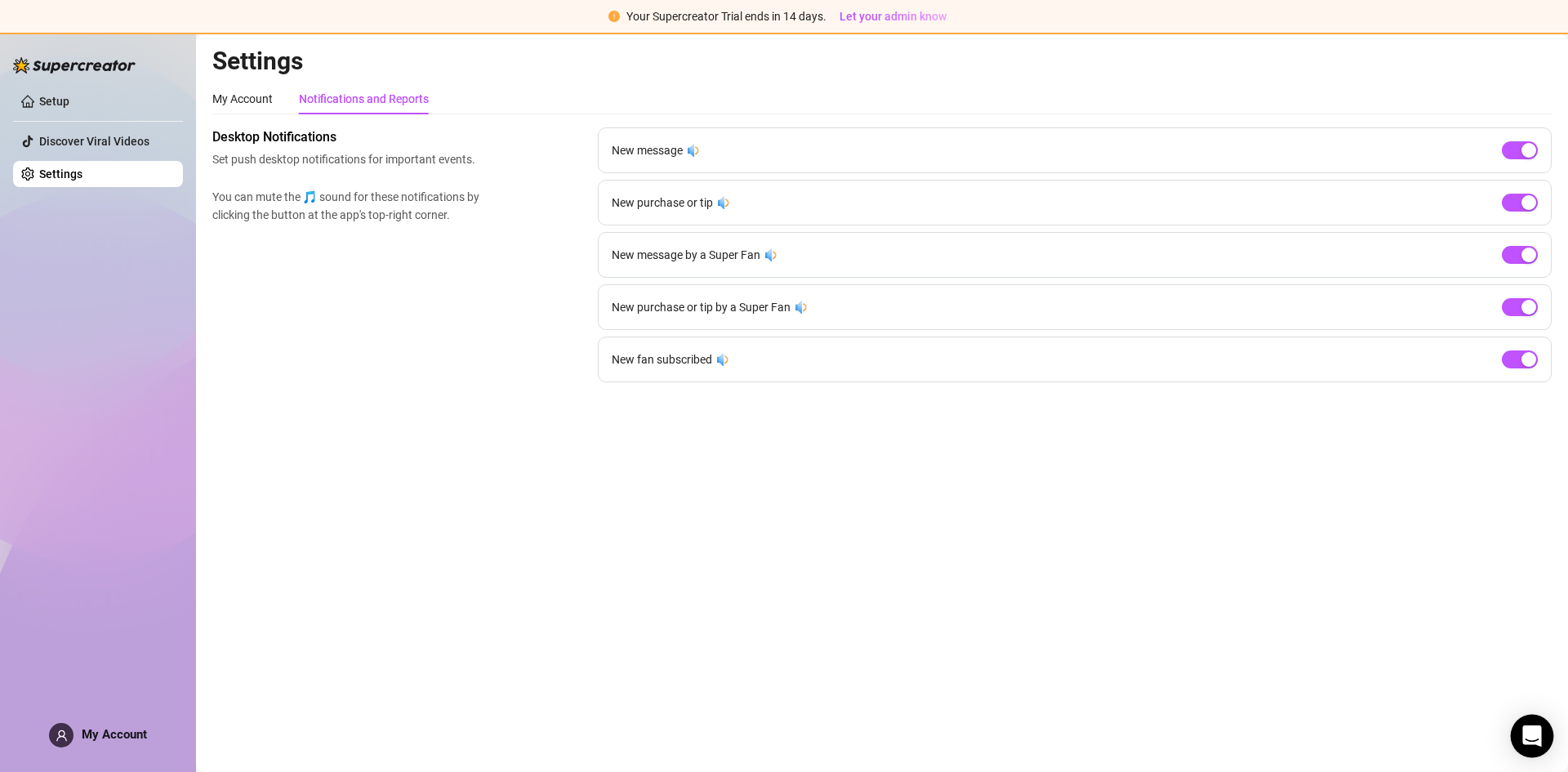 click at bounding box center (1532, 736) 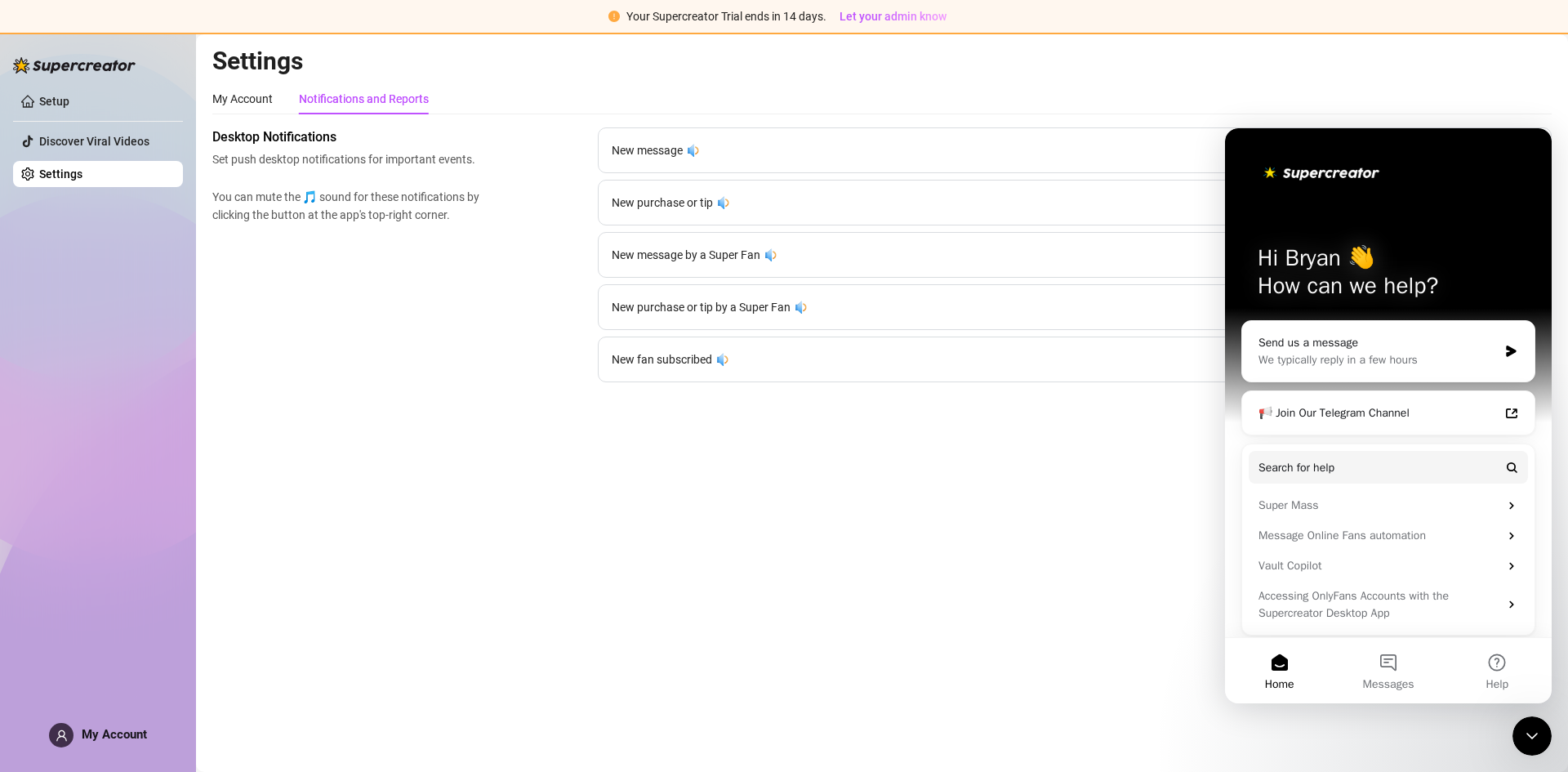 scroll, scrollTop: 0, scrollLeft: 0, axis: both 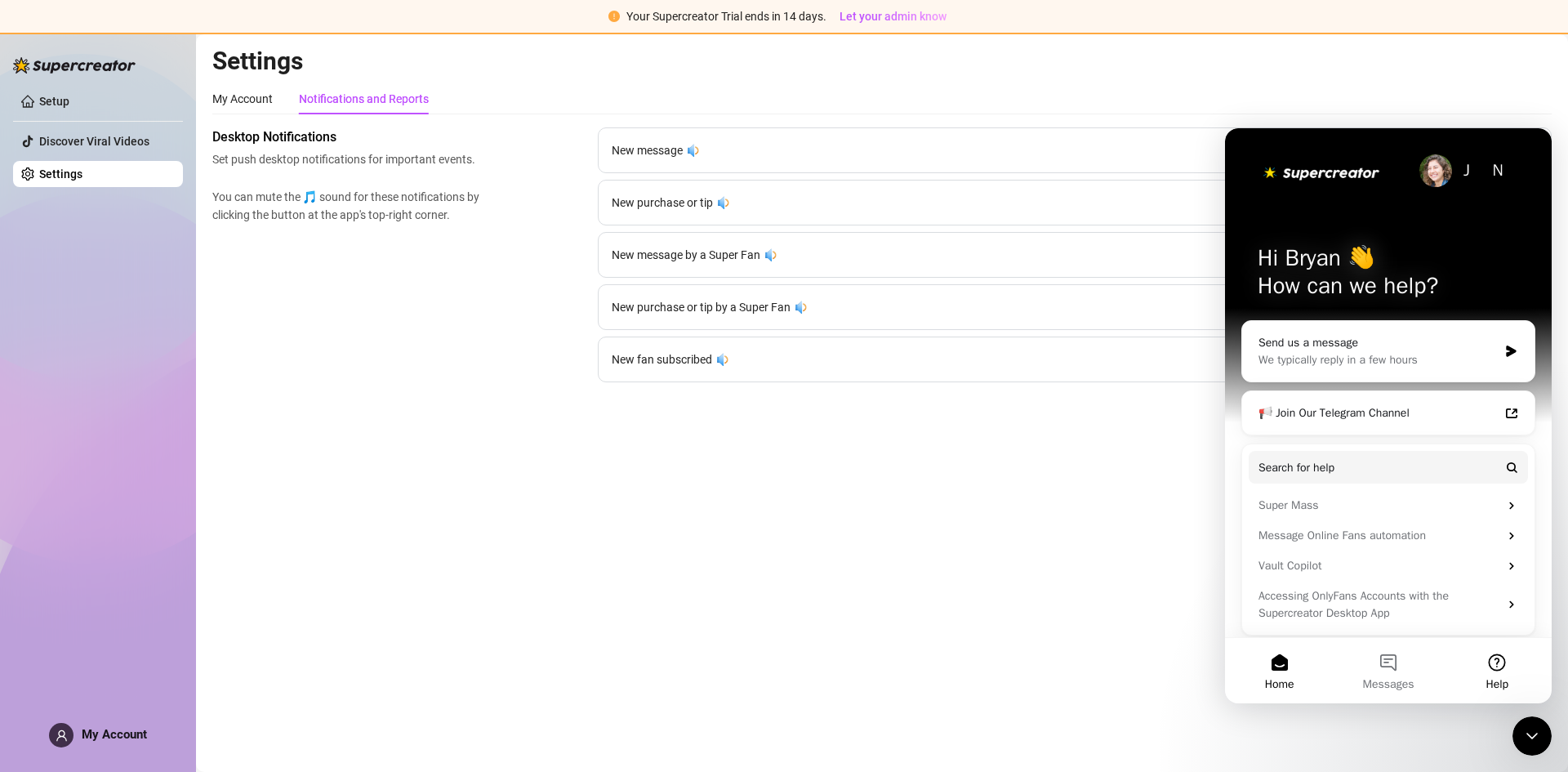 click on "Help" at bounding box center [1497, 671] 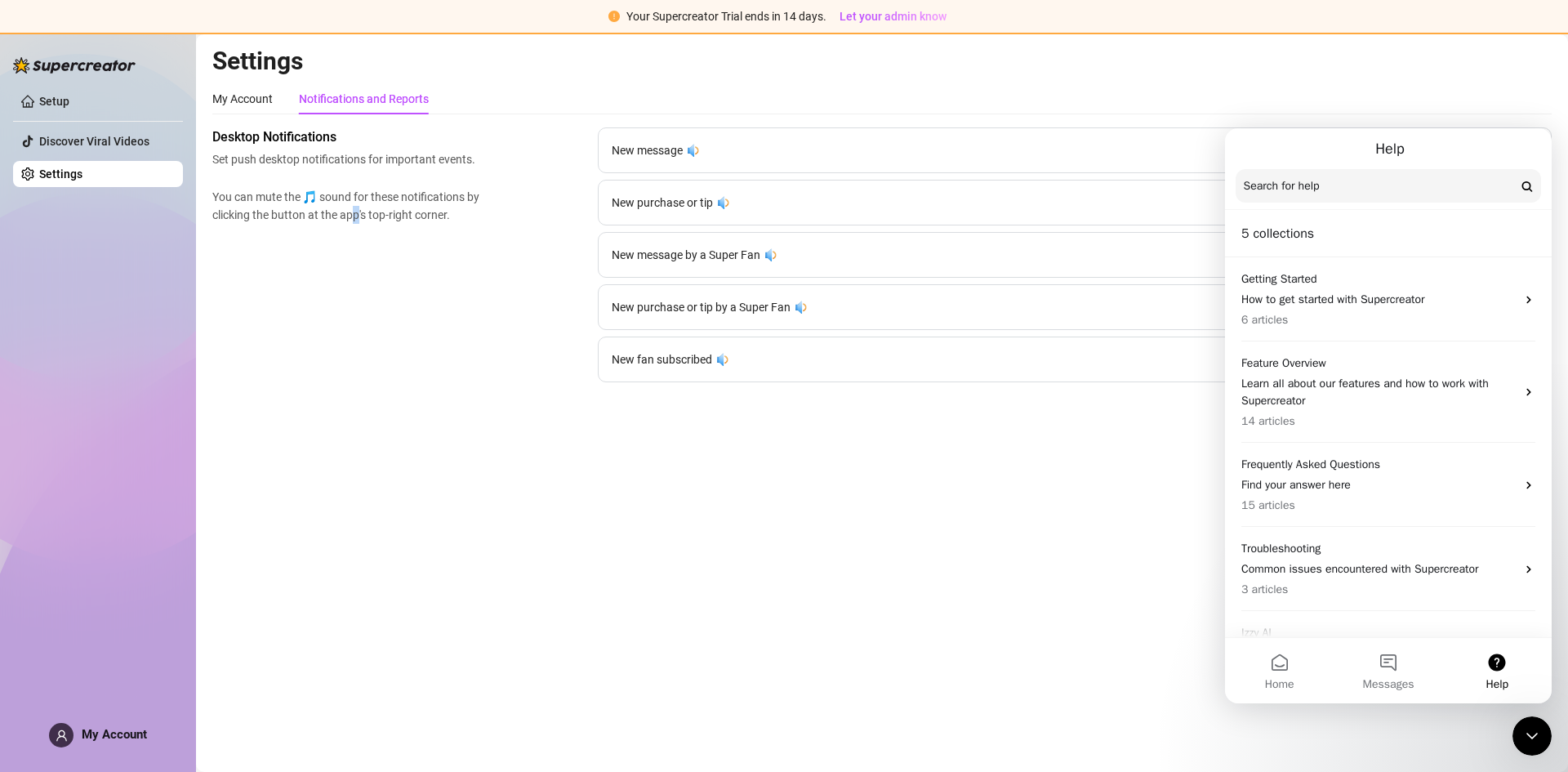 click on "Desktop Notifications Set push desktop notifications for important events. You can mute the 🎵 sound for these notifications by clicking the button at the app's top-right corner. New message 🔉 New purchase or tip 🔉 New message by a Super Fan 🔉 New purchase or tip by a Super Fan 🔉 New fan subscribed 🔉" at bounding box center [882, 255] 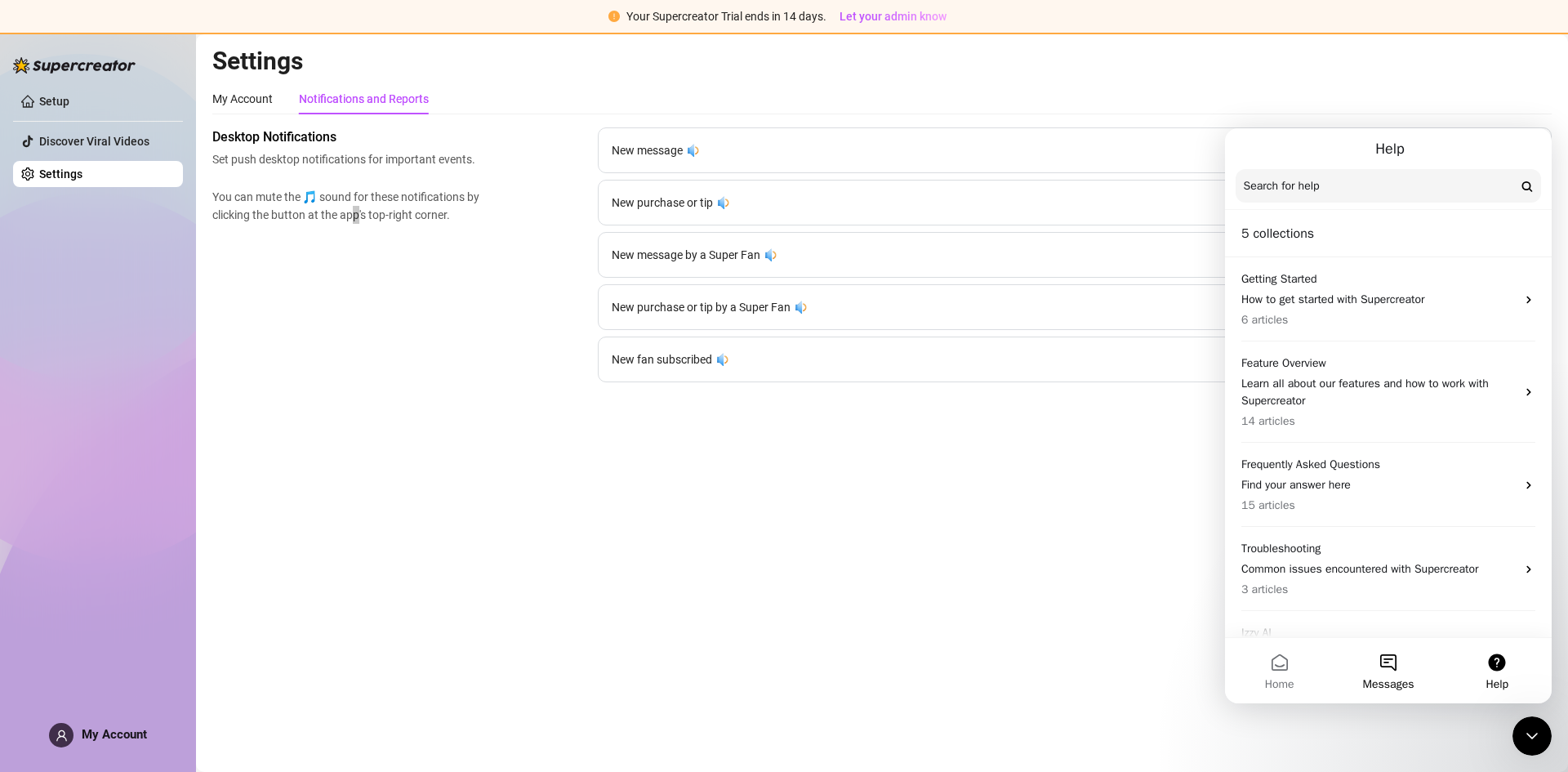 click on "Messages" at bounding box center (1388, 671) 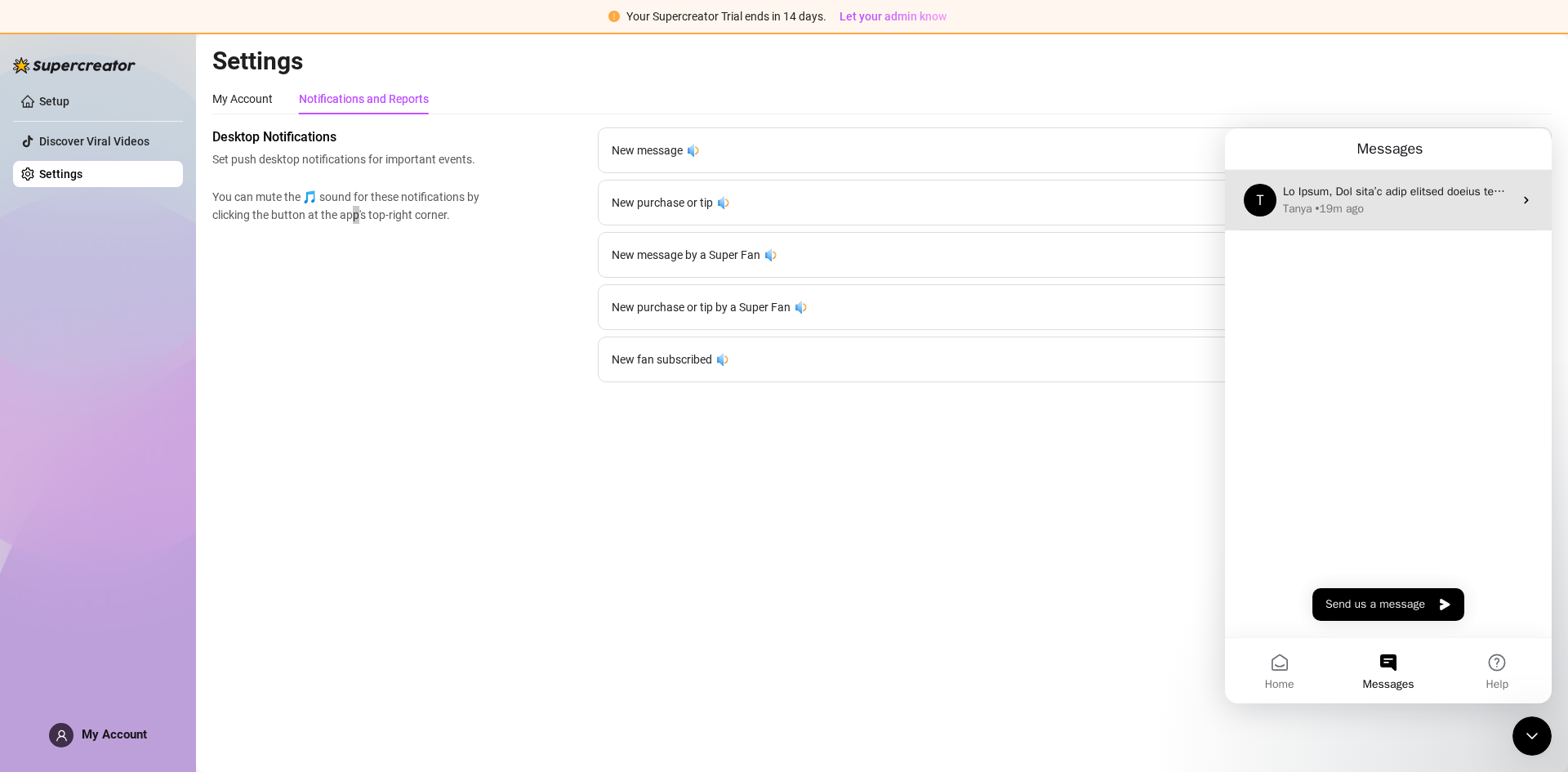 click on "Tanya •  19m ago" at bounding box center [1398, 208] 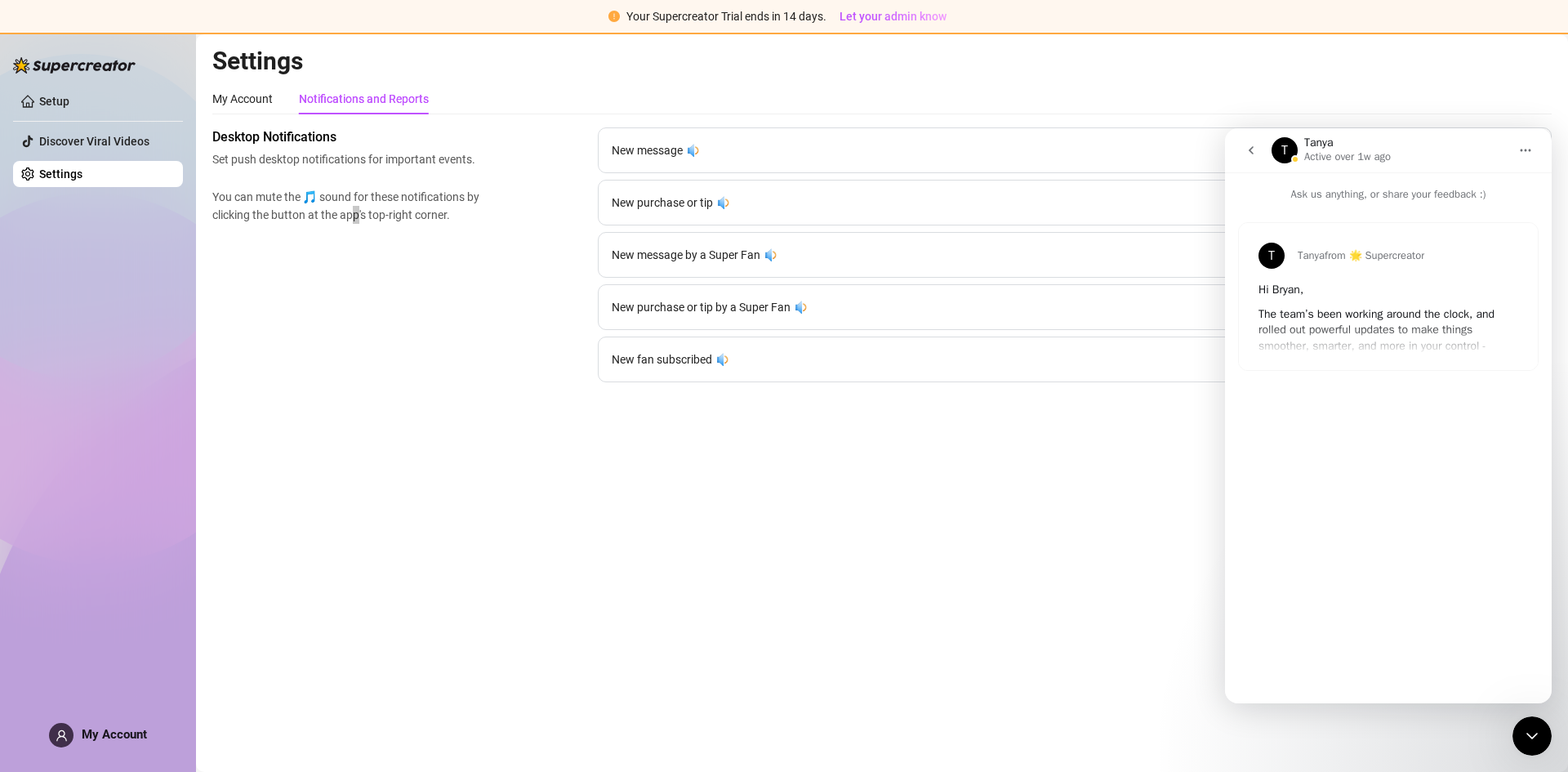 click on "T Tanya  from 🌟 Supercreator Hi Bryan, The team’s been working around the clock, and rolled out powerful updates to make things smoother, smarter, and more in your control - especially with Izzy. New way to Bump Online Fans Now Izzy can automatically bump fans 24/7, so you’ll never miss a chance to reach. Izzy can now: Automatically send bump messages to online fans 24/7 - just set it up once, no need to schedule anything manually. This makes sure she’ll always work at full power Add your bump messages or import and use our best ones. You’ll see which messages get the most replies, so you can keep getting better Unsend messages automatically Pro tip:  Combine this with AI chats for a super powerful way to boost engagement.   New Izzy Settings with more control We launched a  new Izzy Settings page , which gives you more control over who and how Izzy chats with fans.   With the new Izzy settings, you can:  Add a random delay before Izzy replies to make the chat feel more natural and human." at bounding box center [1388, 297] 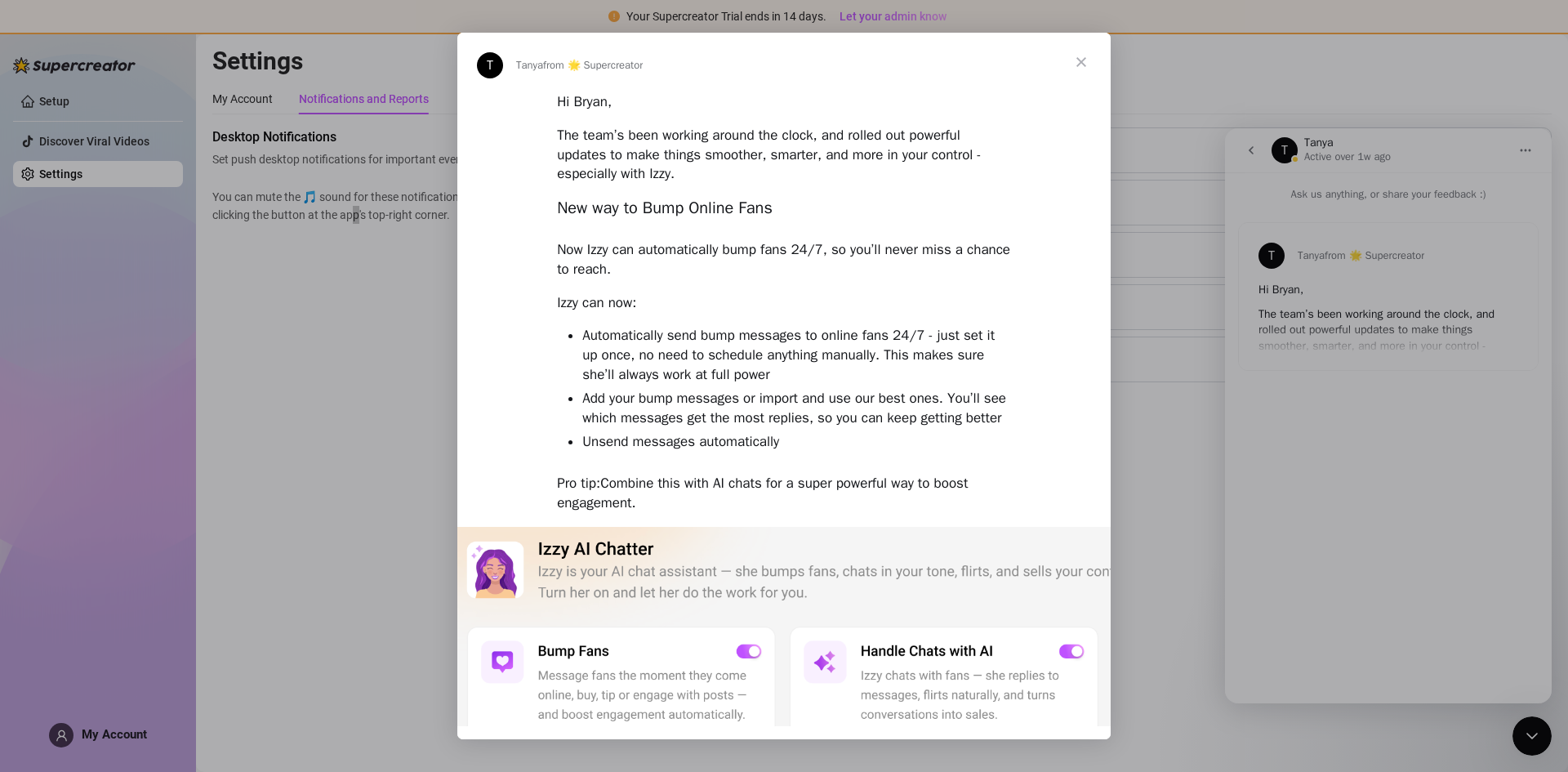 scroll, scrollTop: 0, scrollLeft: 0, axis: both 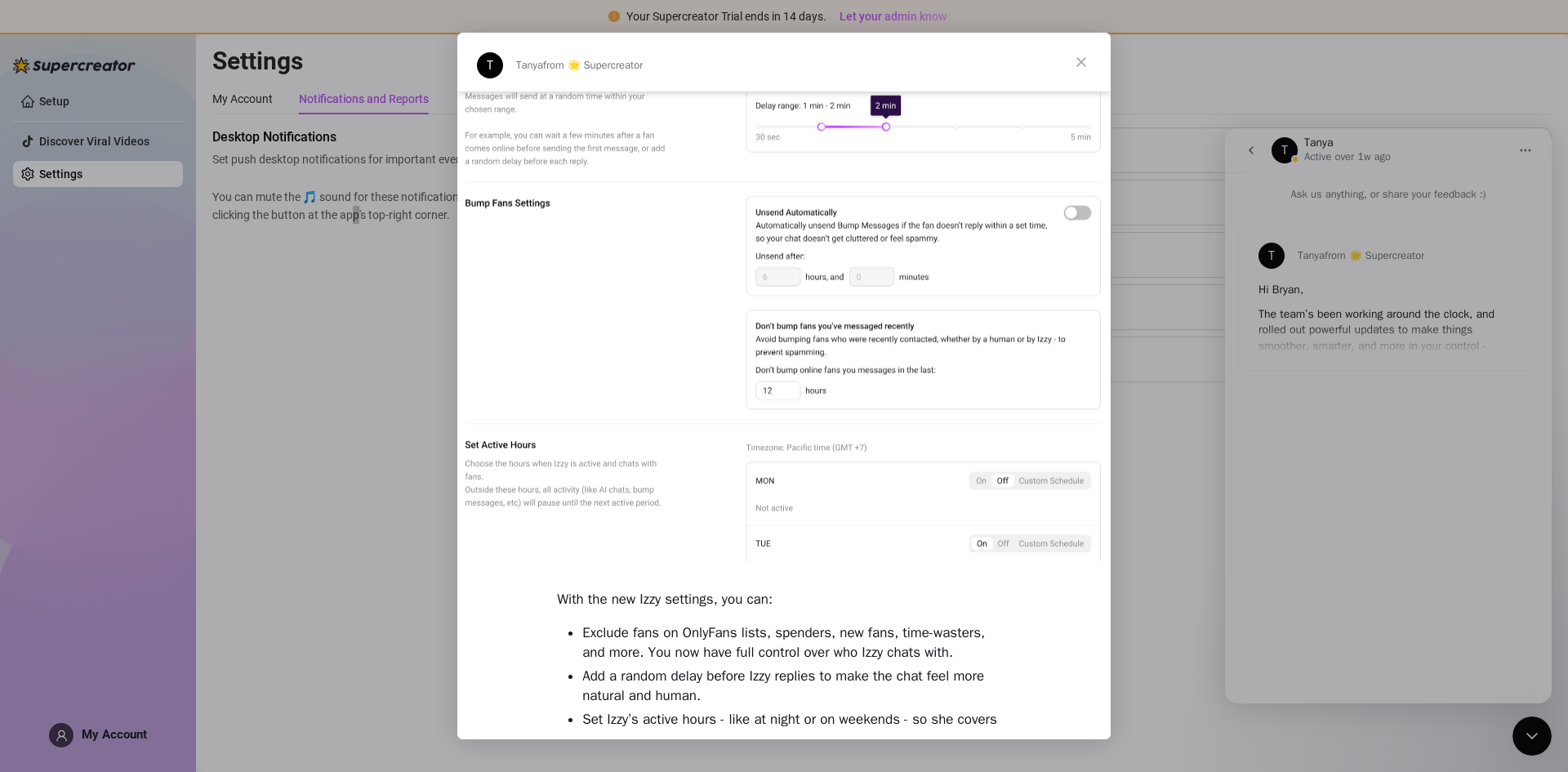 click at bounding box center [784, 267] 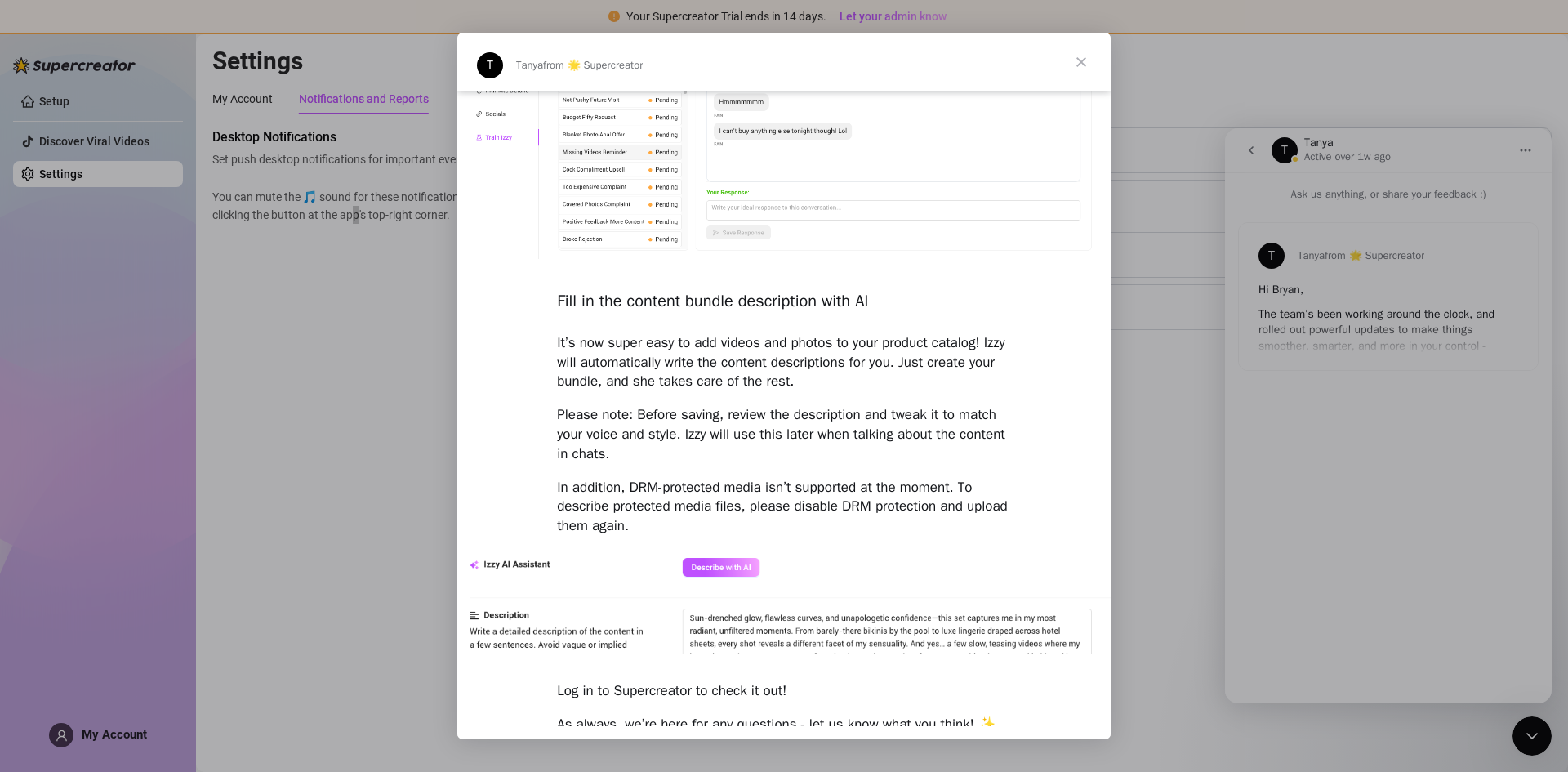 scroll, scrollTop: 2076, scrollLeft: 0, axis: vertical 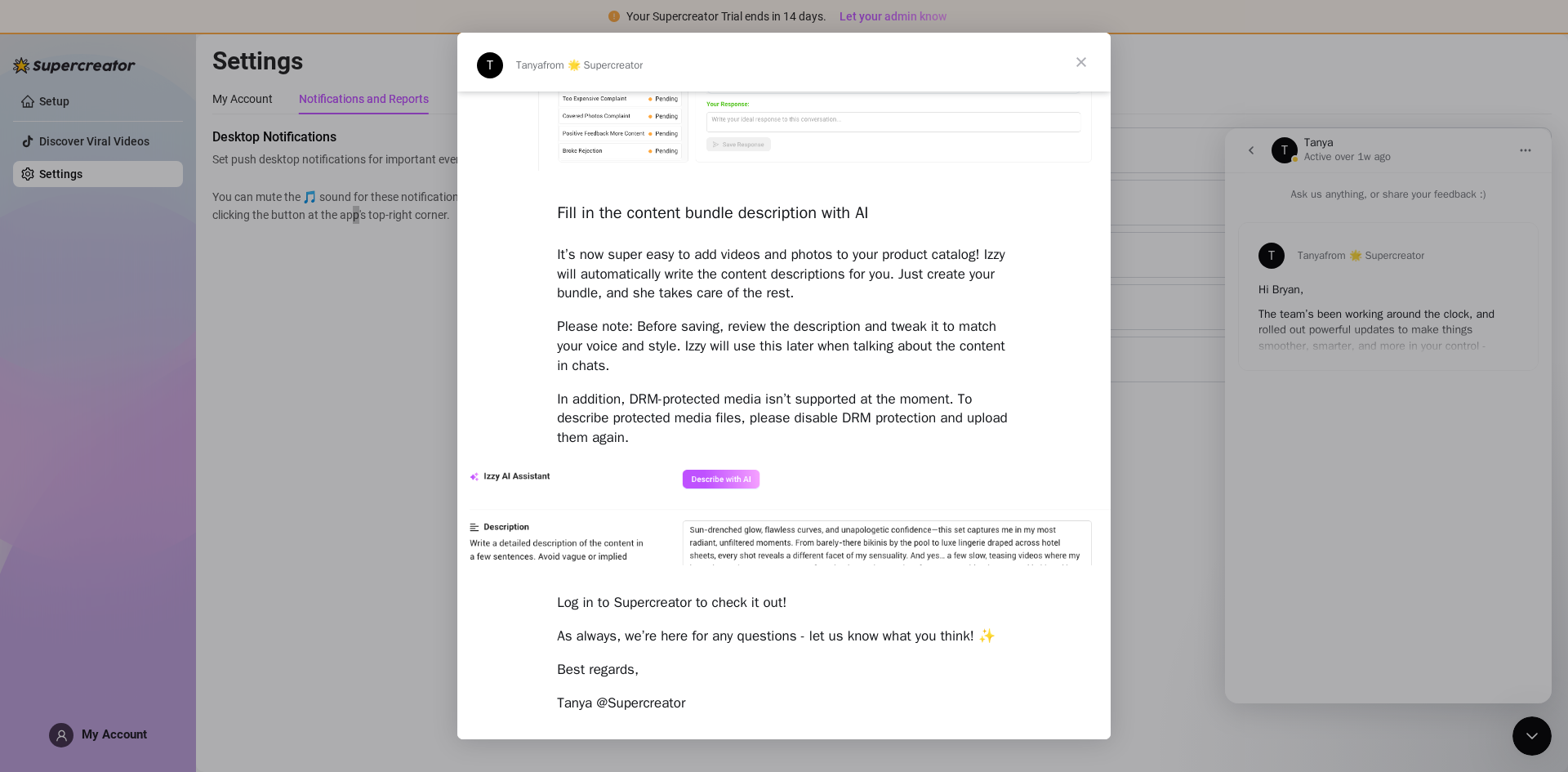 click at bounding box center (784, 513) 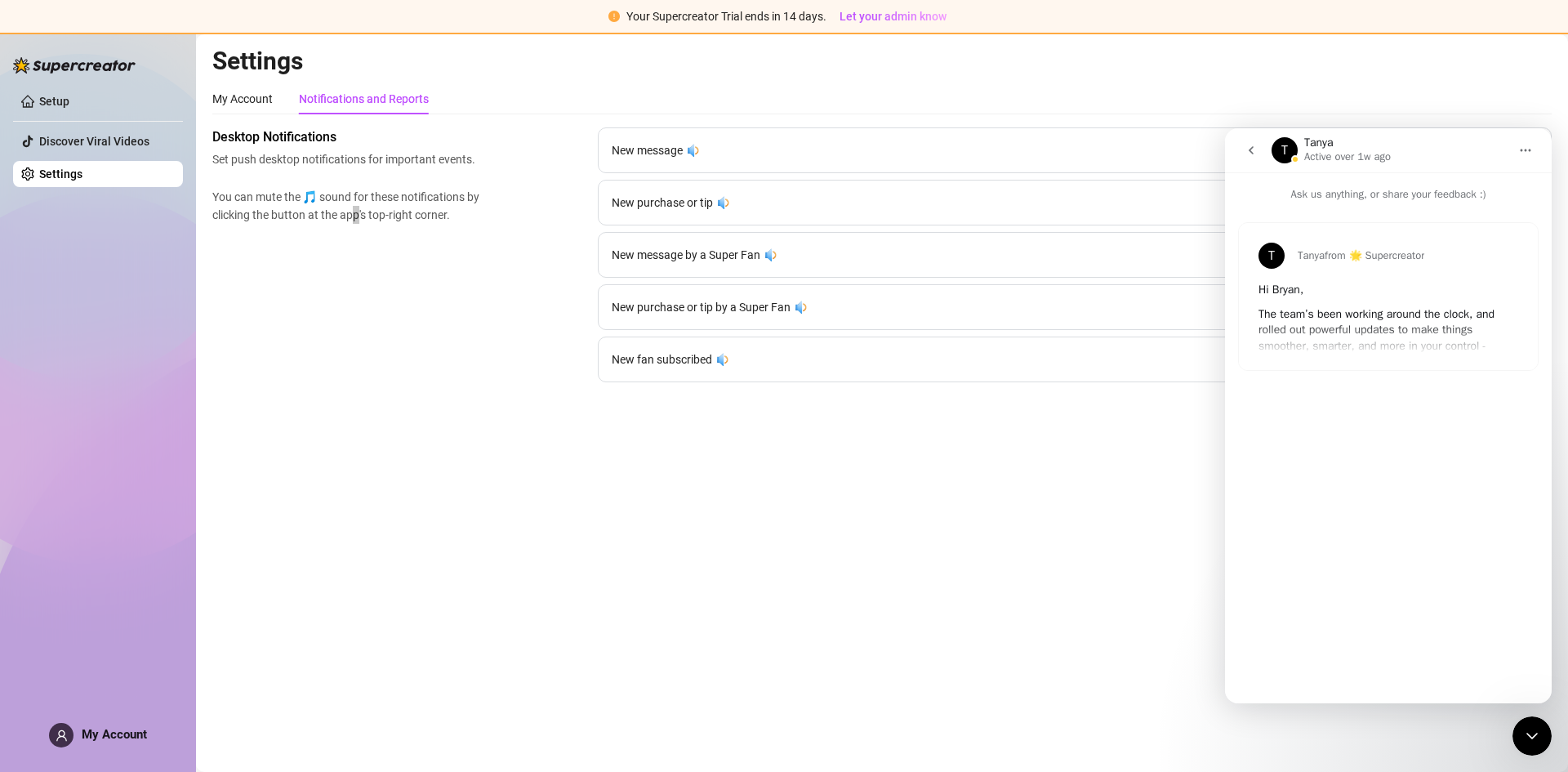 click on "The team’s been working around the clock, and rolled out powerful updates to make things smoother, smarter, and more in your control - especially with Izzy." at bounding box center [1388, 338] 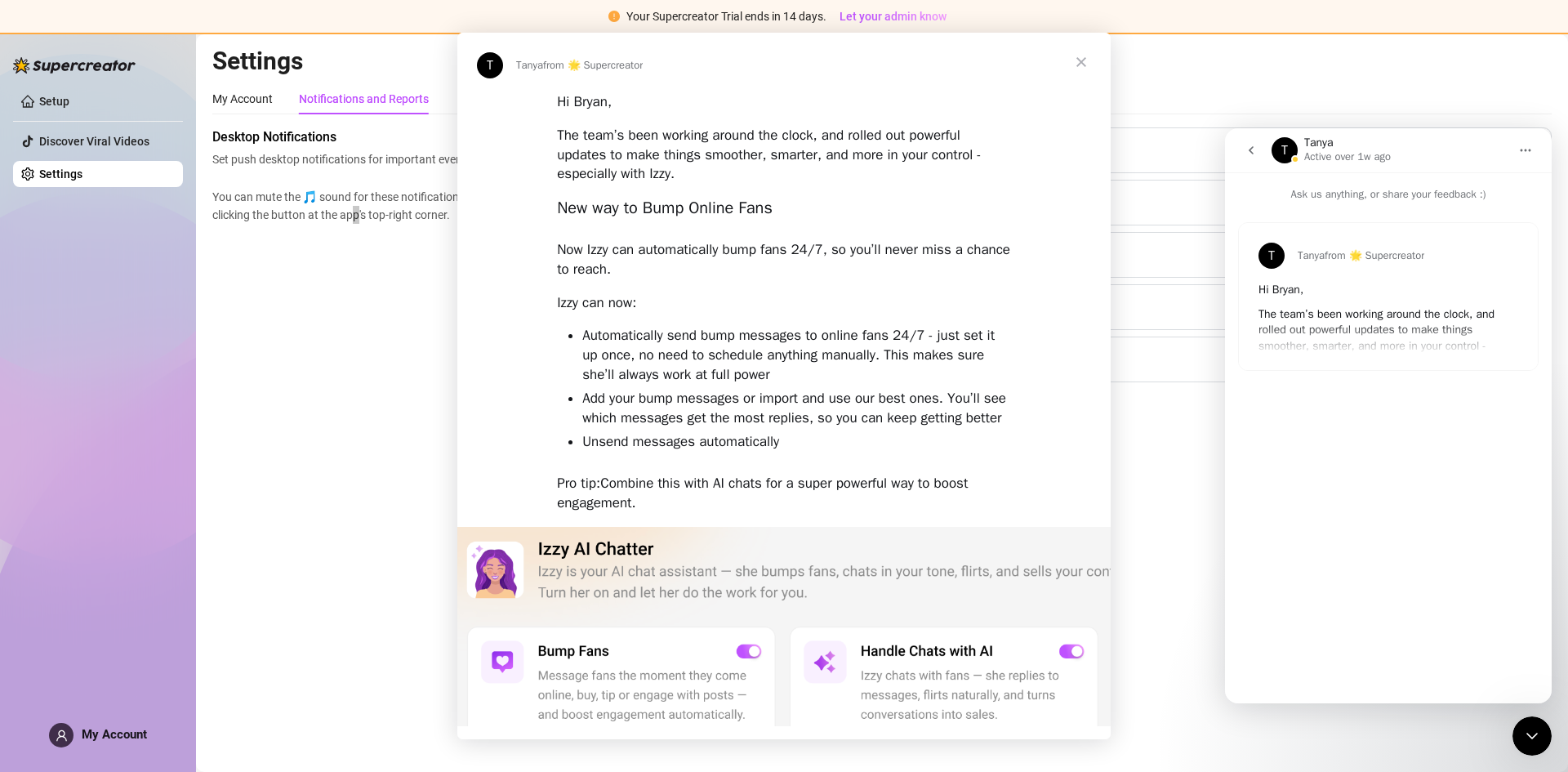 scroll, scrollTop: 0, scrollLeft: 0, axis: both 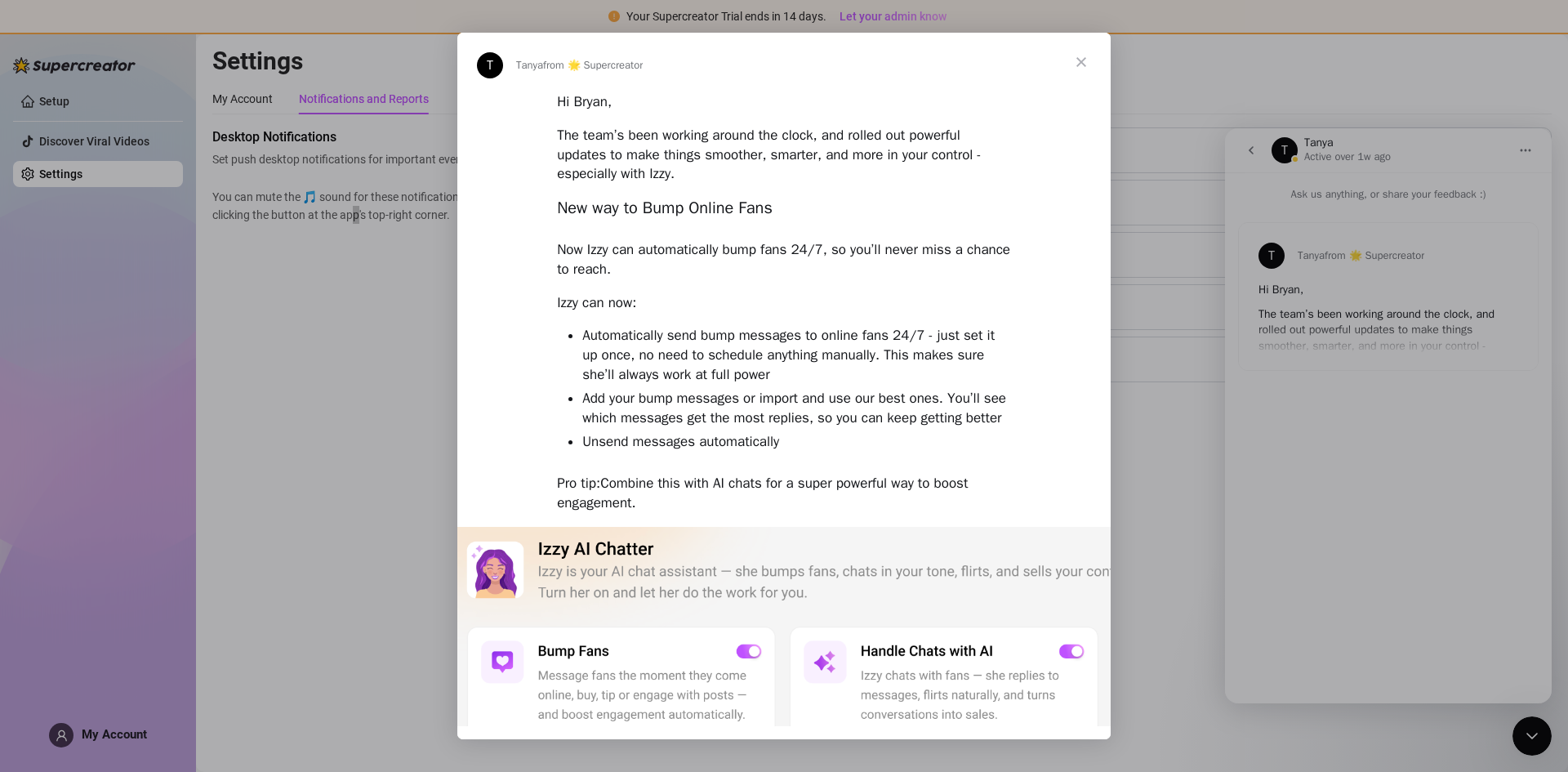 click at bounding box center [784, 386] 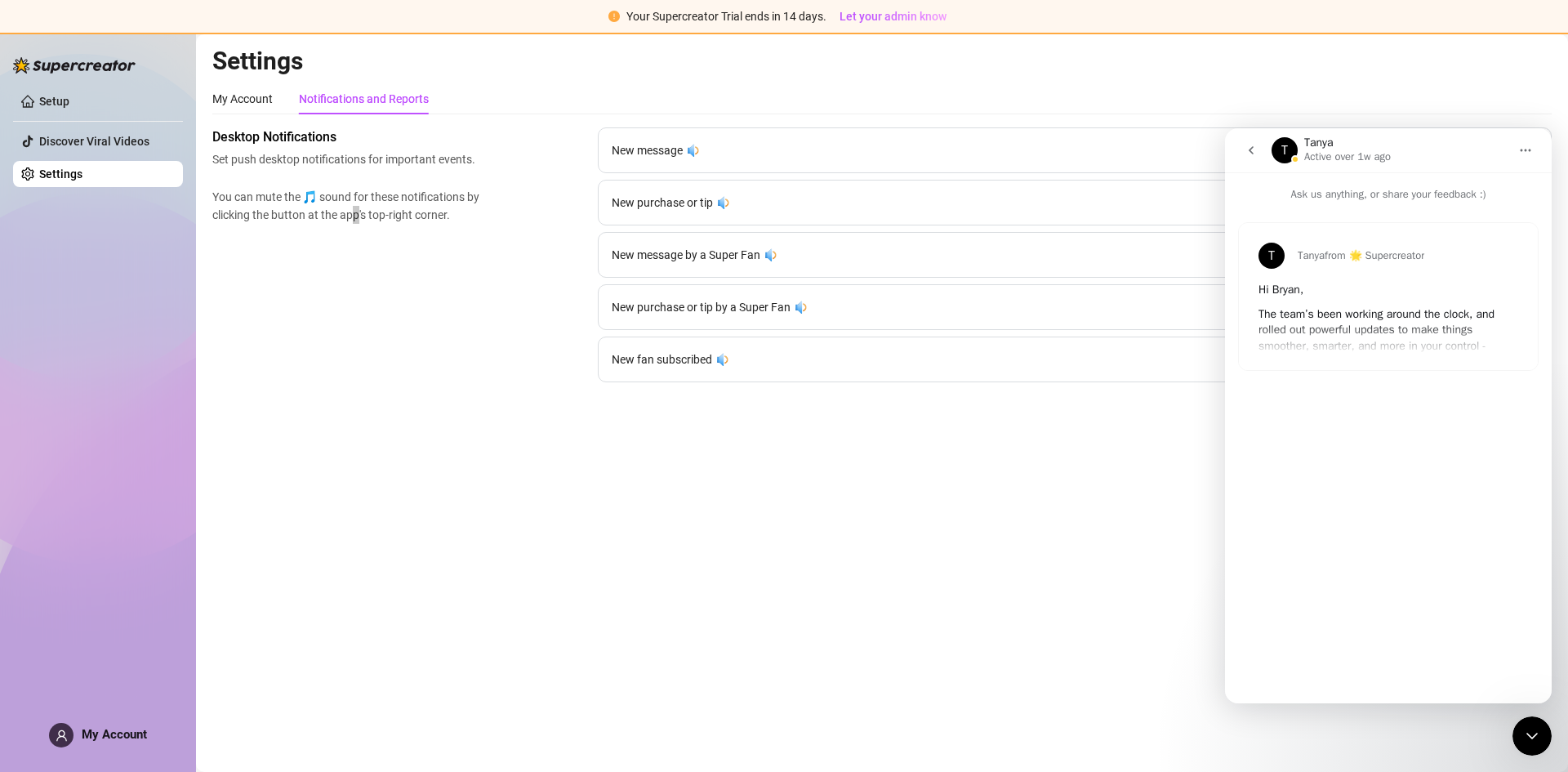 click at bounding box center [1251, 150] 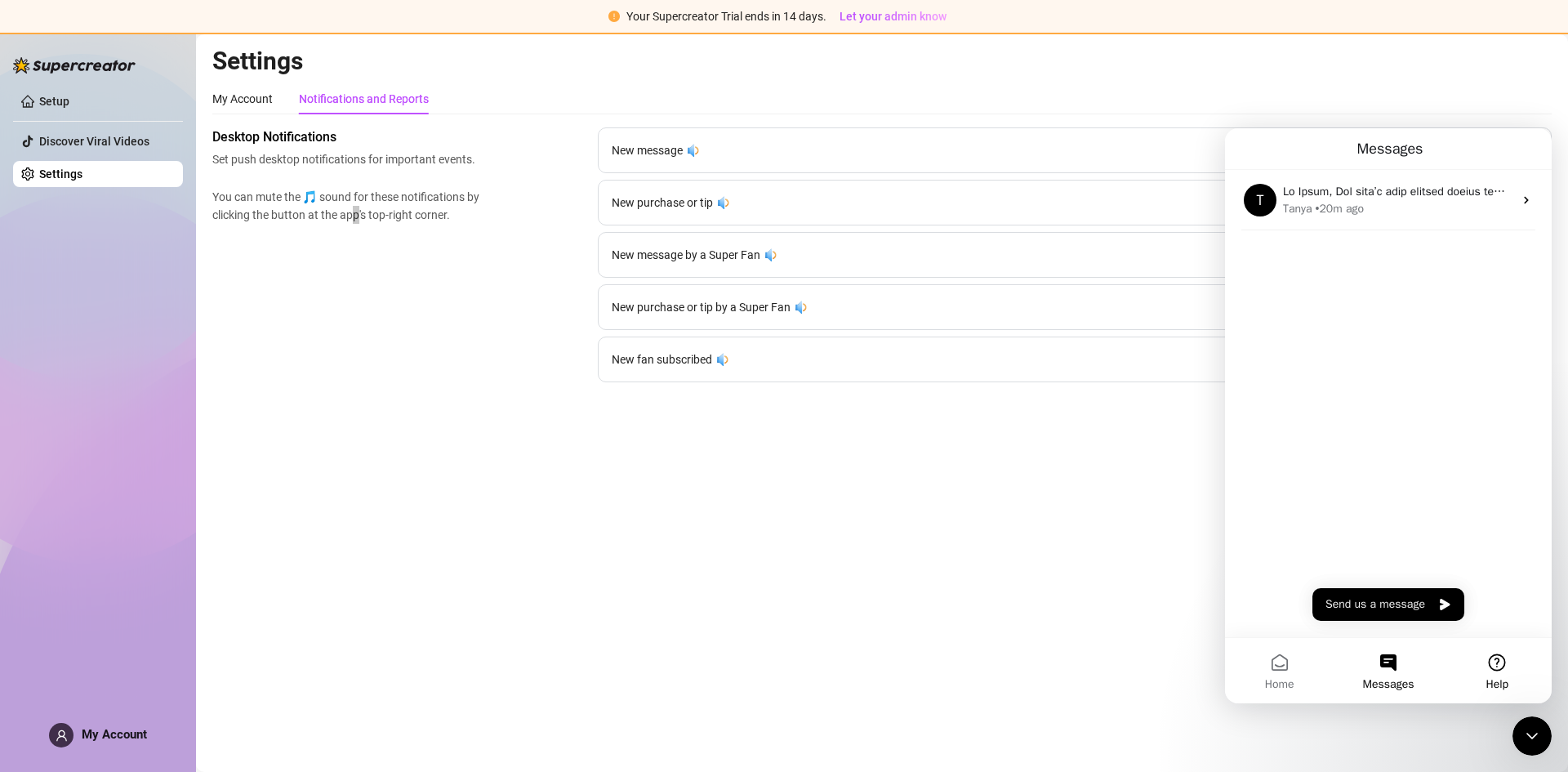 click on "Help" at bounding box center [1497, 671] 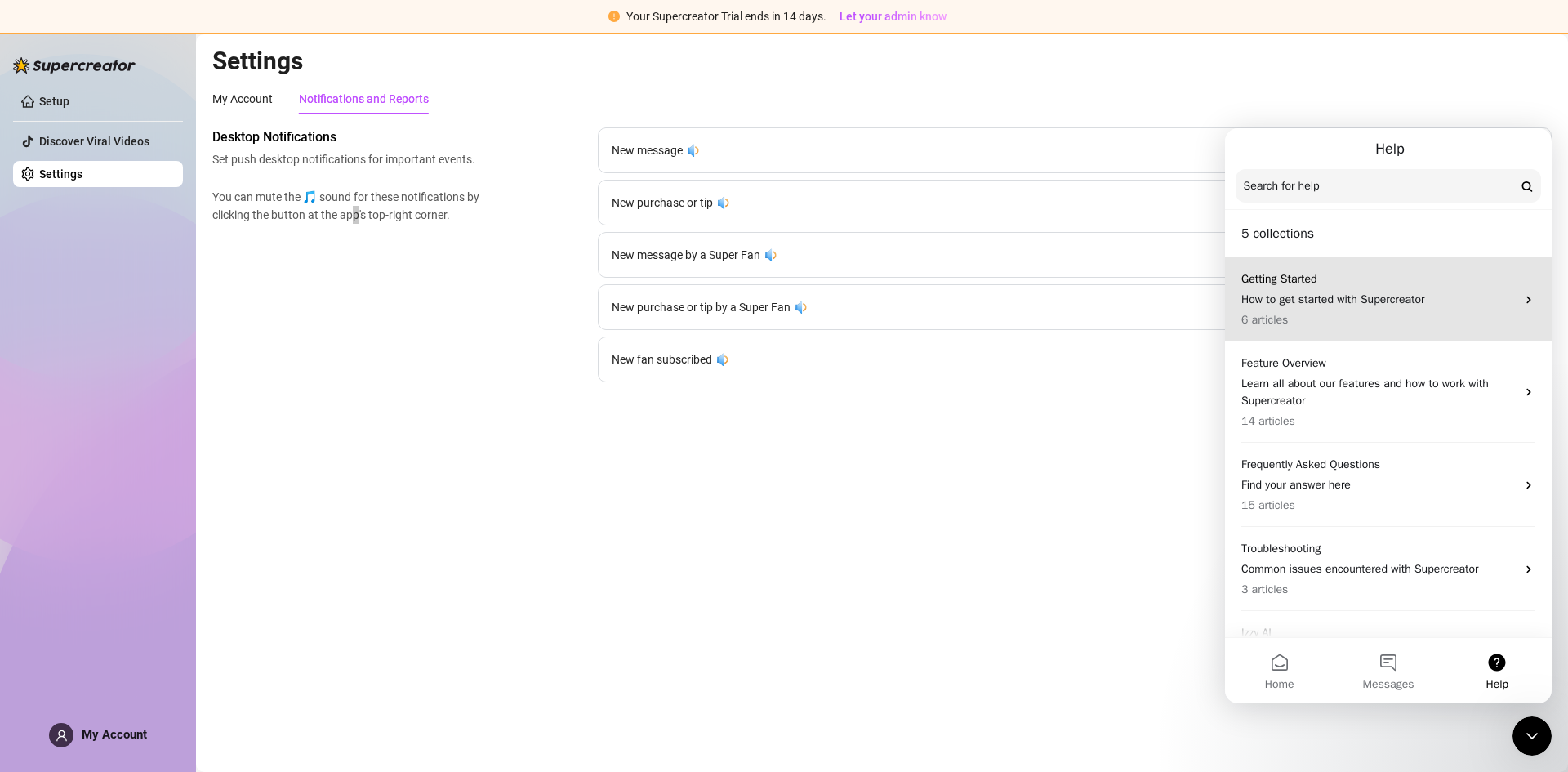 click on "6 articles" at bounding box center [1379, 319] 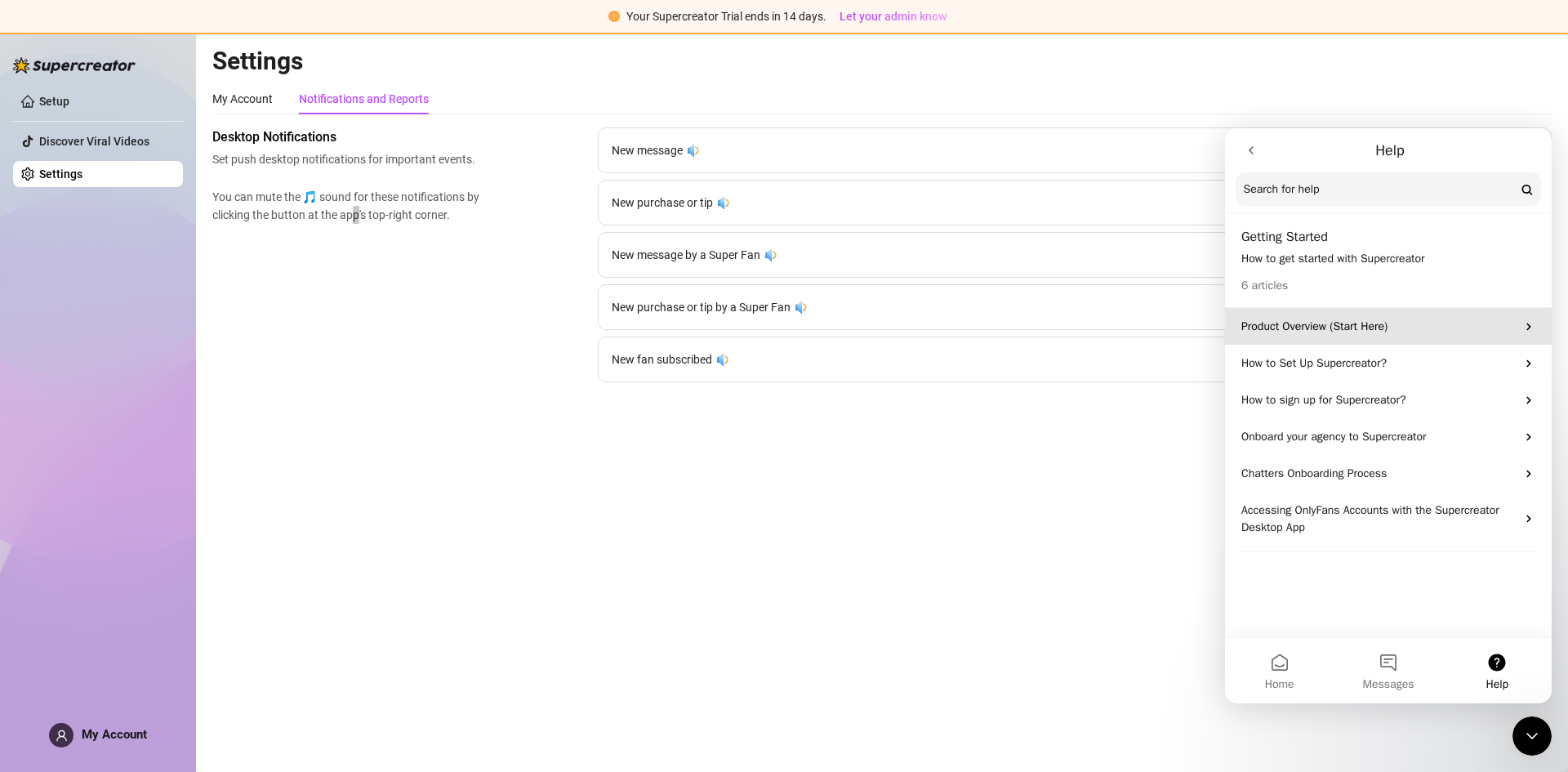 click on "Product Overview (Start Here)" at bounding box center (1379, 326) 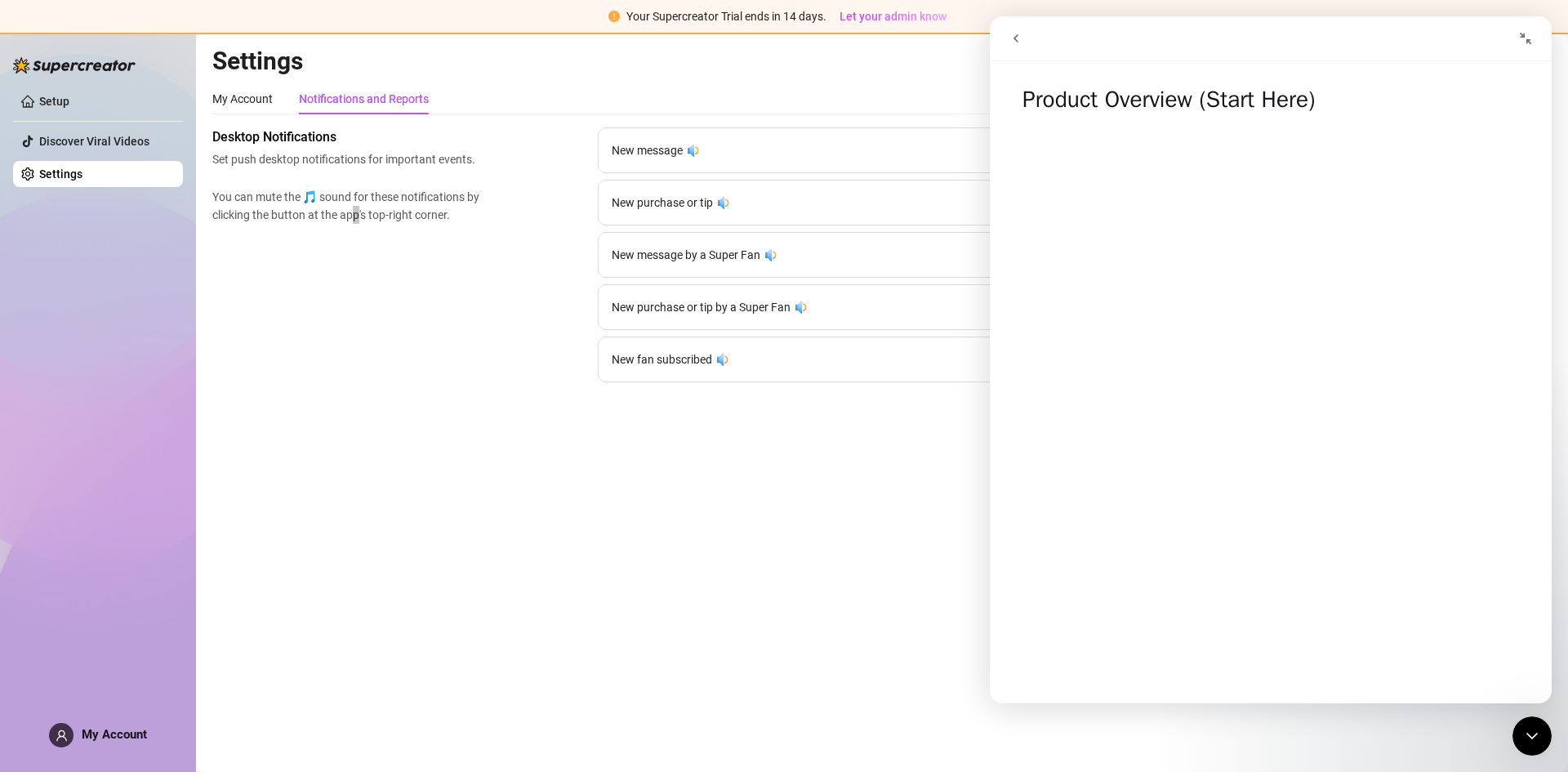 click 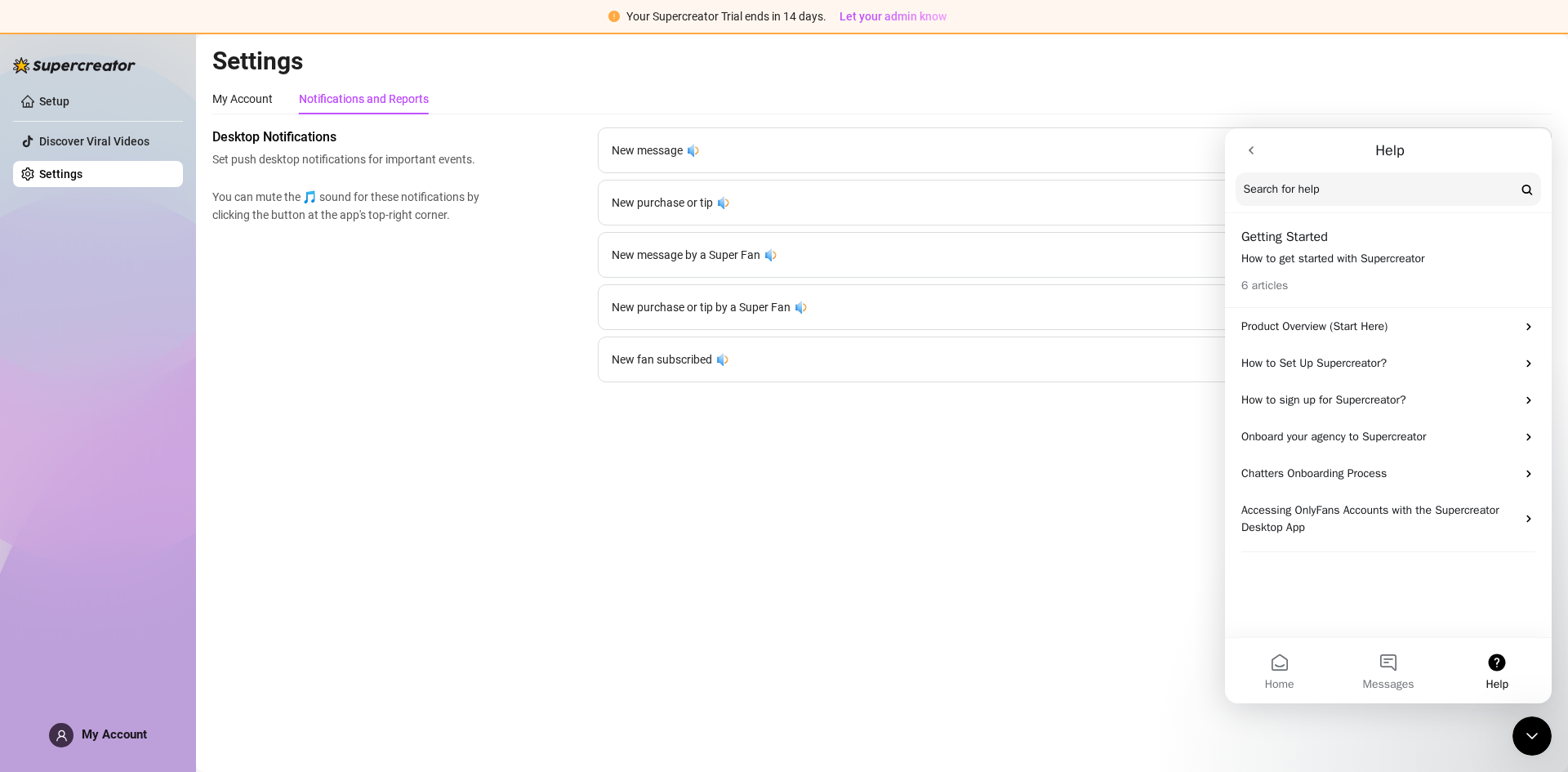 click on "New message" at bounding box center (647, 150) 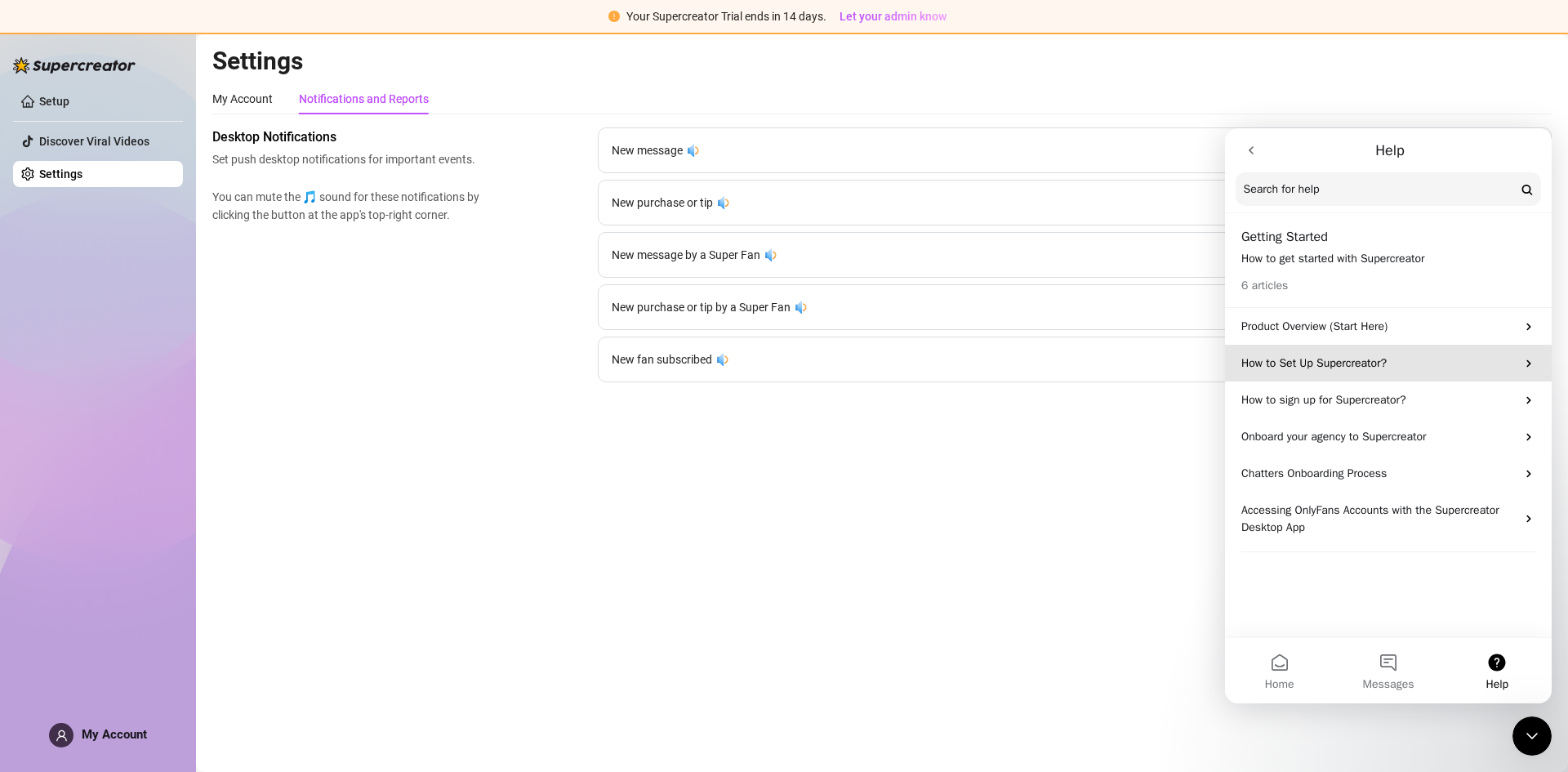 click on "How to Set Up Supercreator?" at bounding box center [1379, 363] 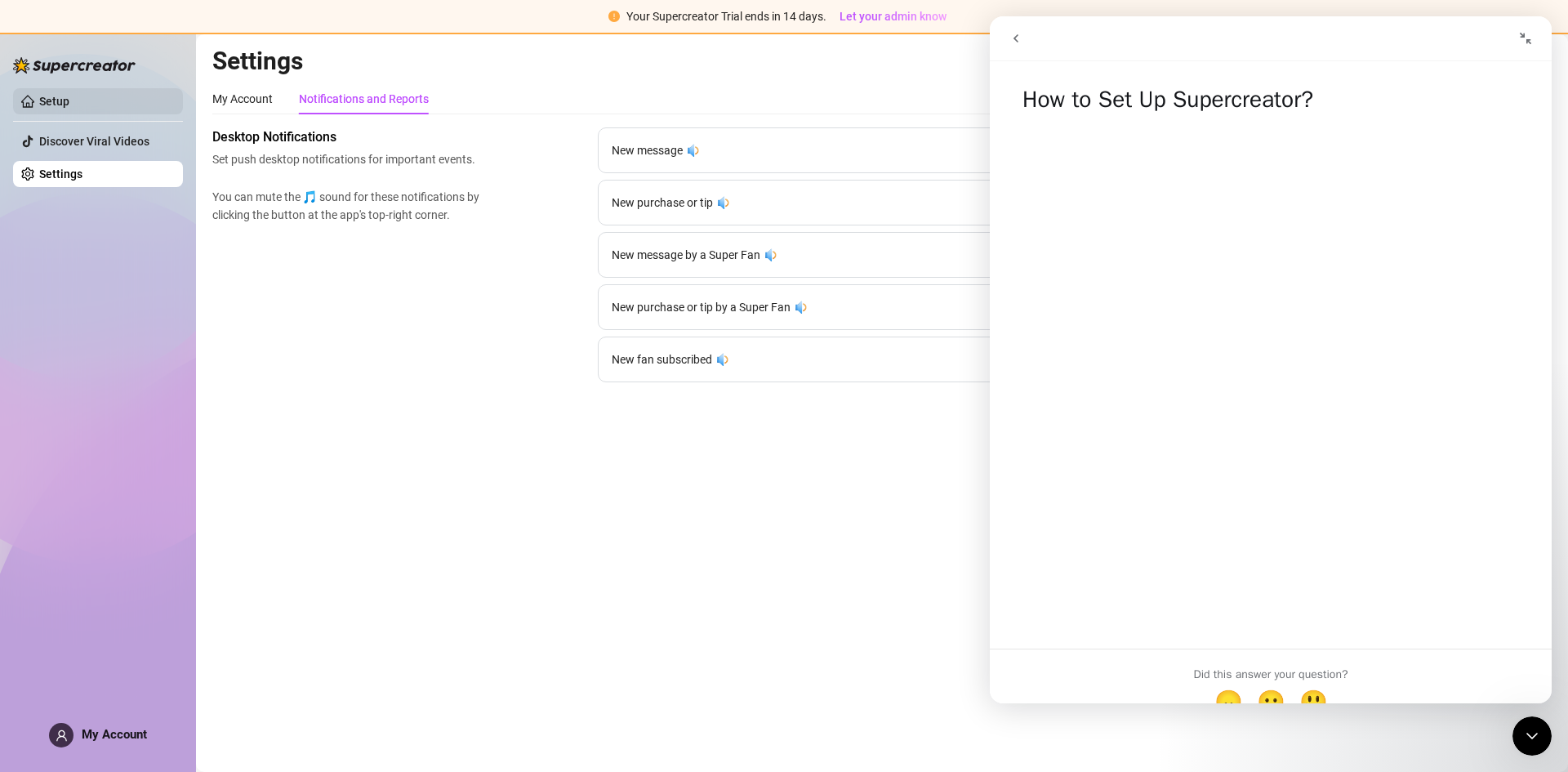 click on "Setup" at bounding box center (54, 101) 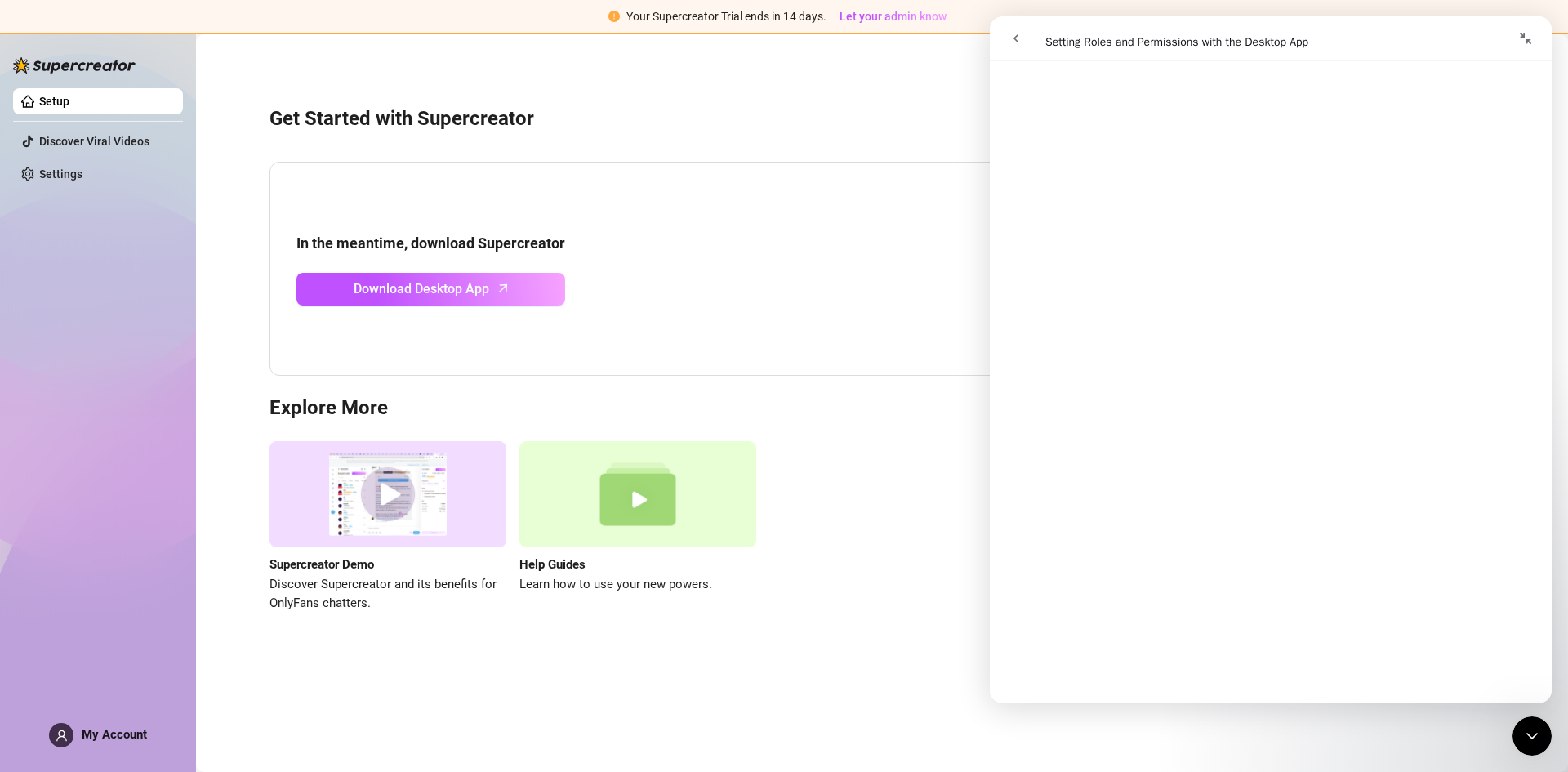 scroll, scrollTop: 1689, scrollLeft: 0, axis: vertical 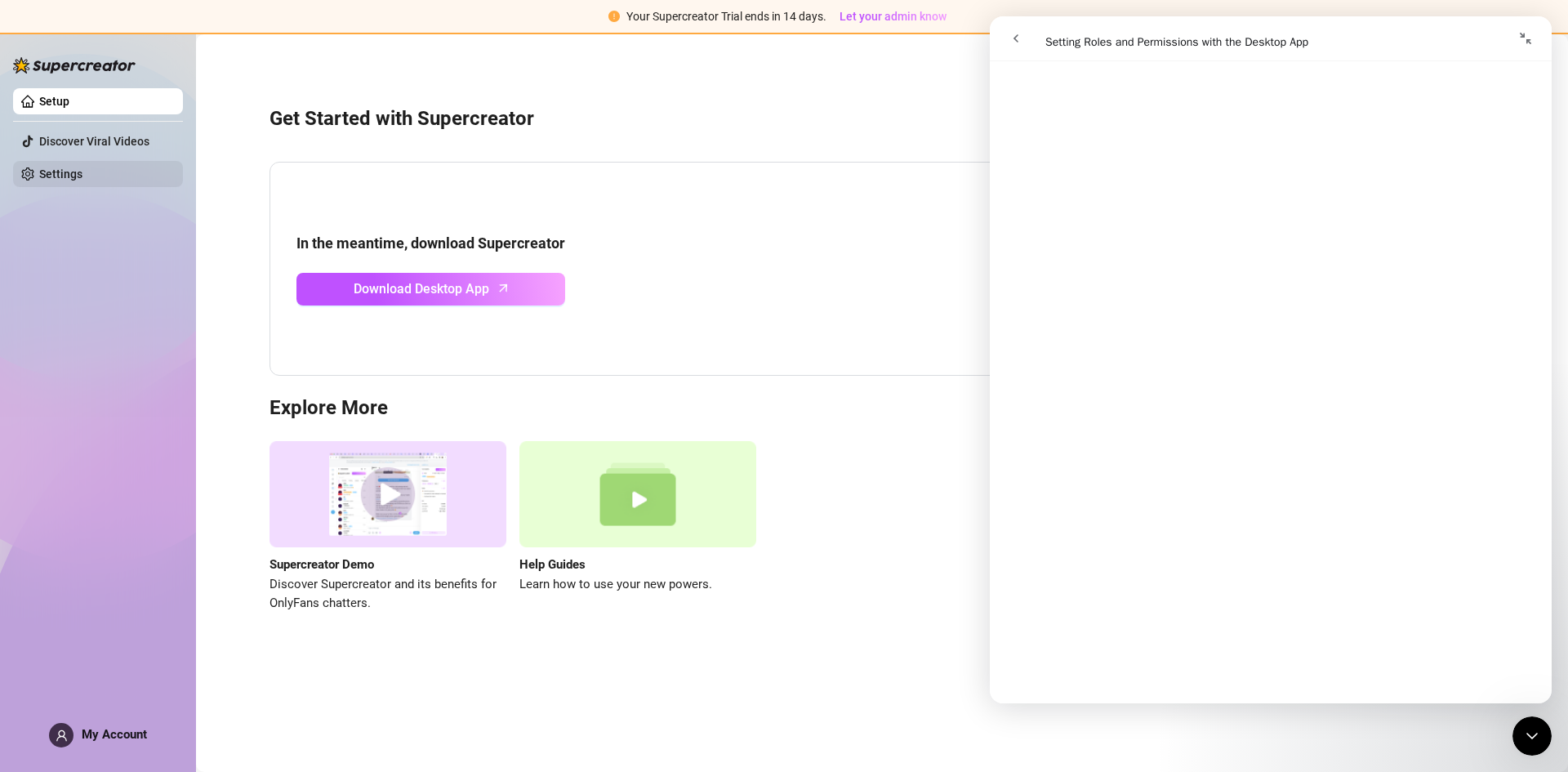 click on "Settings" at bounding box center (60, 174) 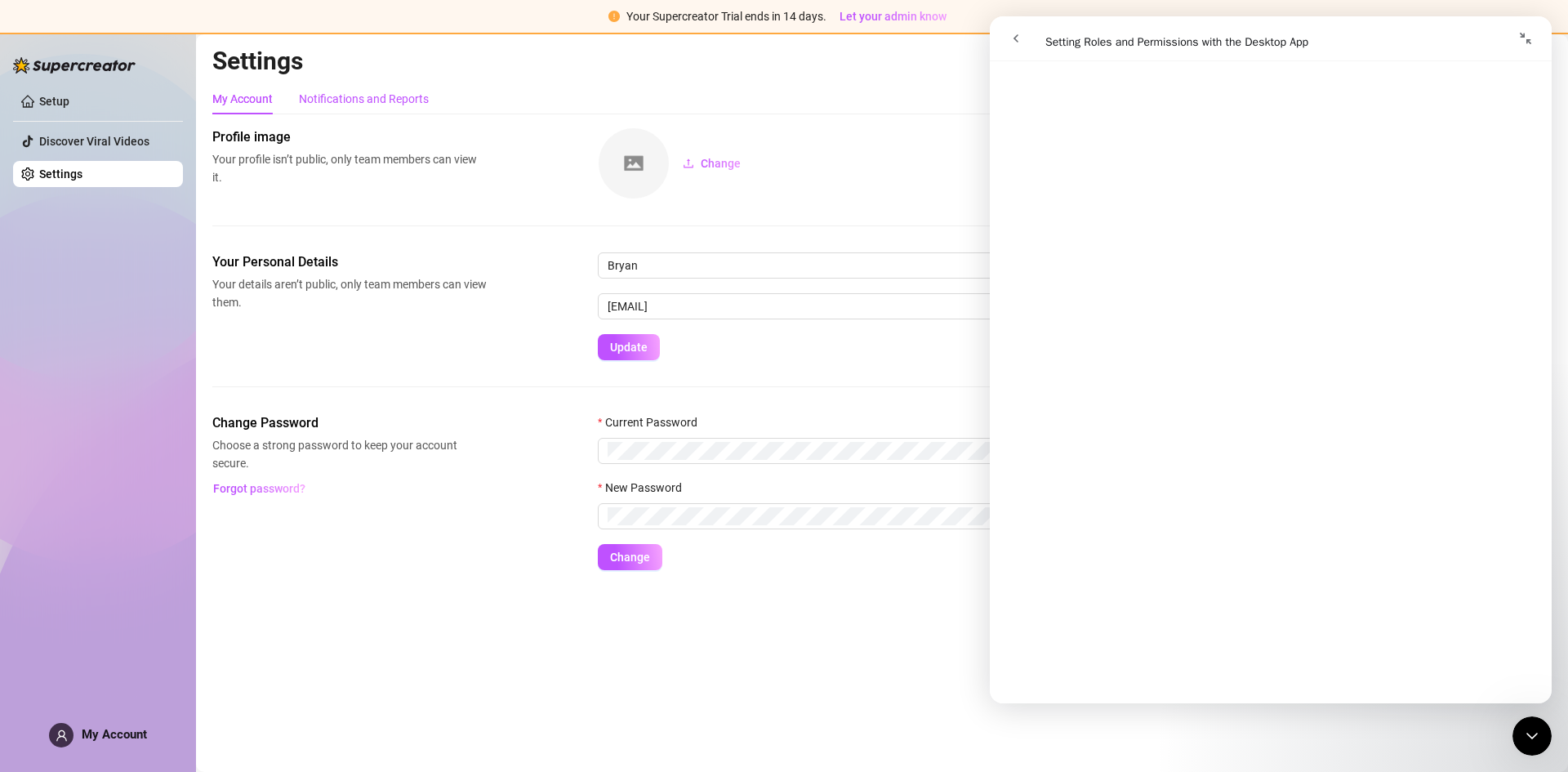 click on "Notifications and Reports" at bounding box center [363, 99] 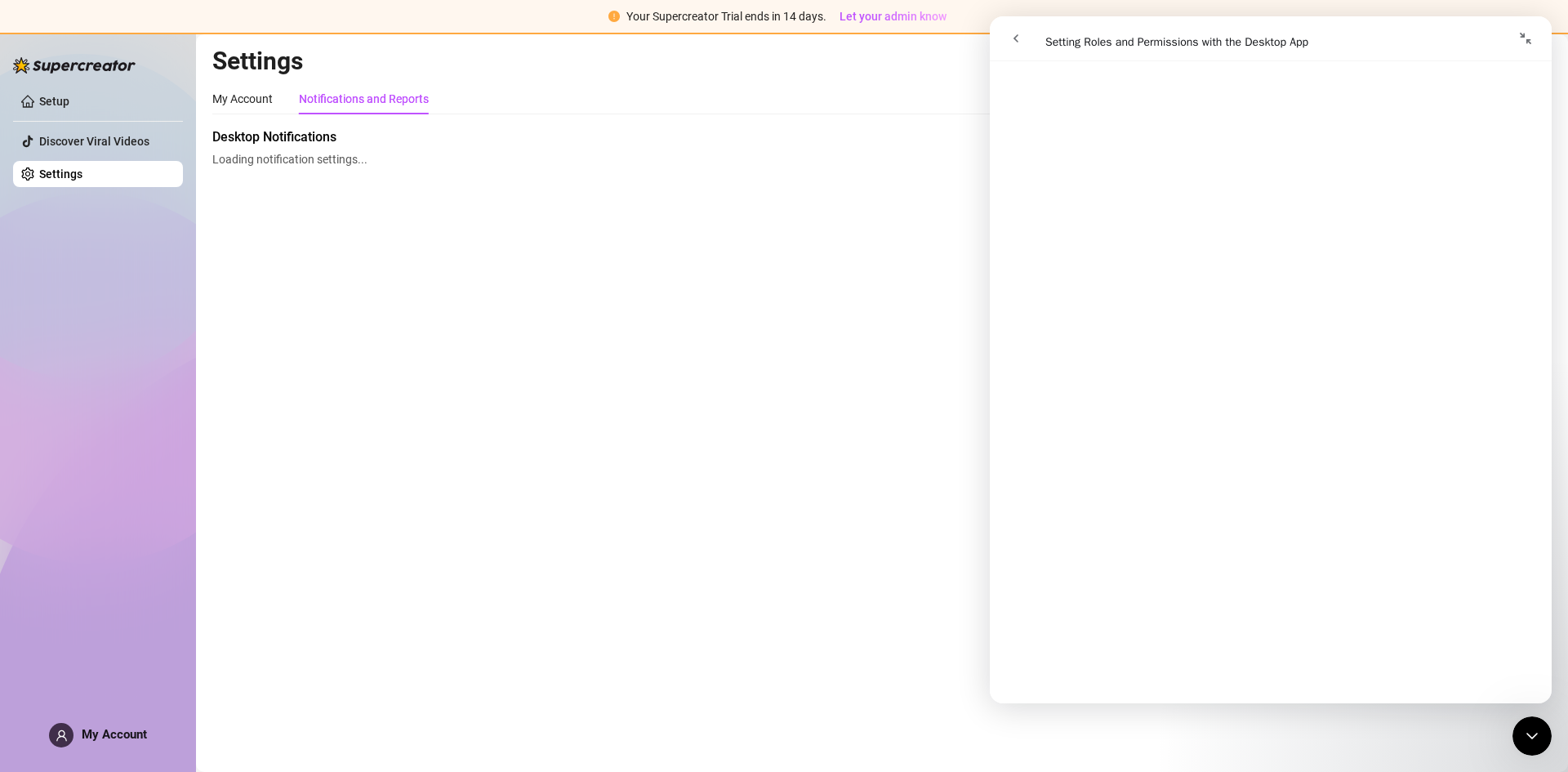 click on "Setup Discover Viral Videos Settings My Account" at bounding box center (98, 395) 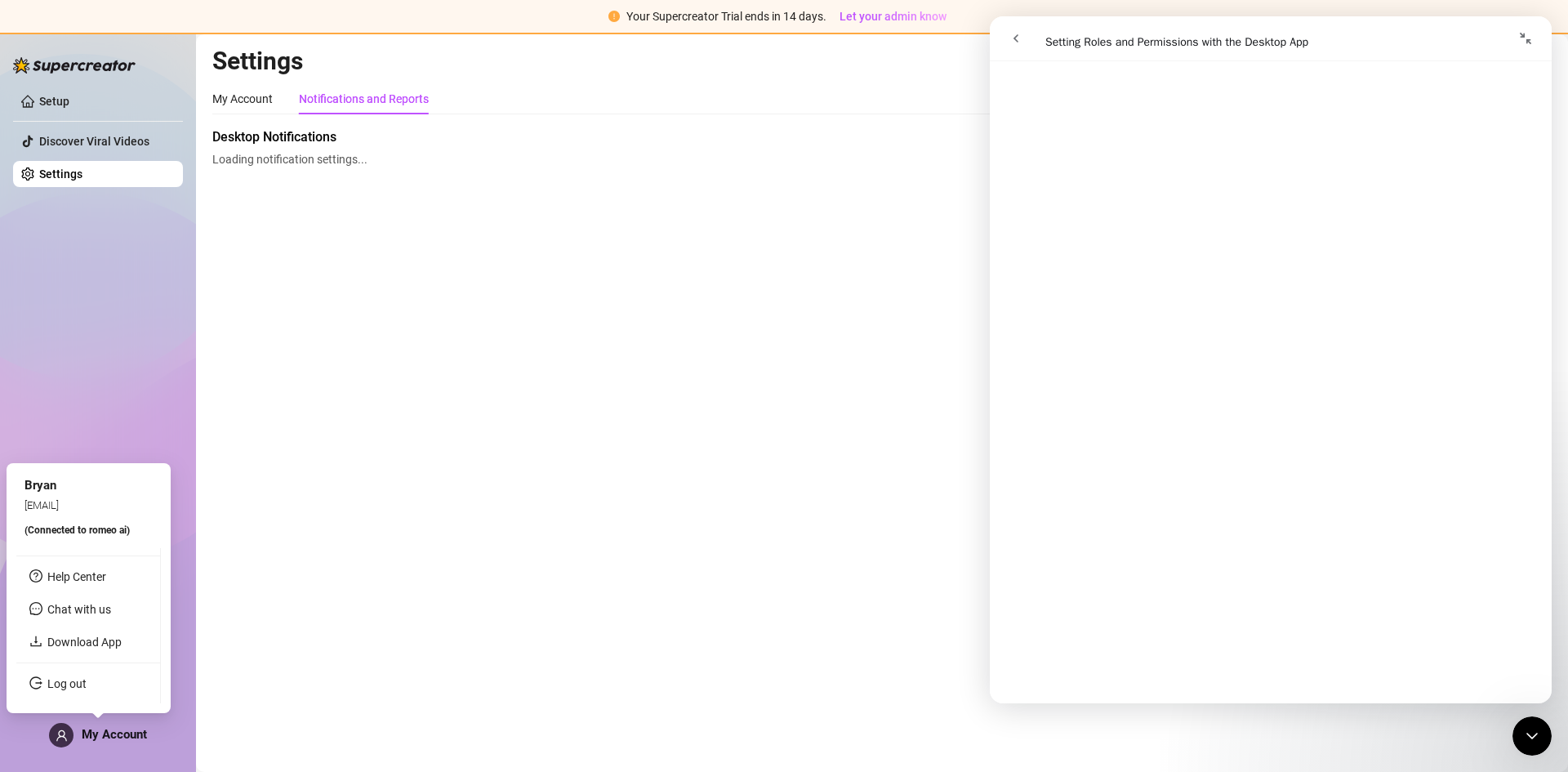 click on "My Account" at bounding box center [114, 734] 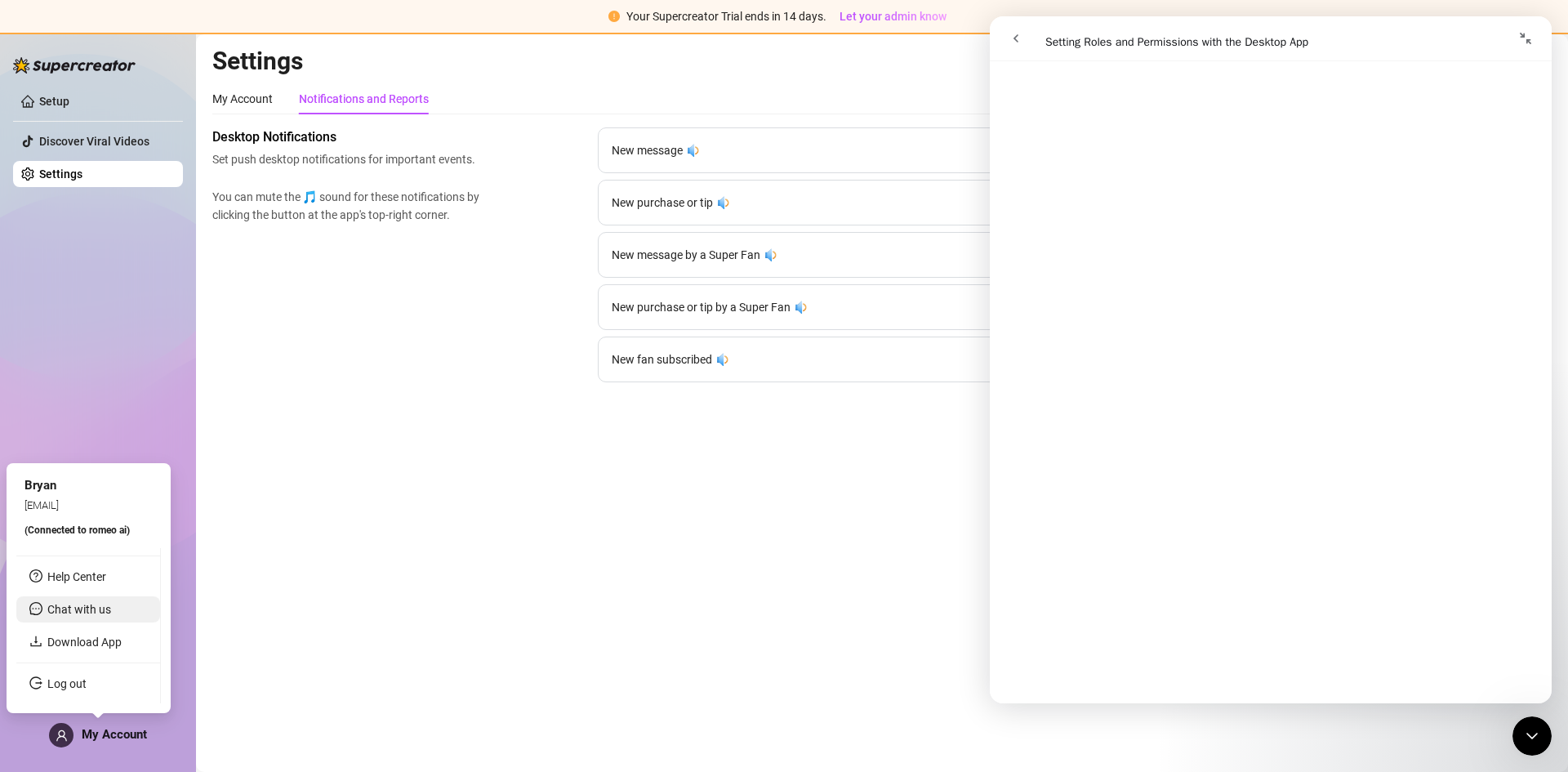 click on "Chat with us" at bounding box center (79, 609) 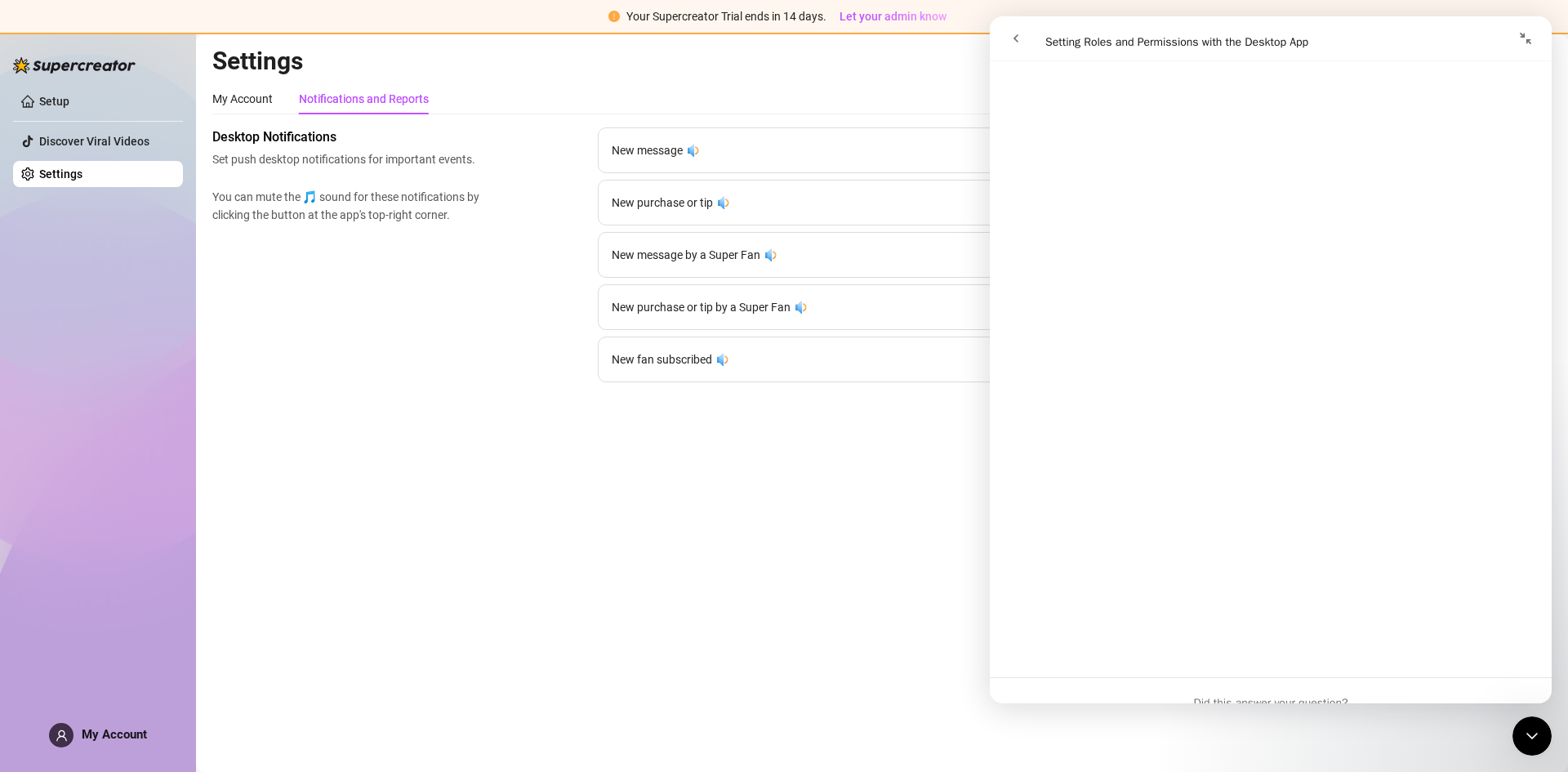scroll, scrollTop: 1770, scrollLeft: 0, axis: vertical 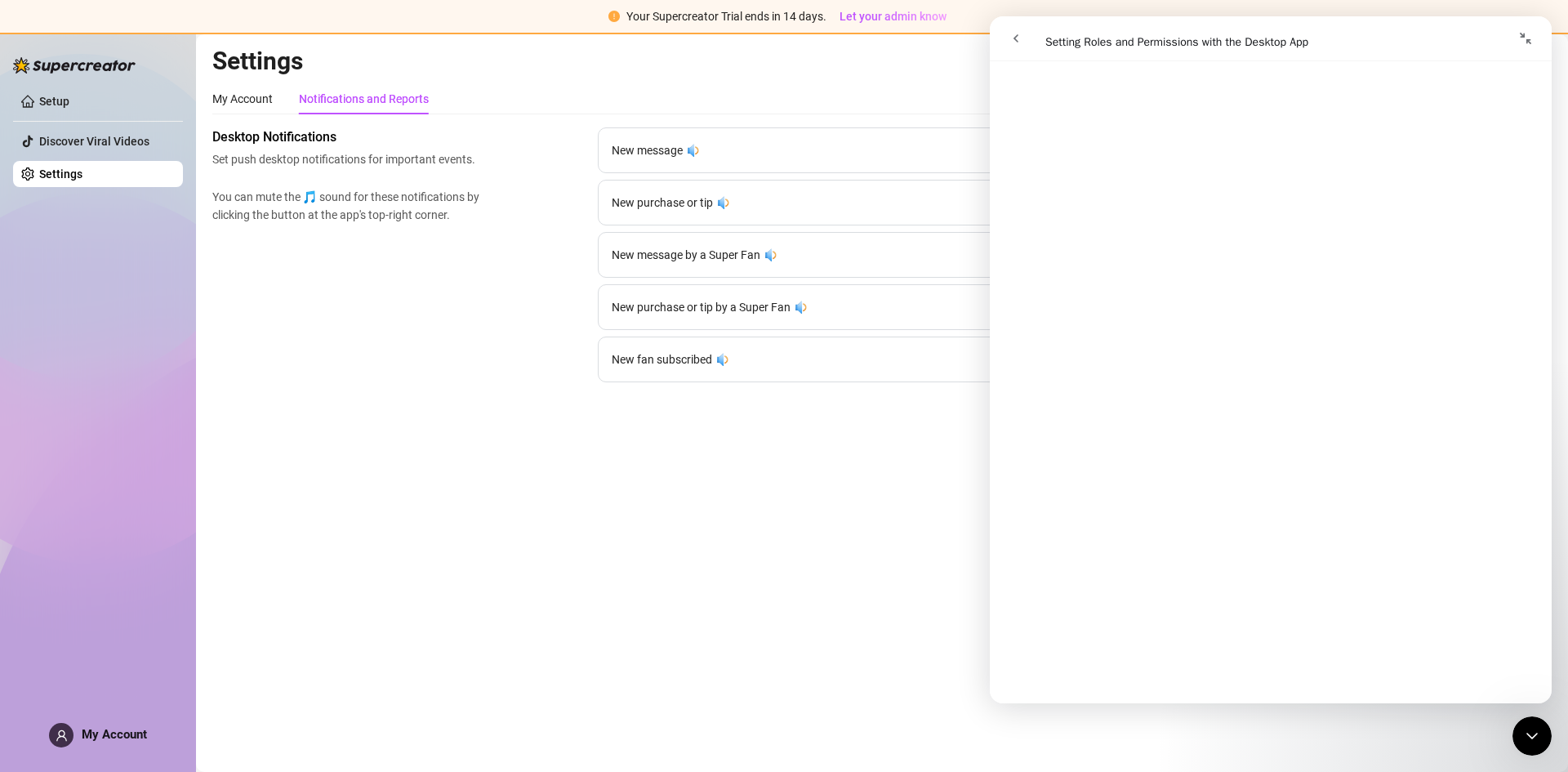 click 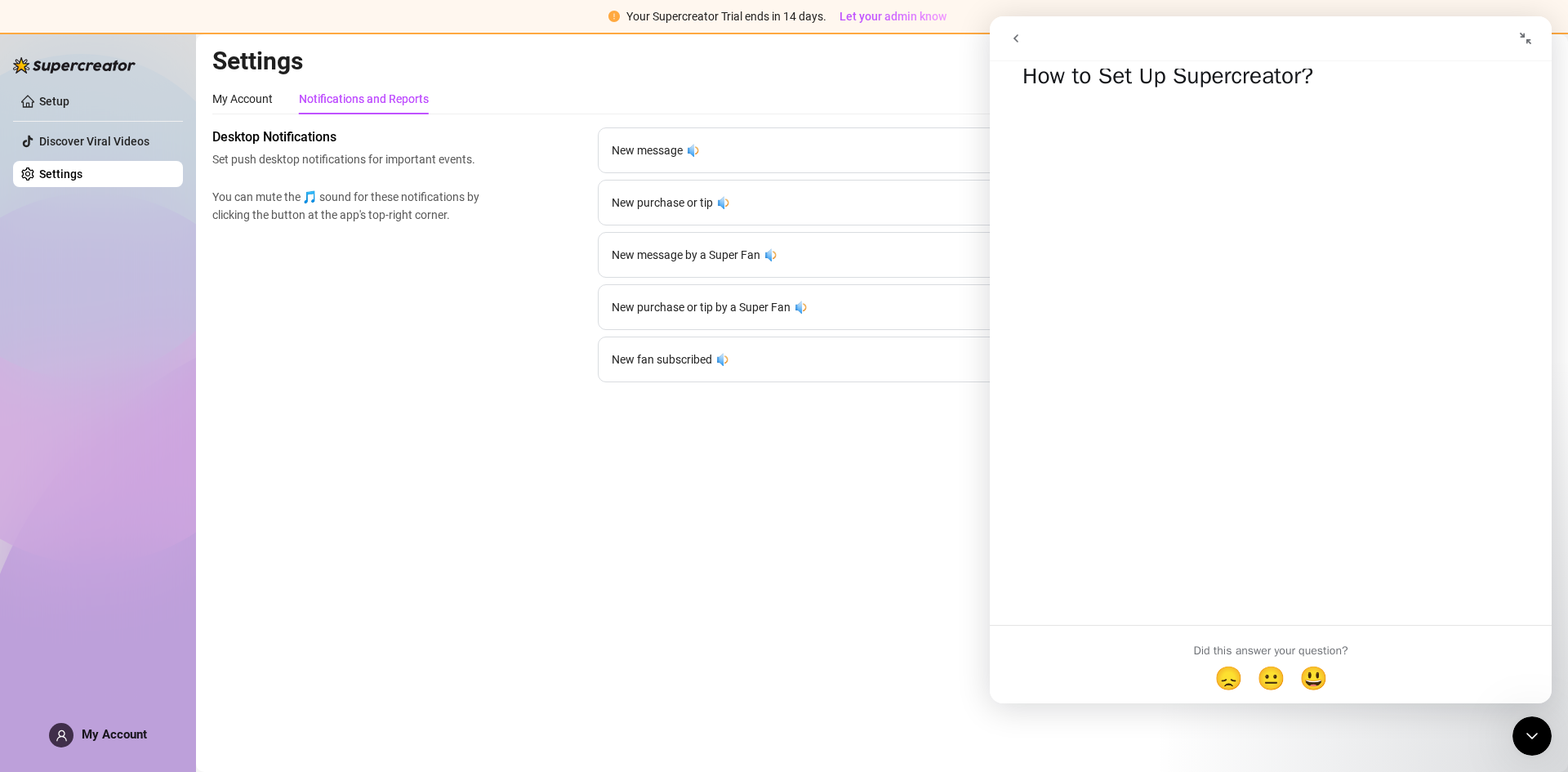 scroll, scrollTop: 0, scrollLeft: 0, axis: both 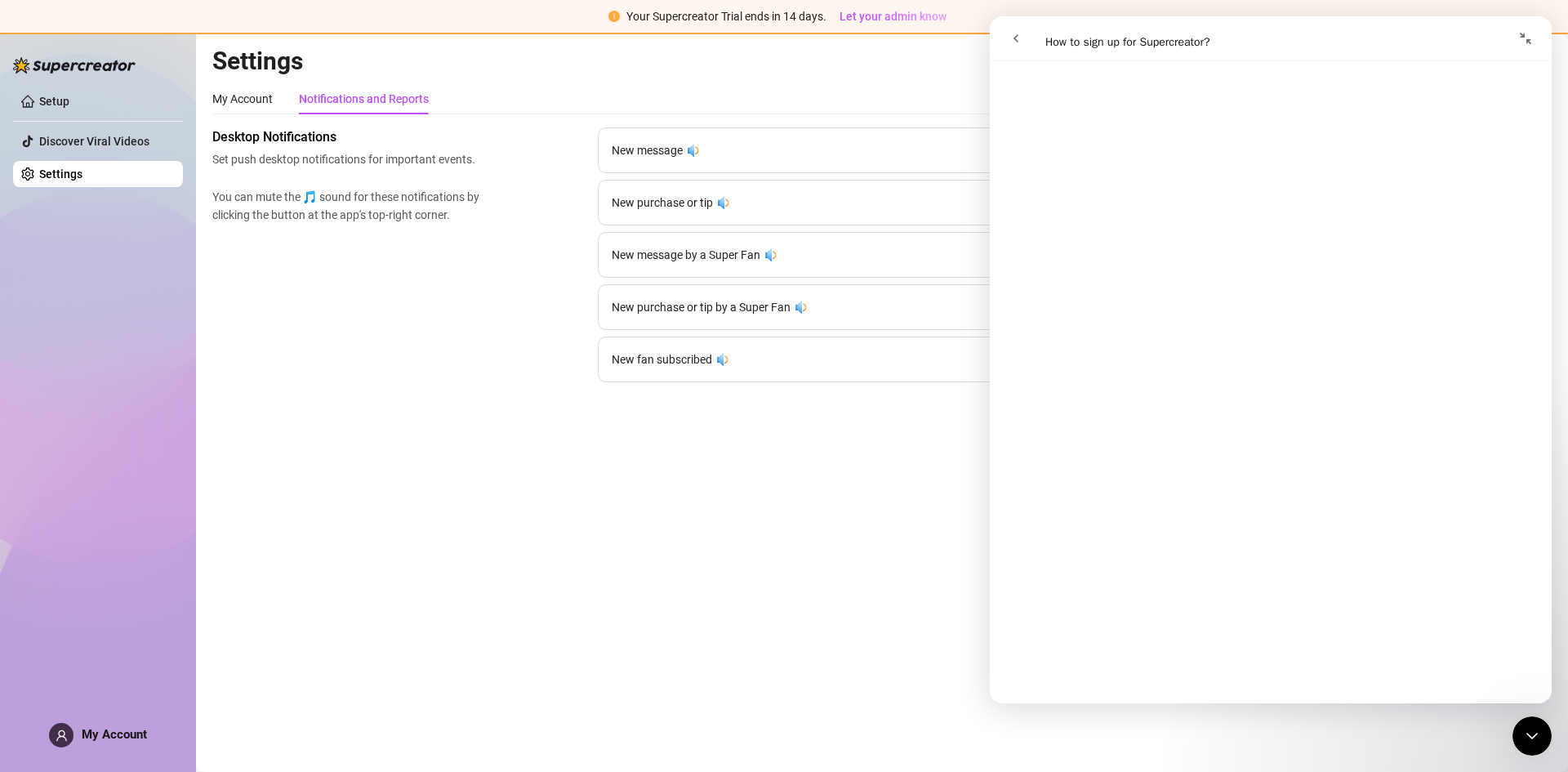 click at bounding box center (1016, 38) 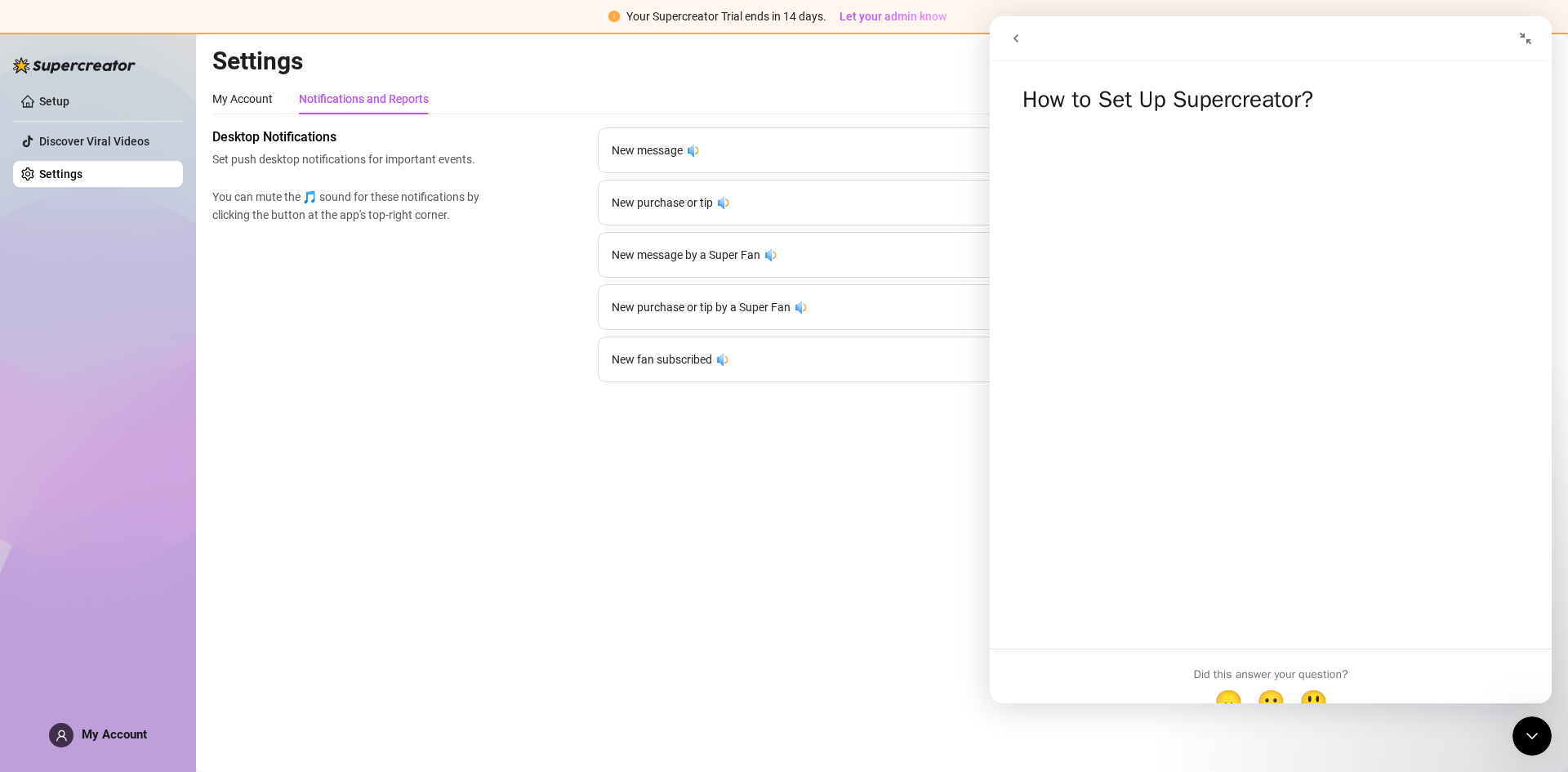 click on "My Account" at bounding box center [114, 734] 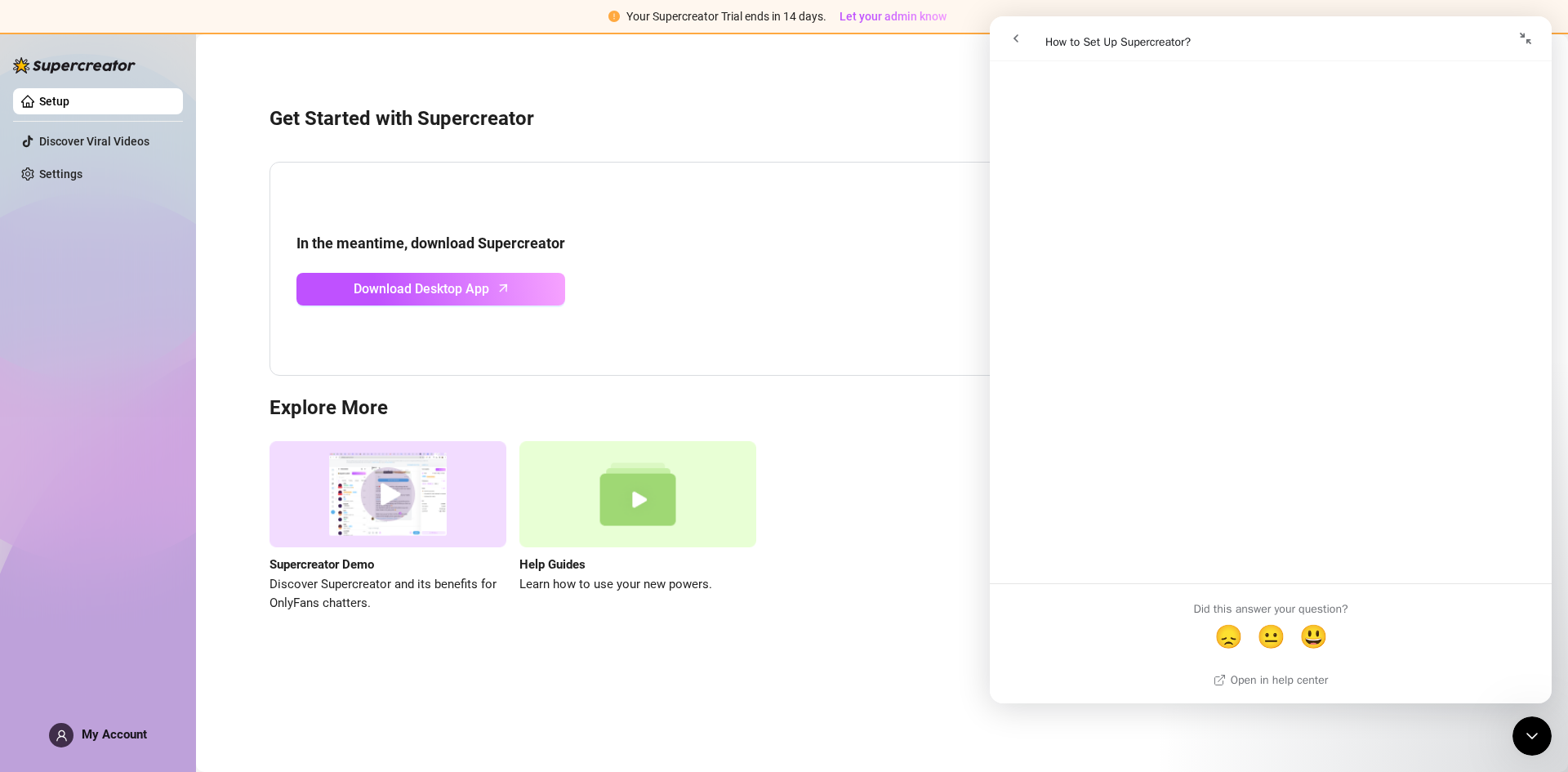 scroll, scrollTop: 0, scrollLeft: 0, axis: both 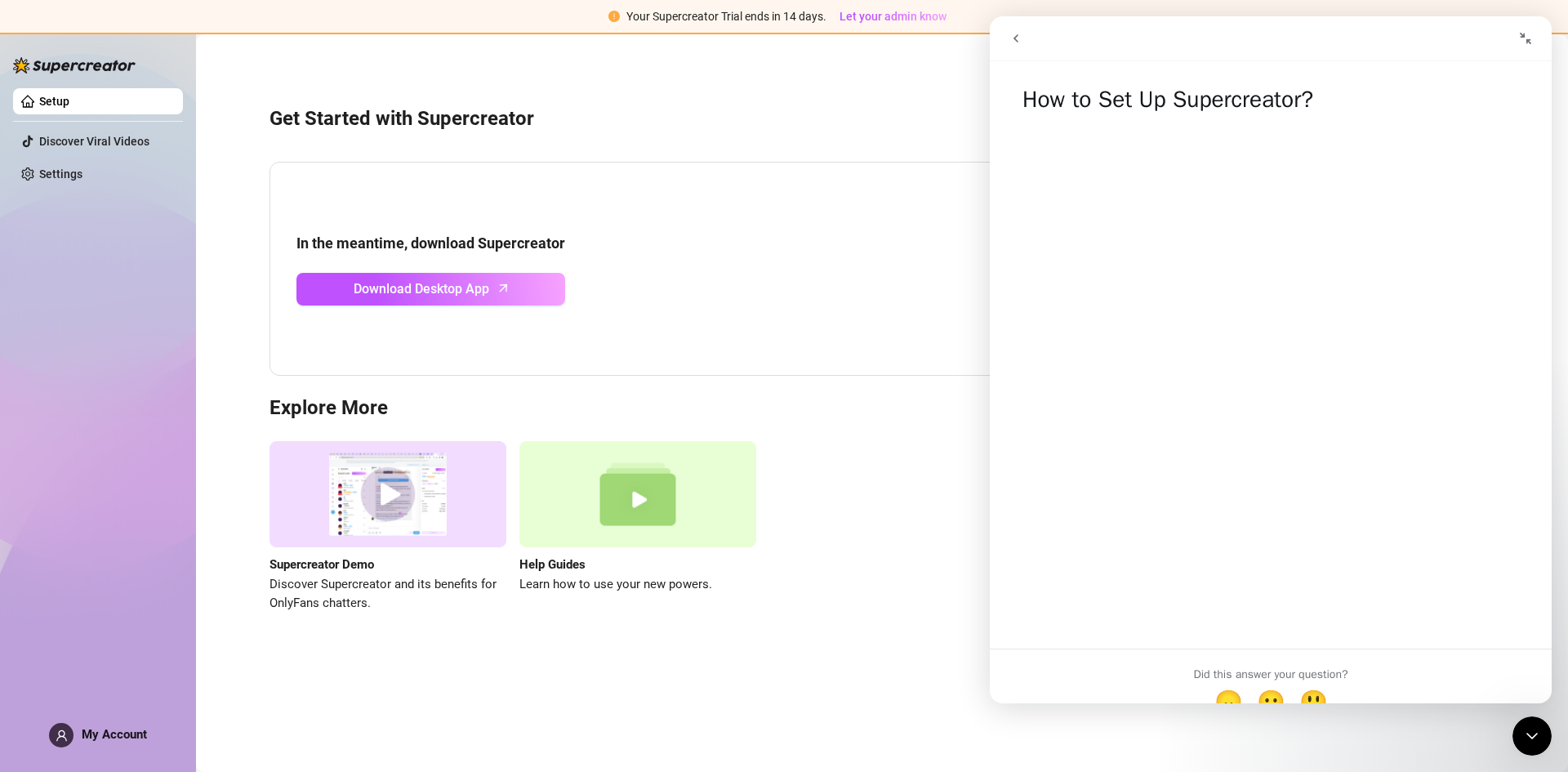 click 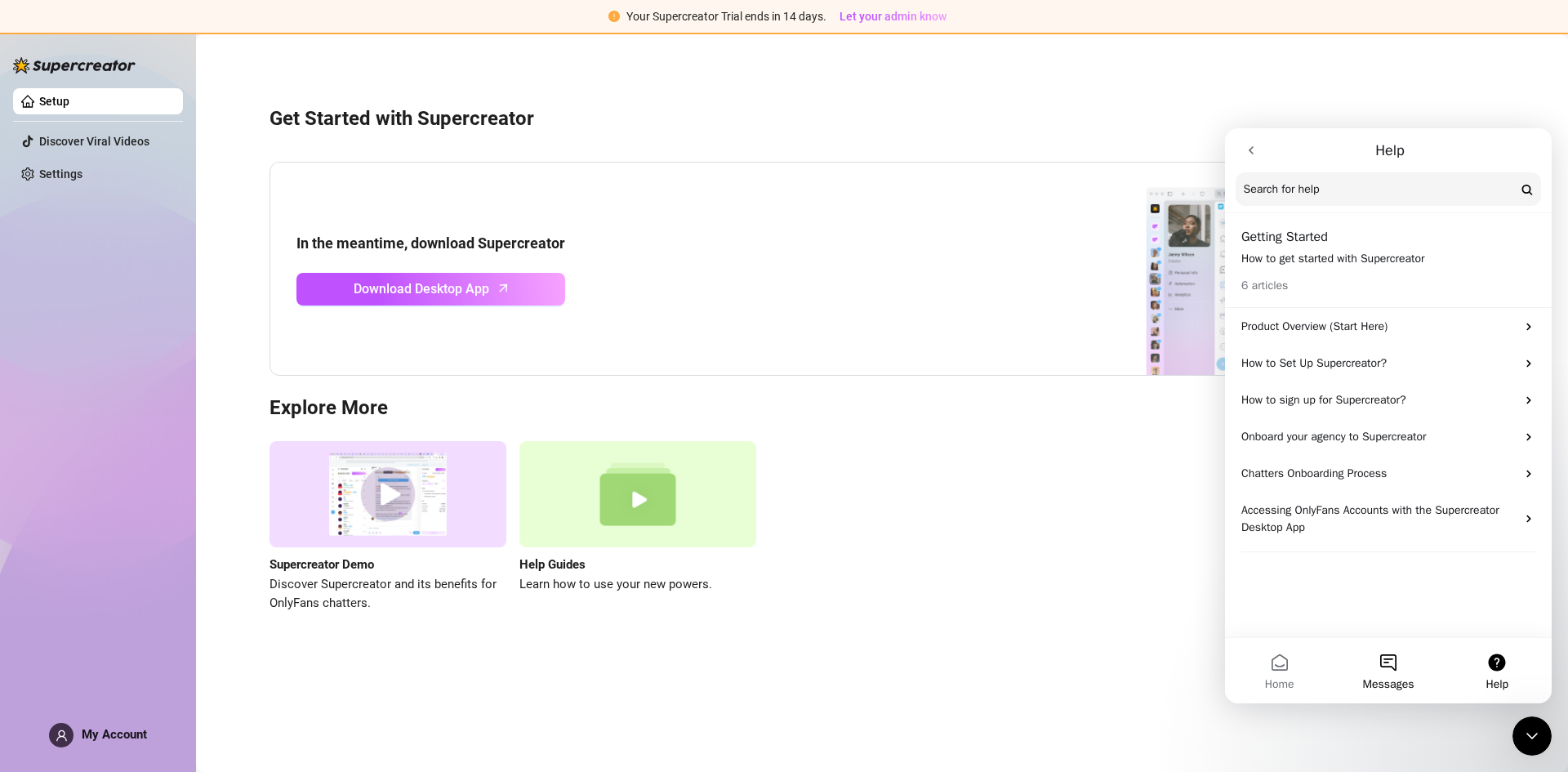 click on "Messages" at bounding box center (1388, 671) 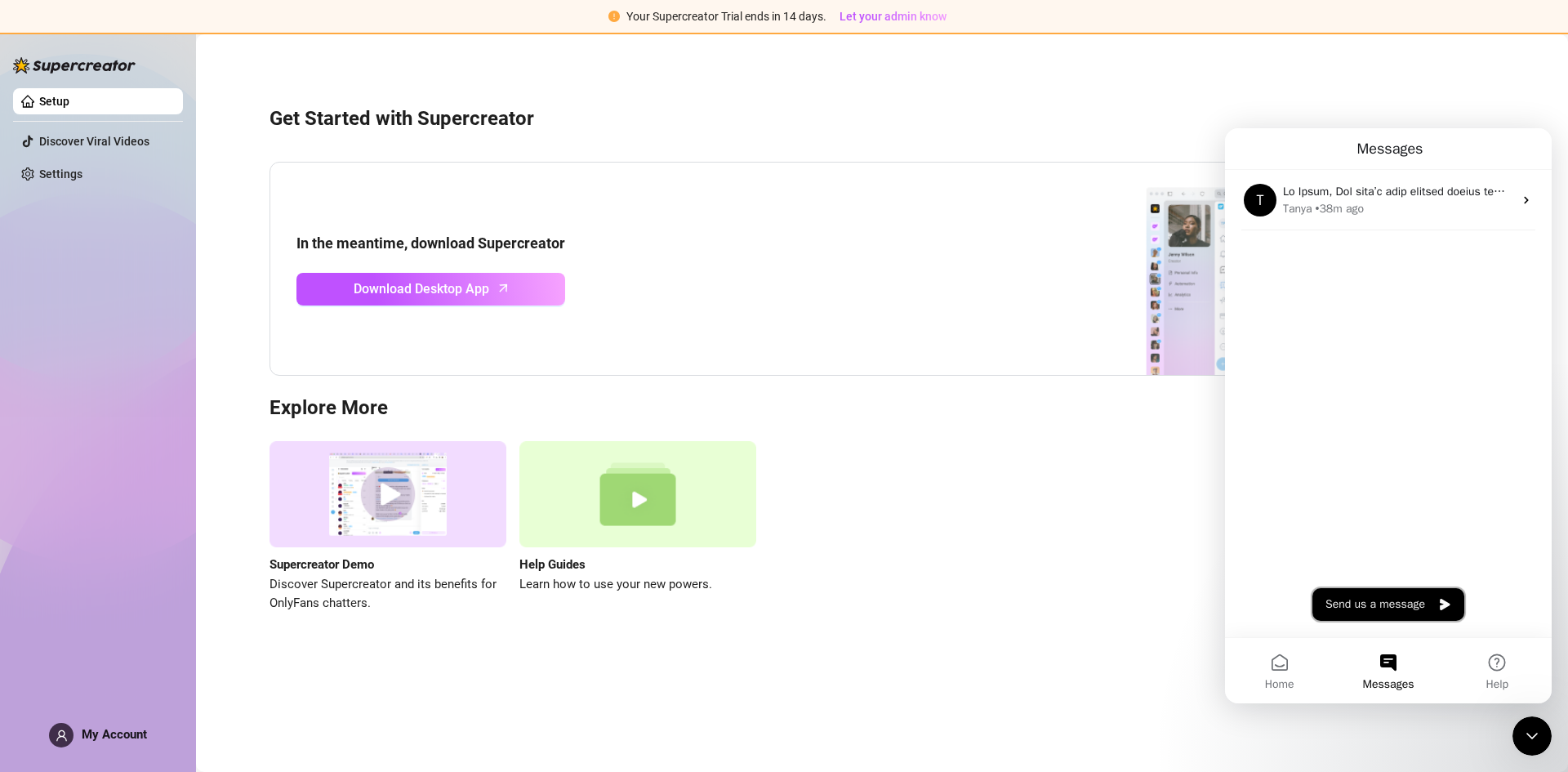 click on "Send us a message" at bounding box center (1388, 605) 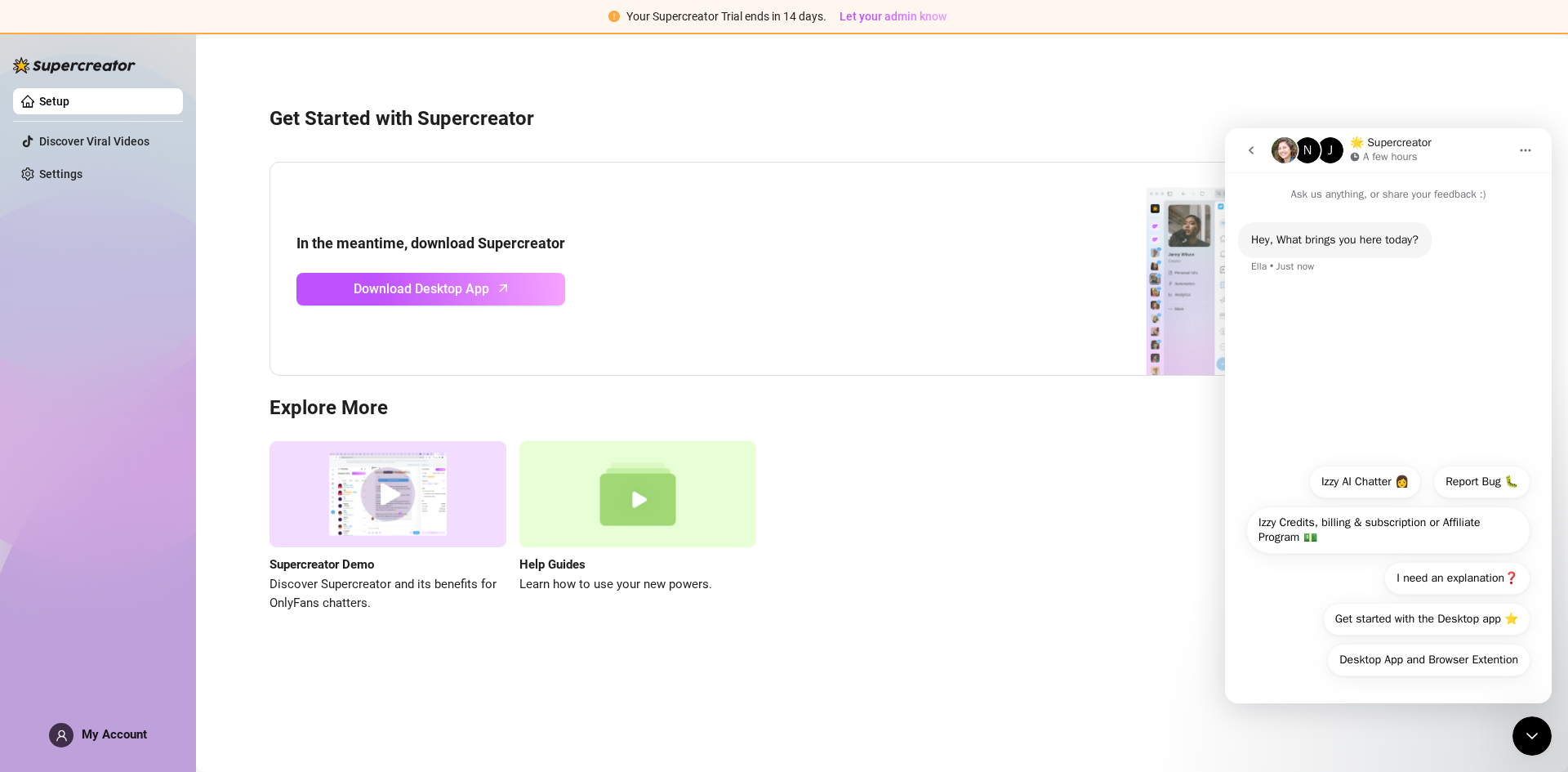 click on "Hey, What brings you here today? Ella    •   Just now" at bounding box center [1388, 328] 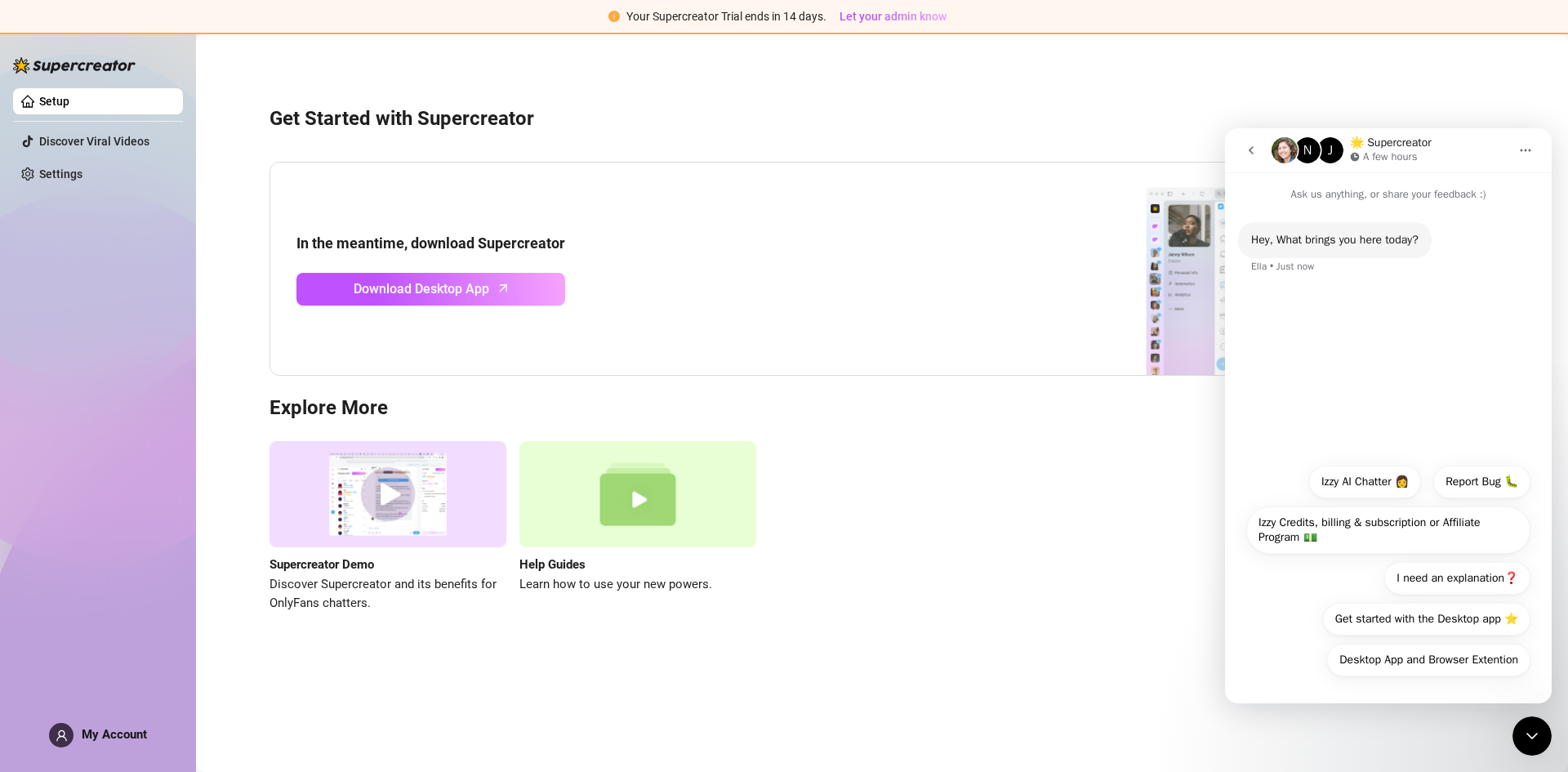 click on "Desktop App and Browser Extention" at bounding box center [1428, 660] 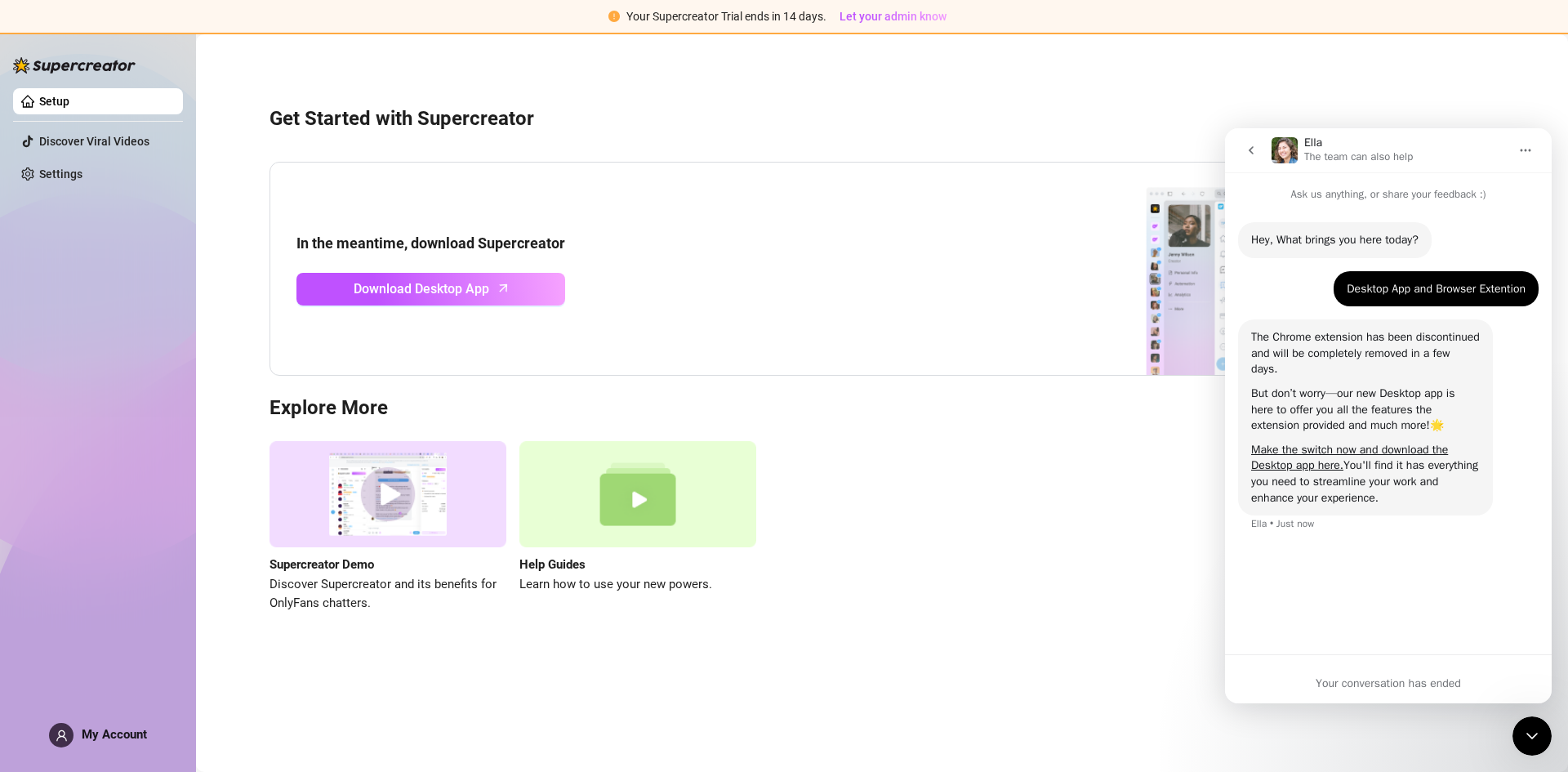 click on "Your conversation has ended" at bounding box center (1388, 683) 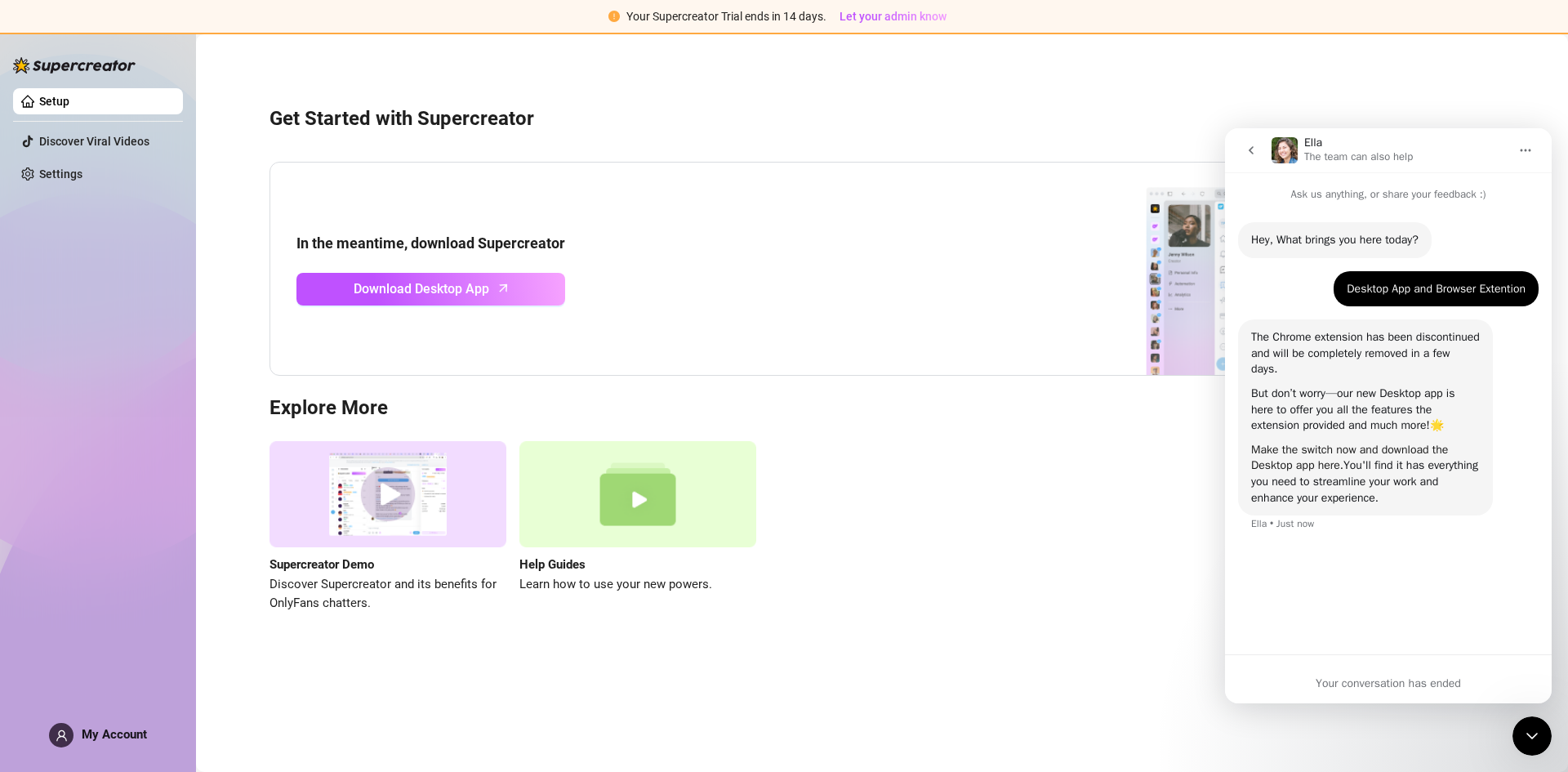 click on "Make the switch now and download the Desktop app here." at bounding box center [1349, 457] 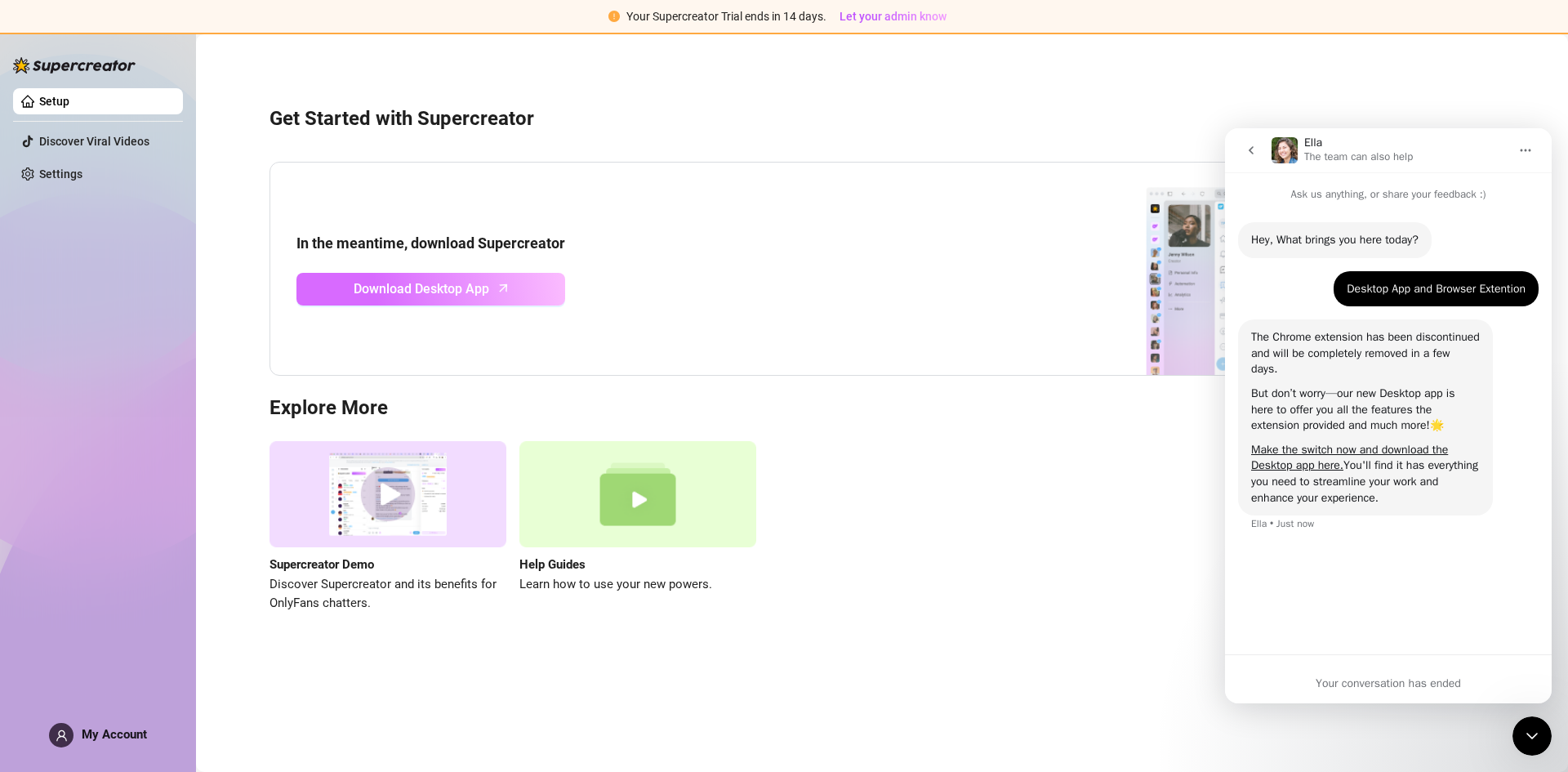 click on "Download Desktop App" at bounding box center [421, 288] 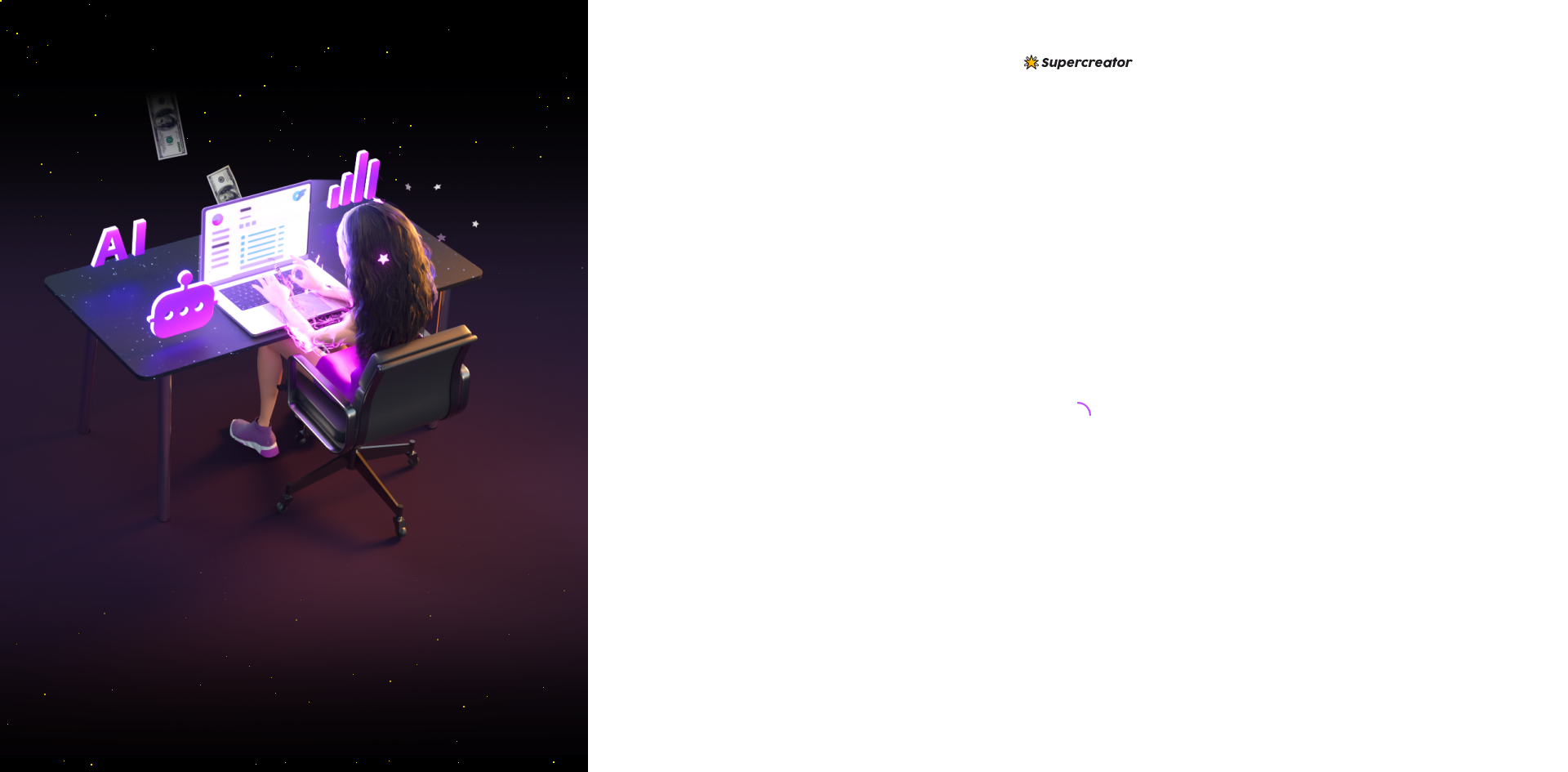 scroll, scrollTop: 0, scrollLeft: 0, axis: both 